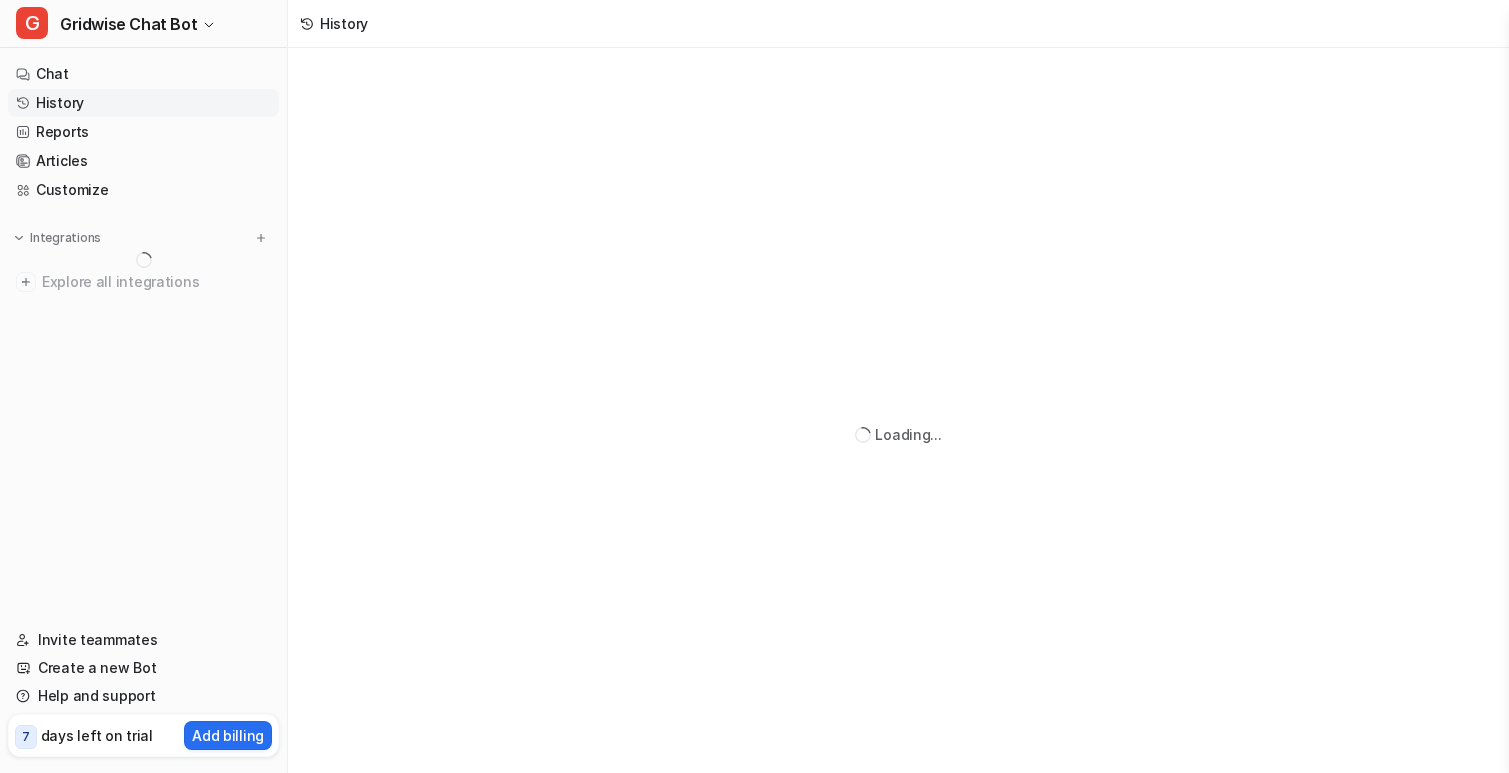 scroll, scrollTop: 0, scrollLeft: 0, axis: both 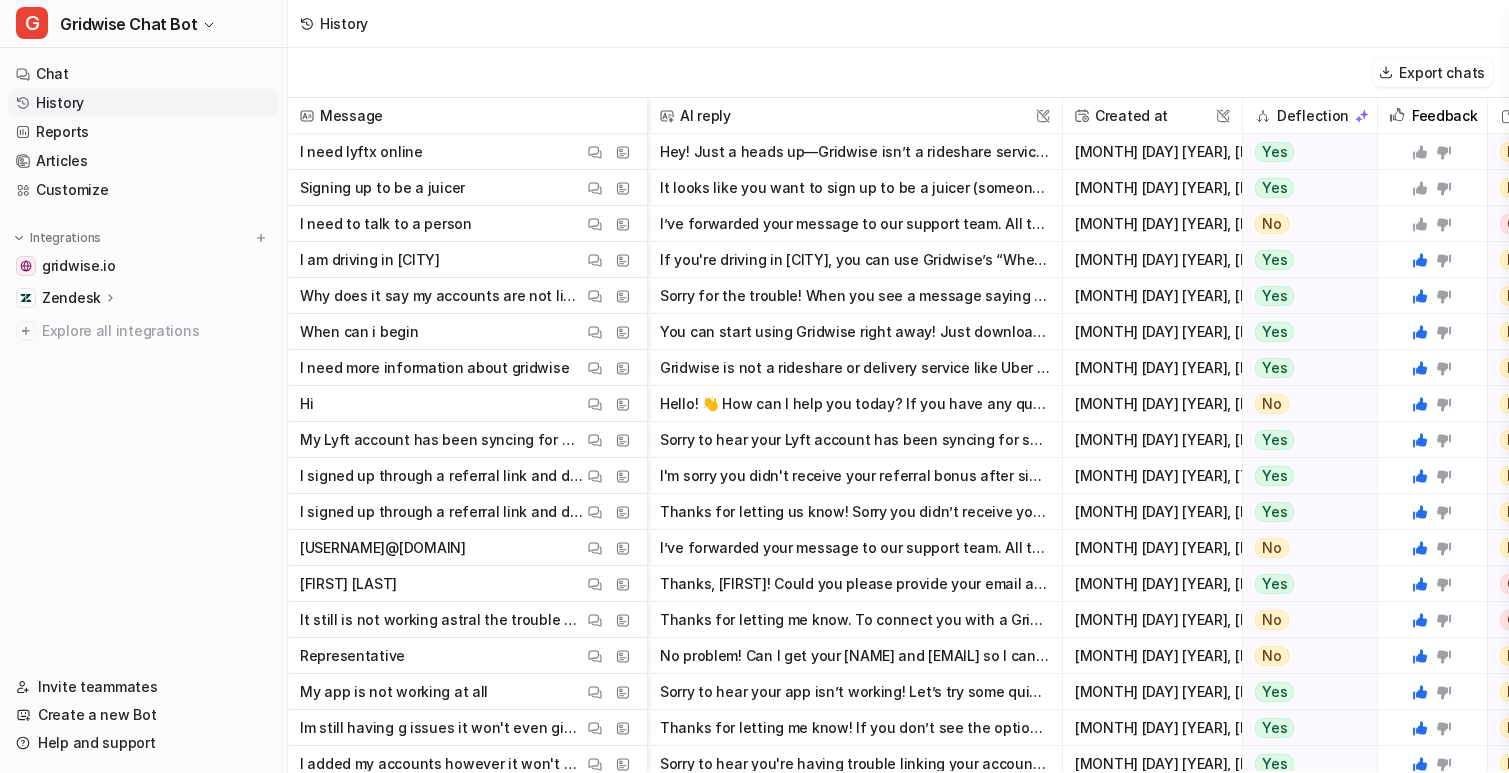 click on "It looks like you want to sign up to be a juicer (someone who charges and deploys scooters, like with Lime). Gridwise doesn't directly handle juicer sign-ups, but you can find helpful gig opportunitie" at bounding box center [855, 188] 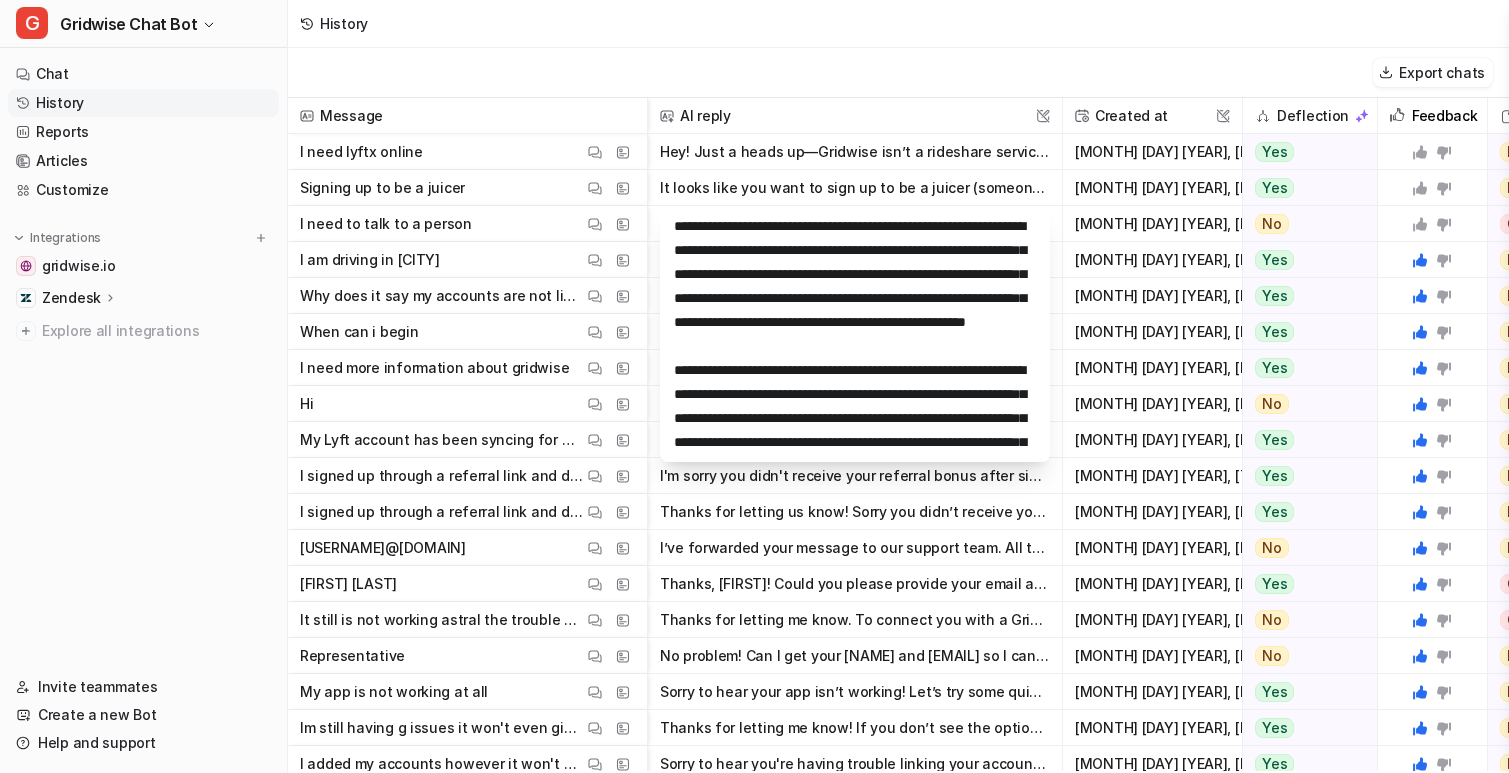 click on "History" at bounding box center (898, 24) 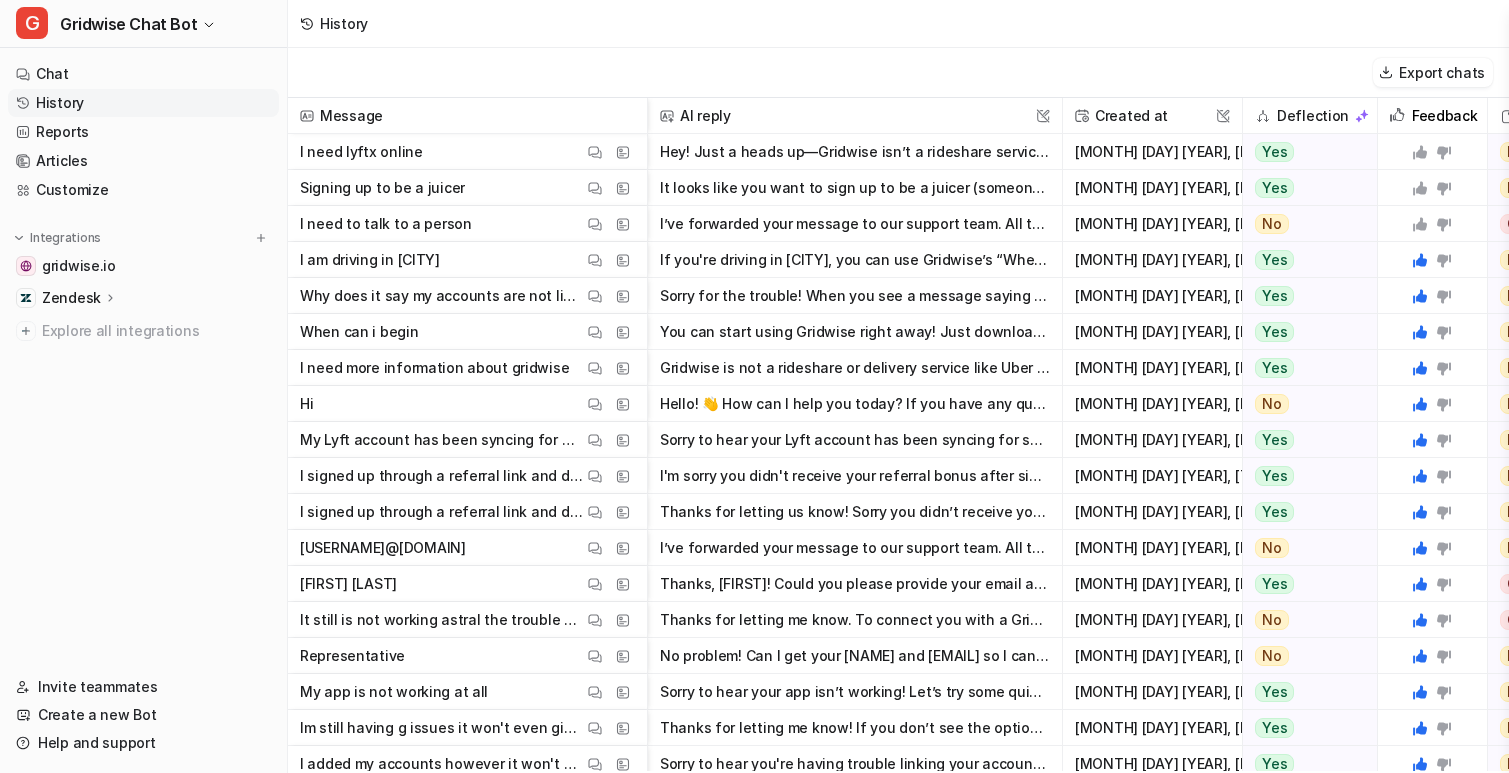 click at bounding box center [1432, 223] 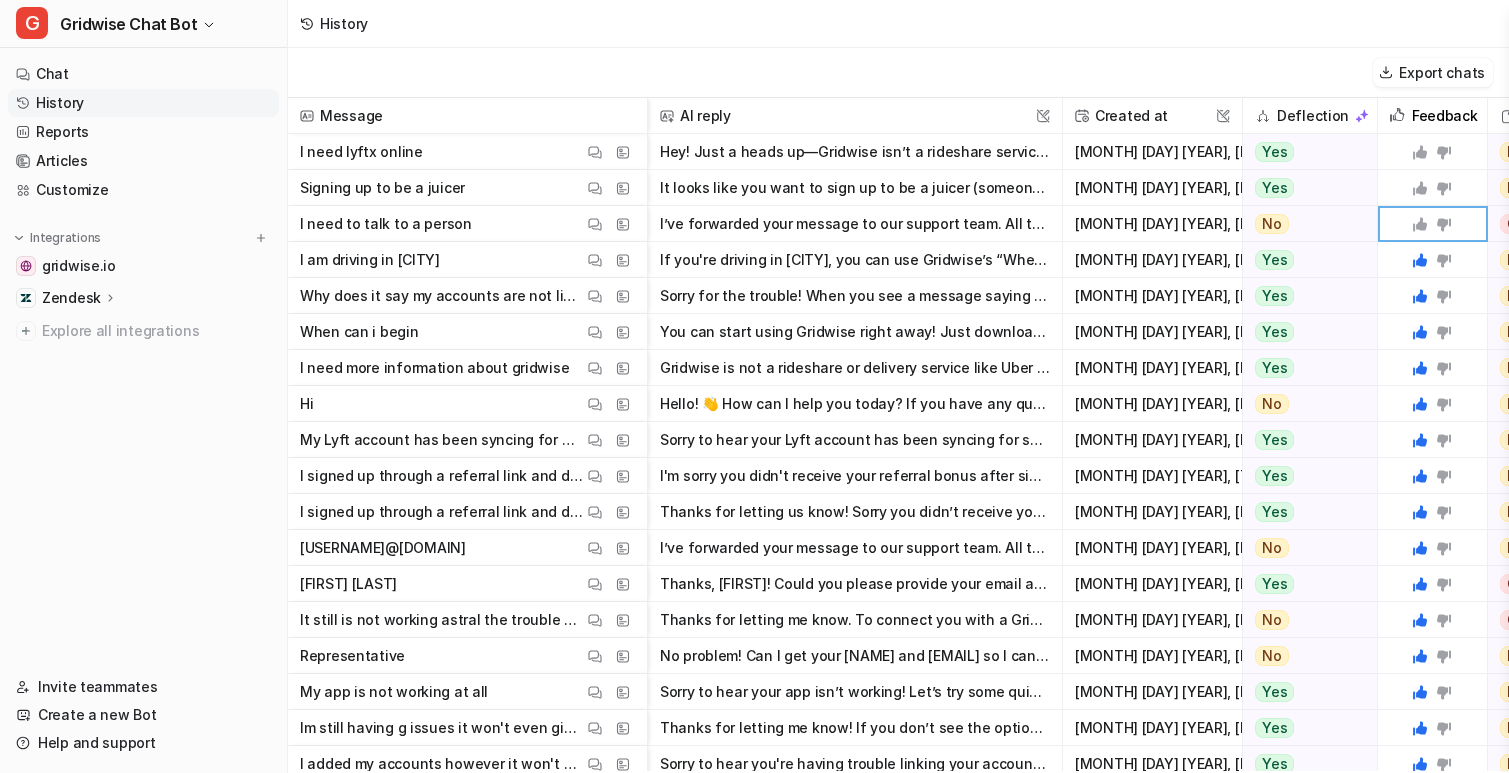 click 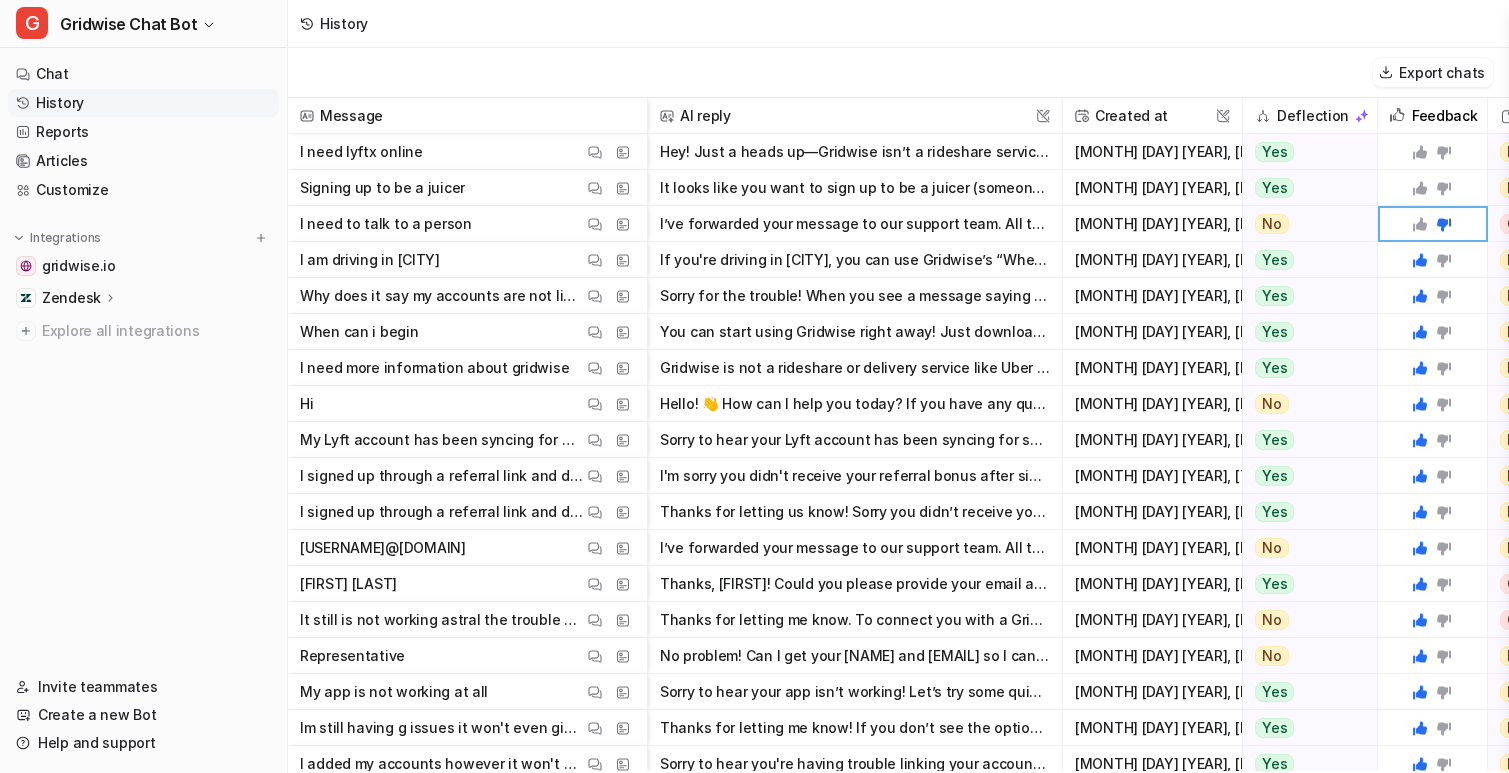 click on "I’ve forwarded your message to our support team. All the details from this conversation have been shared, and a team member will follow up with you by email within 24 hours.
If there’s anything else" at bounding box center (855, 224) 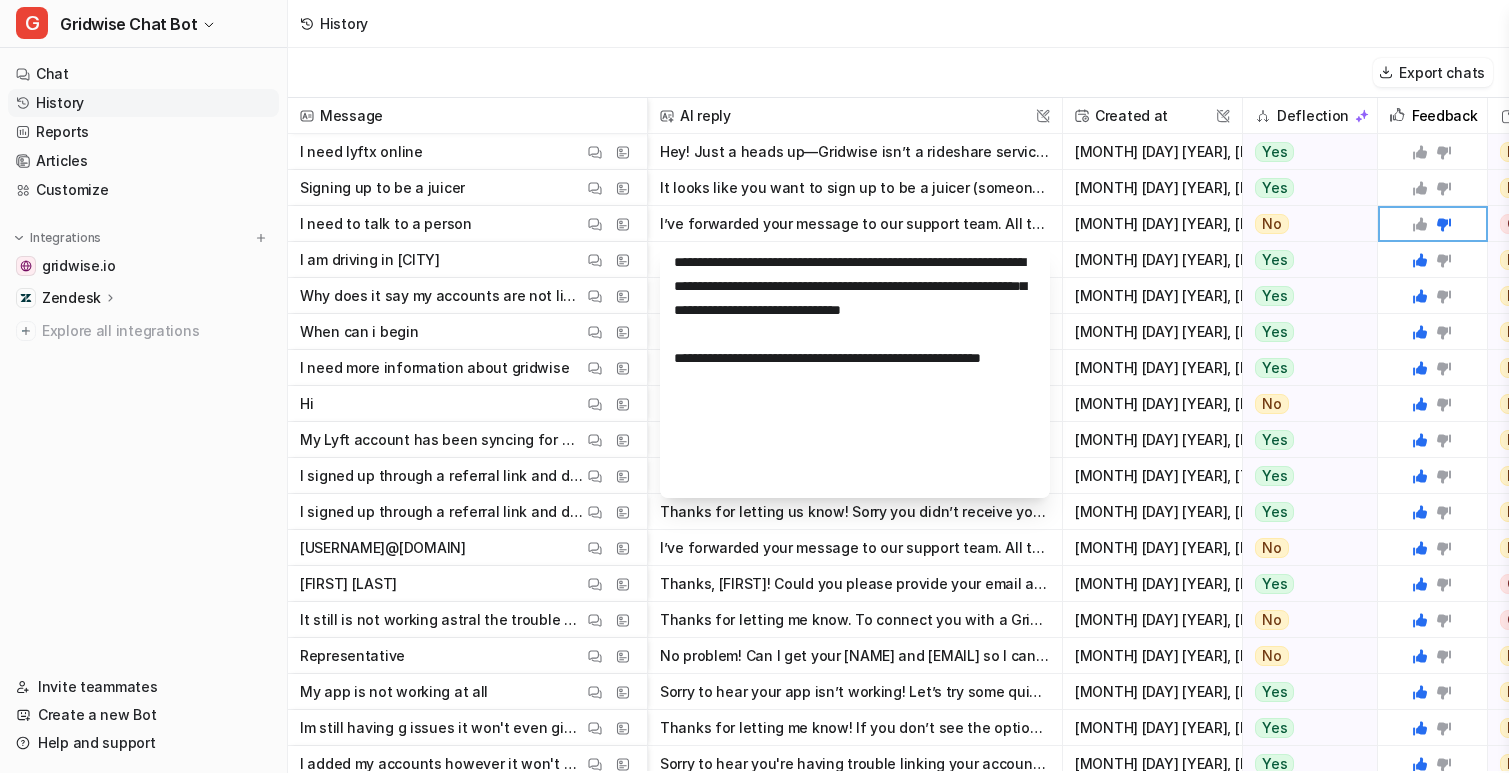 click on "History" at bounding box center [898, 24] 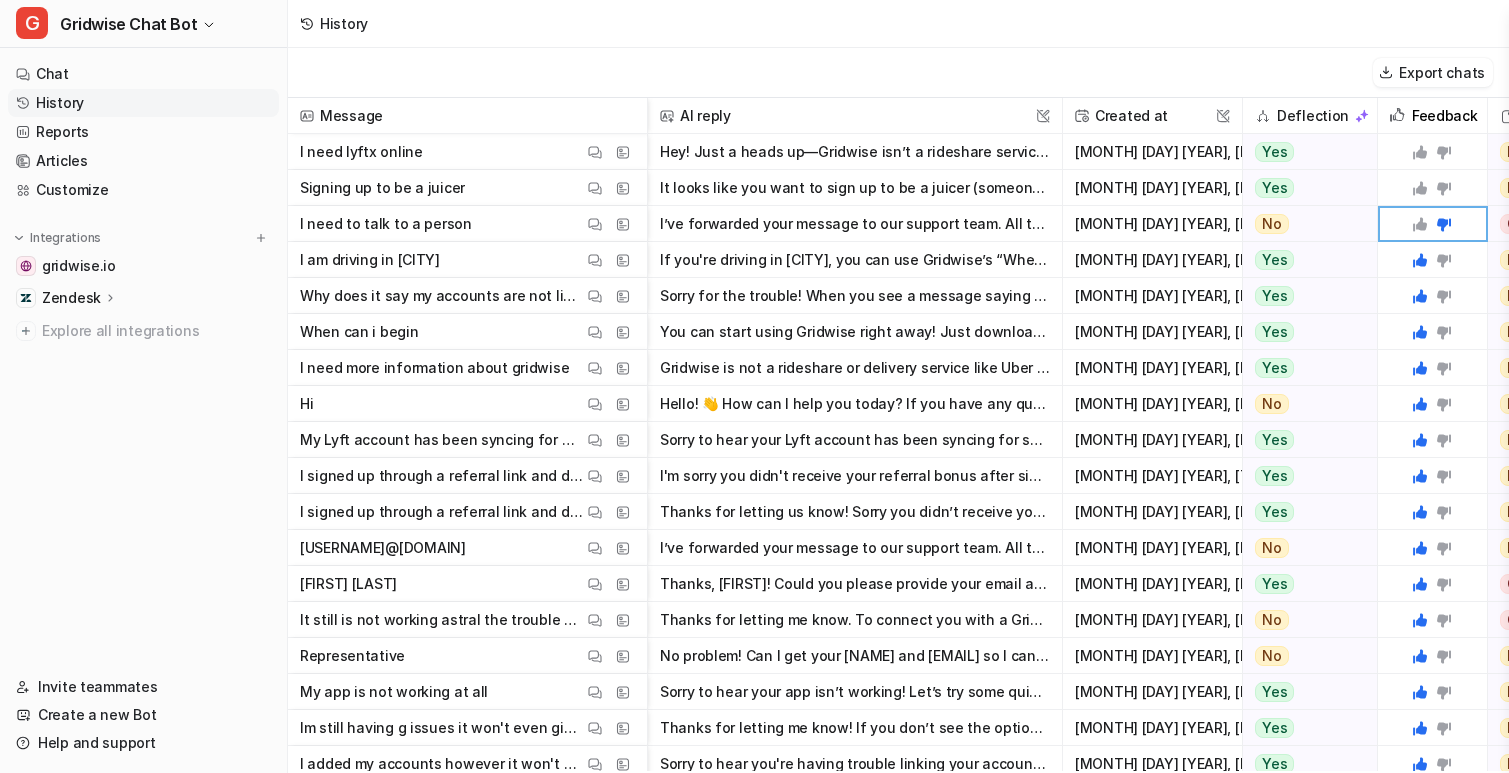 click on "It looks like you want to sign up to be a juicer (someone who charges and deploys scooters, like with Lime). Gridwise doesn't directly handle juicer sign-ups, but you can find helpful gig opportunitie" at bounding box center (855, 188) 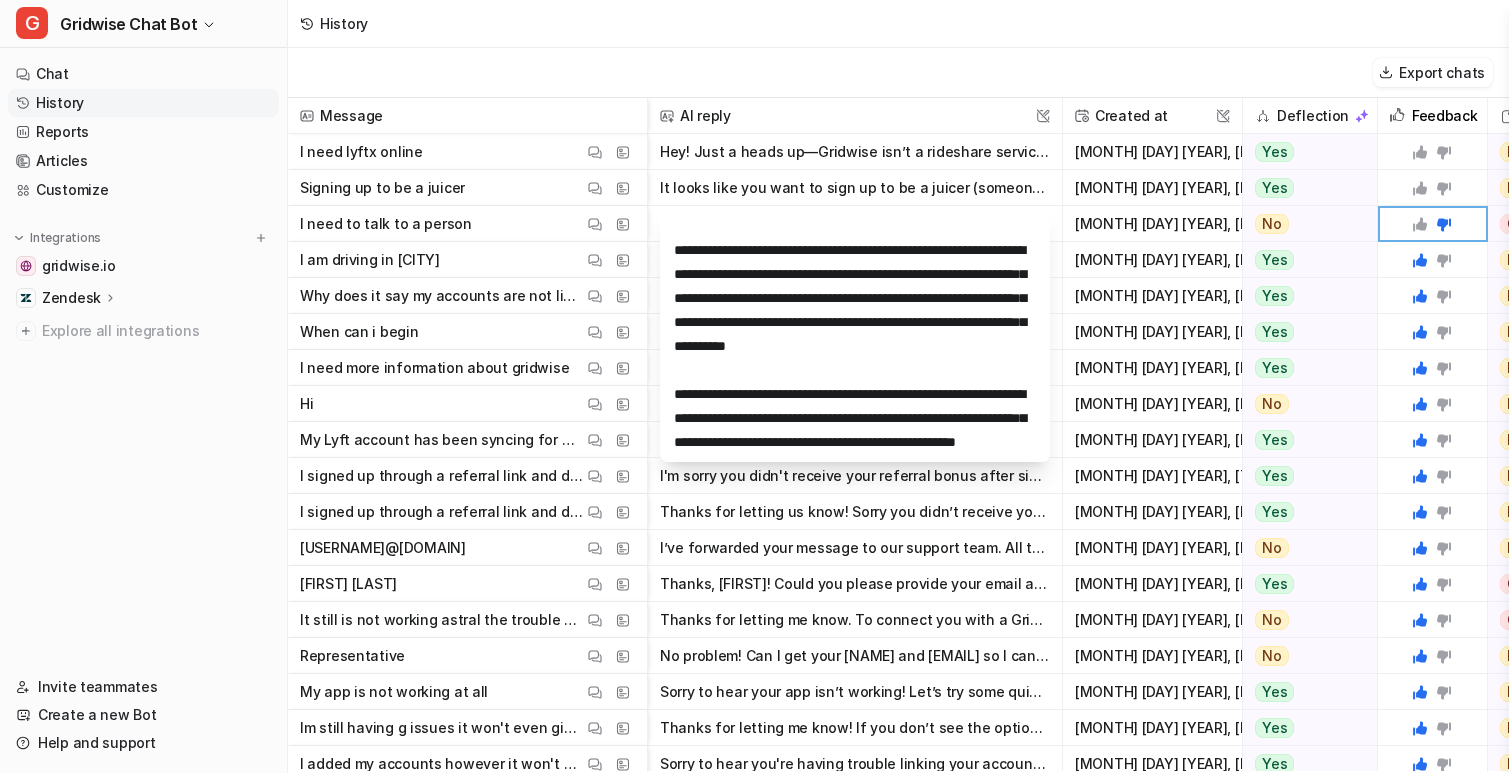 scroll, scrollTop: 0, scrollLeft: 0, axis: both 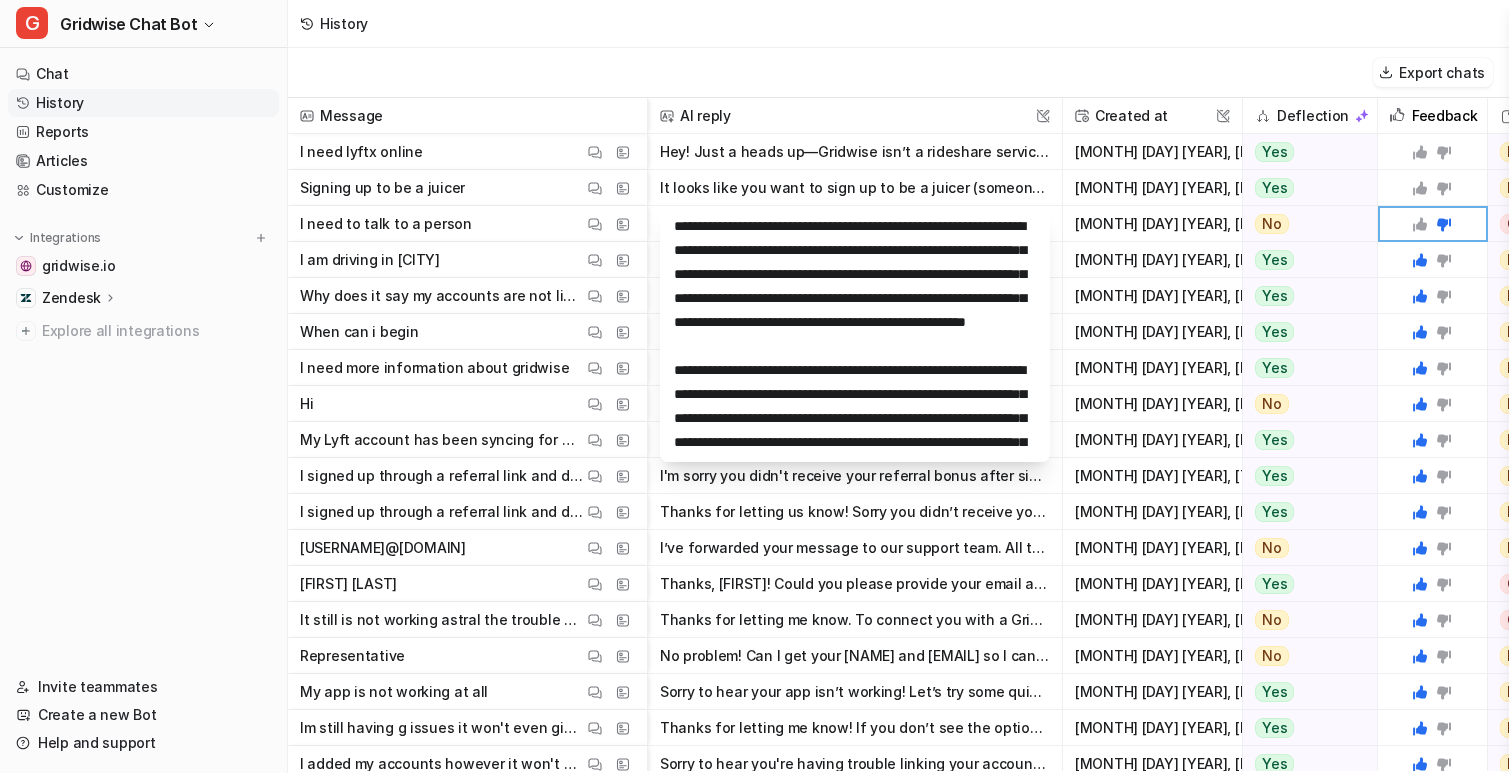 click 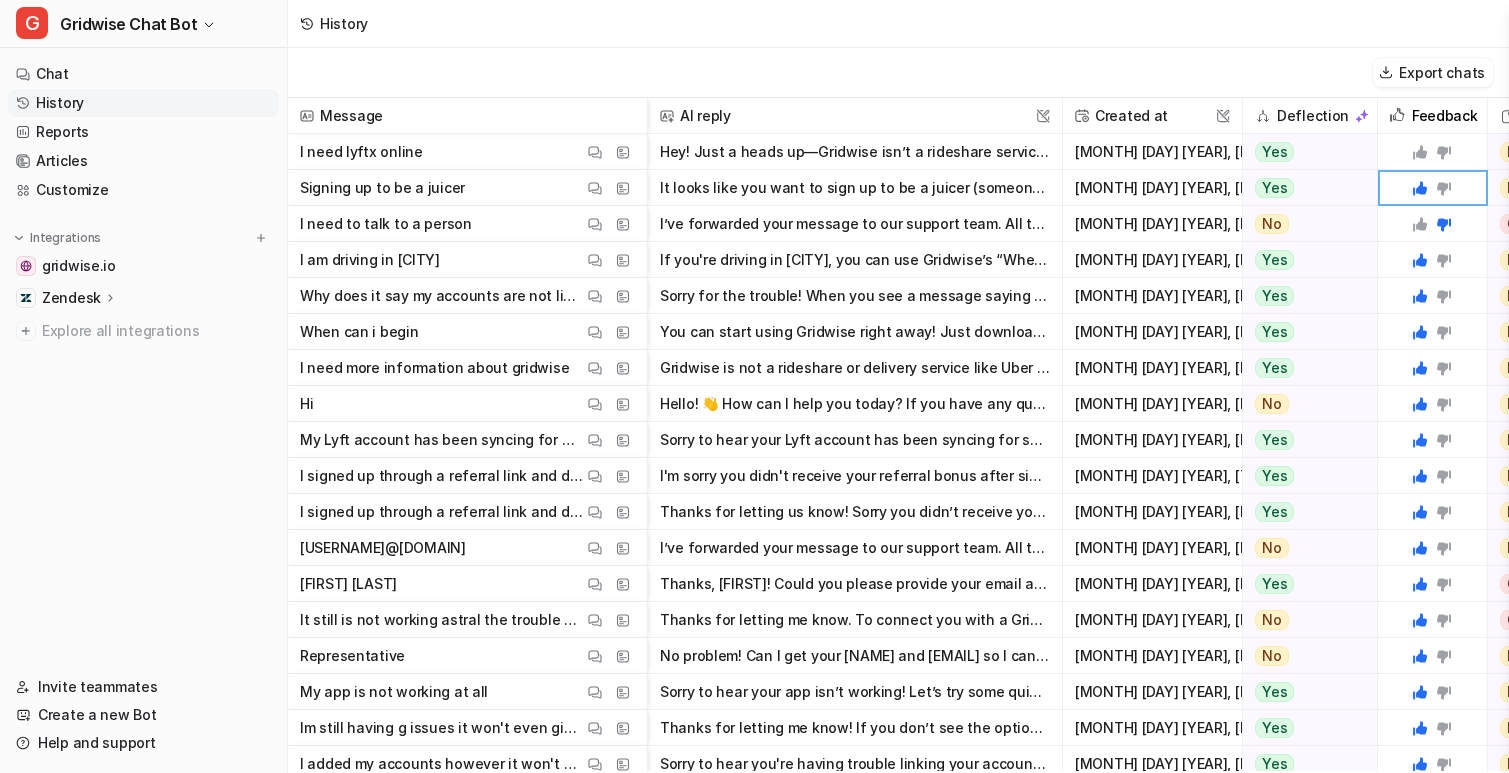 click on "Hey! Just a heads up—[SERVICE] isn’t a rideshare service like Lyft or Uber, so we can’t get you "LyftX online" directly.
[SERVICE] is an assistant app that helps drivers track their miles, earnings, an" at bounding box center [855, 152] 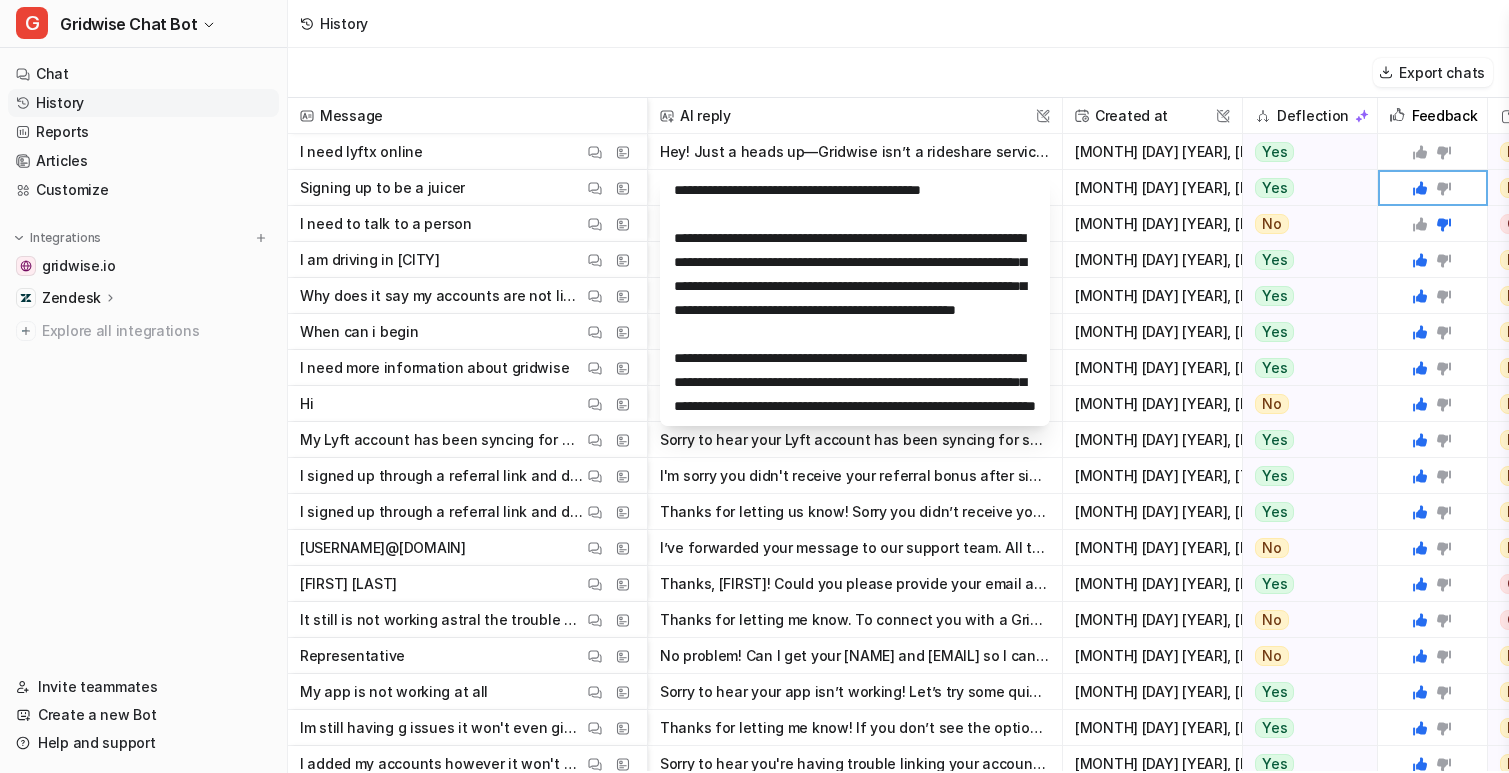 scroll, scrollTop: 96, scrollLeft: 0, axis: vertical 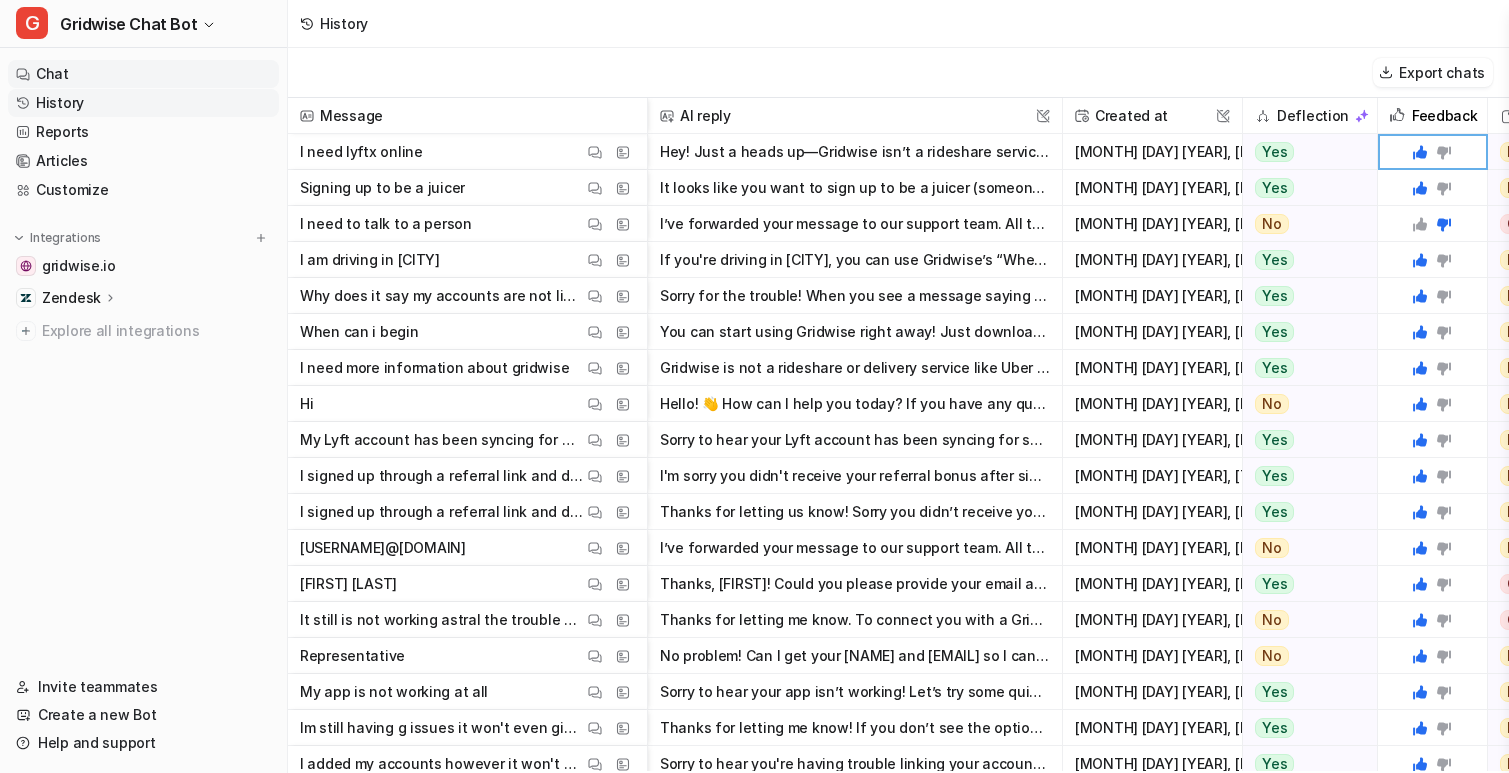 click on "Chat" at bounding box center [143, 74] 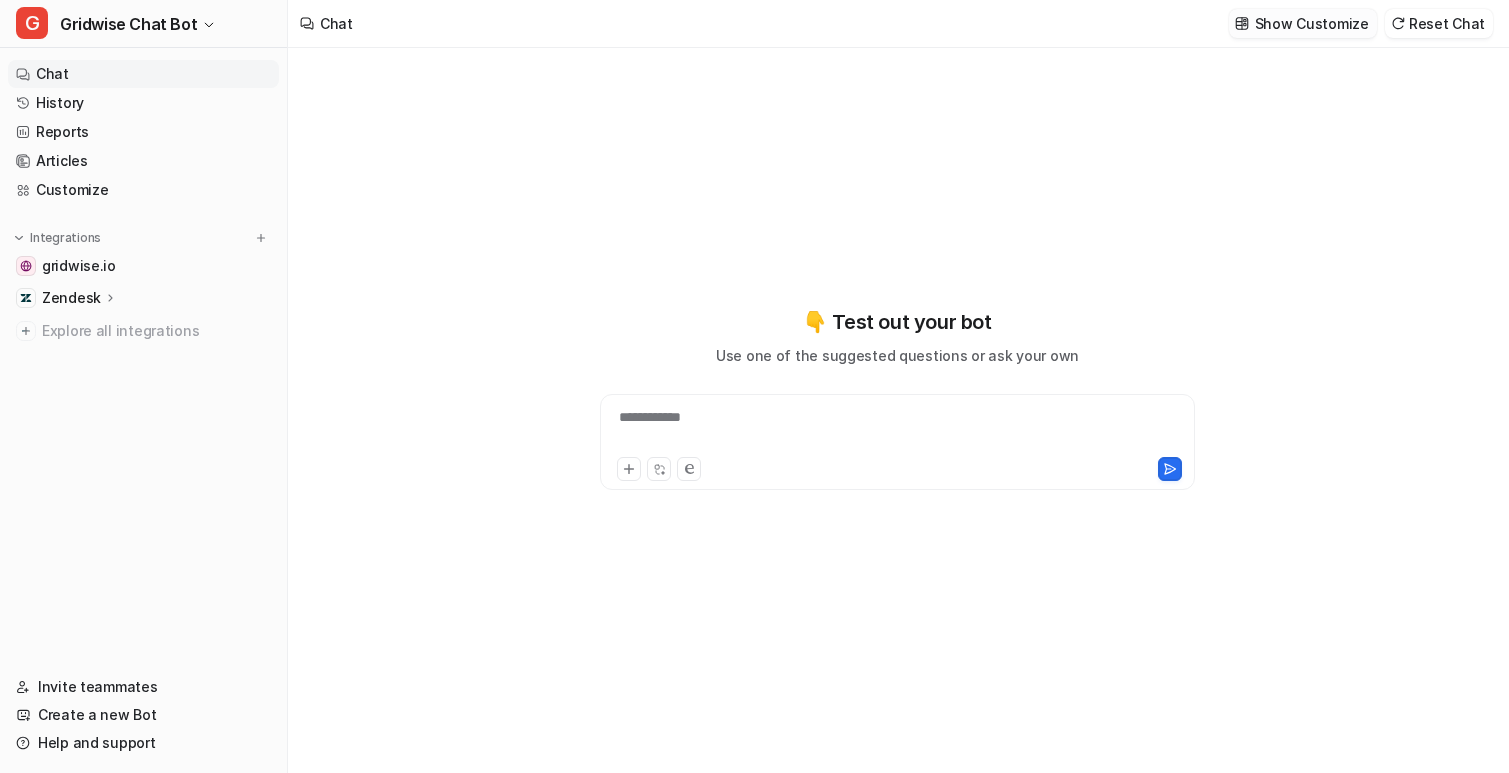 click on "Show Customize" at bounding box center (1312, 23) 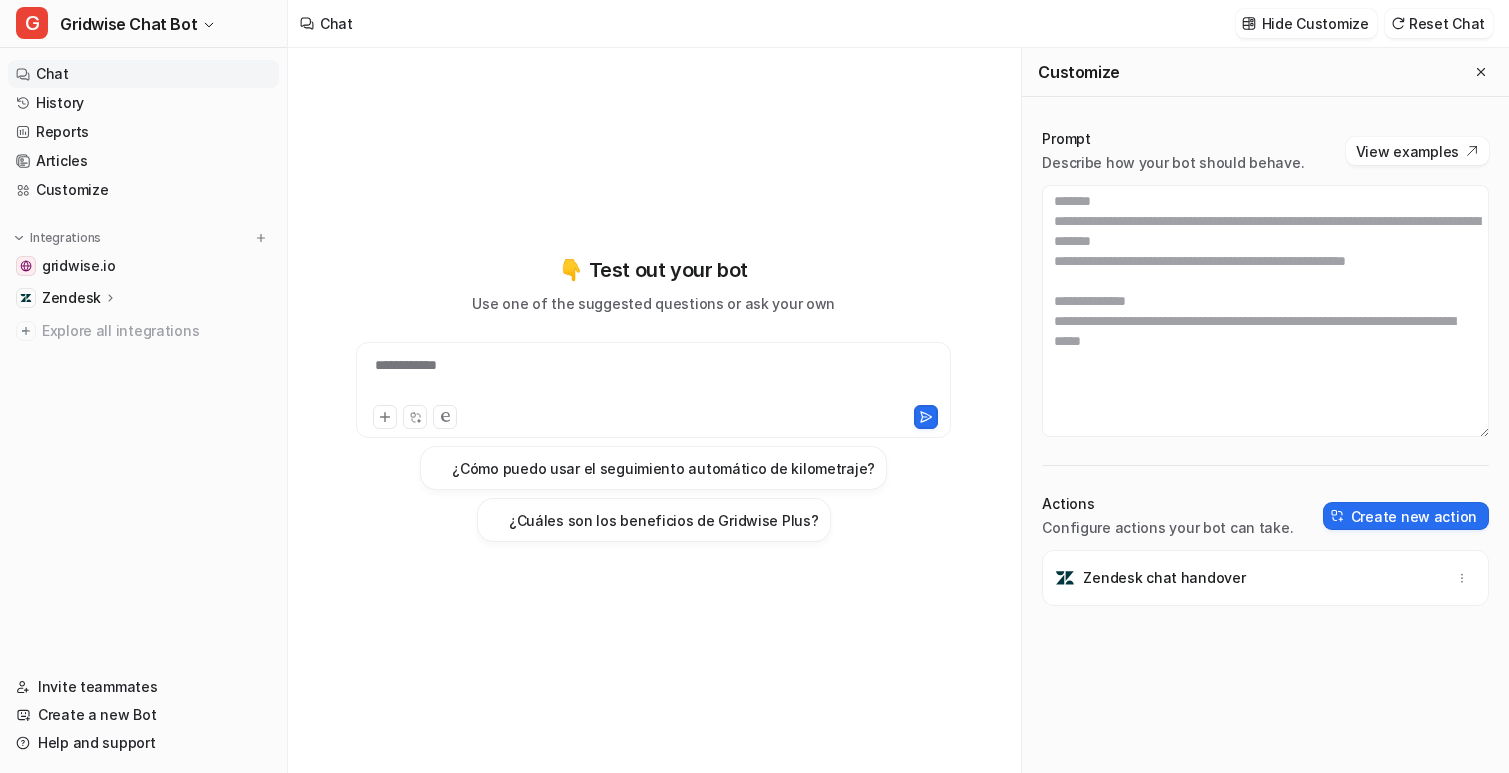 scroll, scrollTop: 722, scrollLeft: 0, axis: vertical 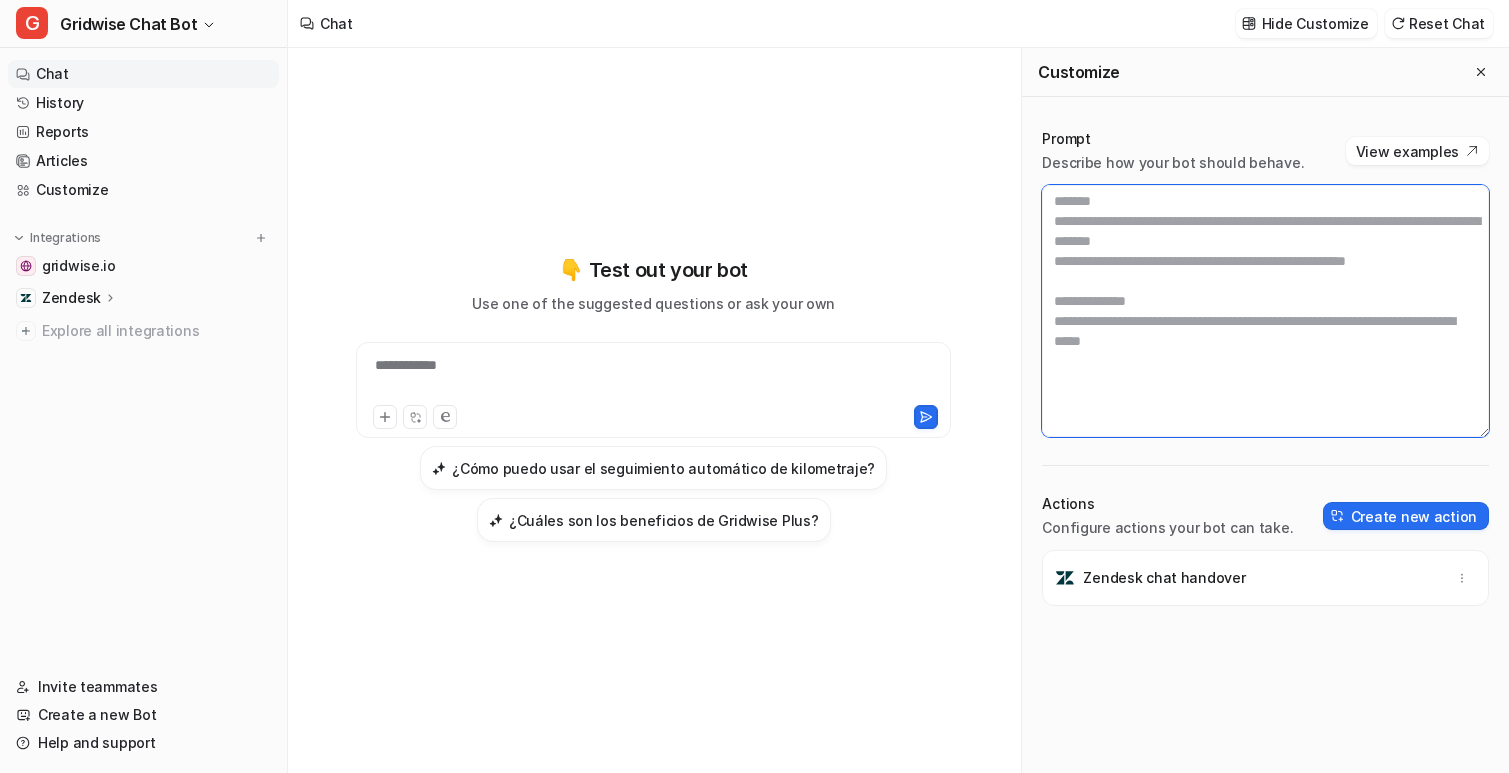 click at bounding box center (1265, 311) 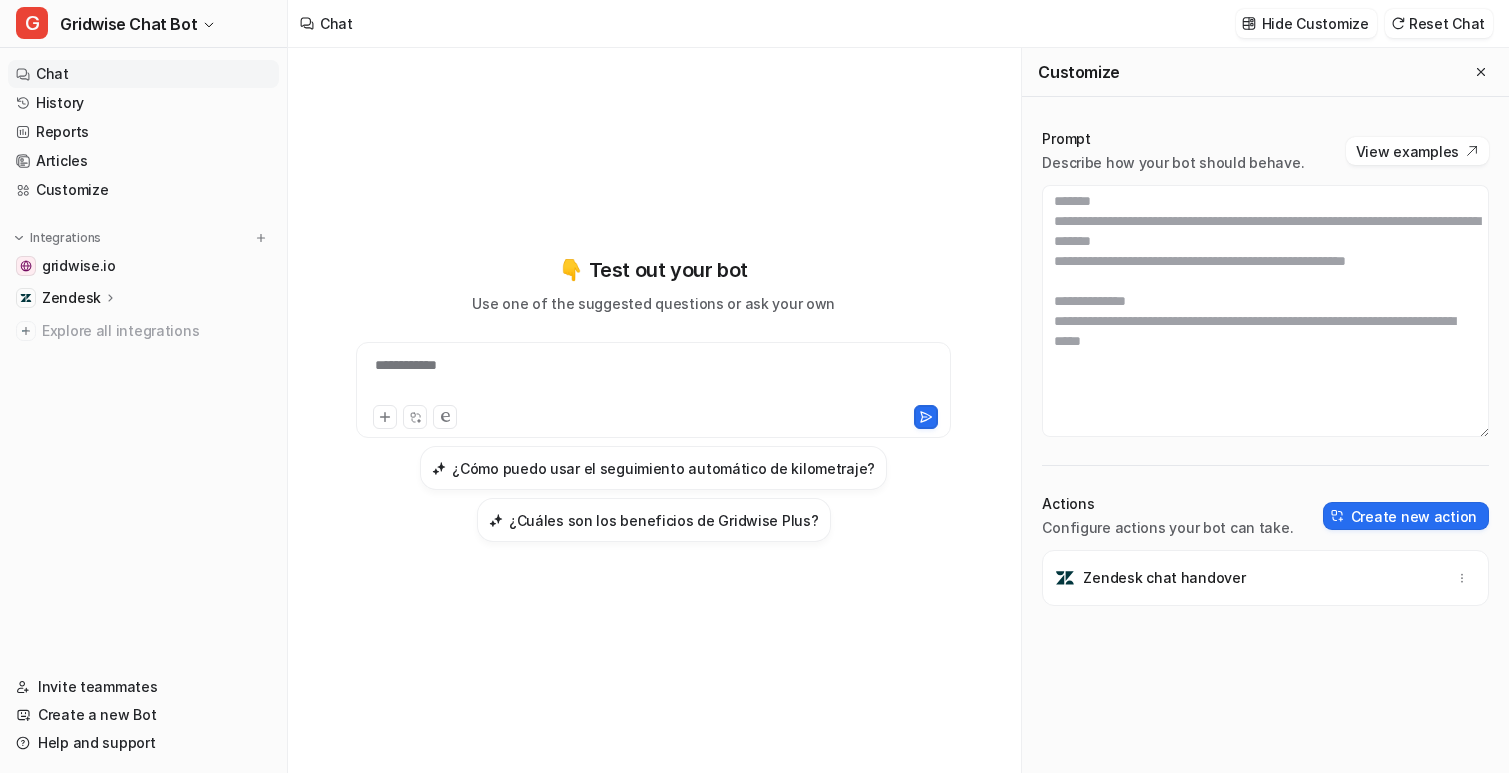click on "**********" at bounding box center [653, 398] 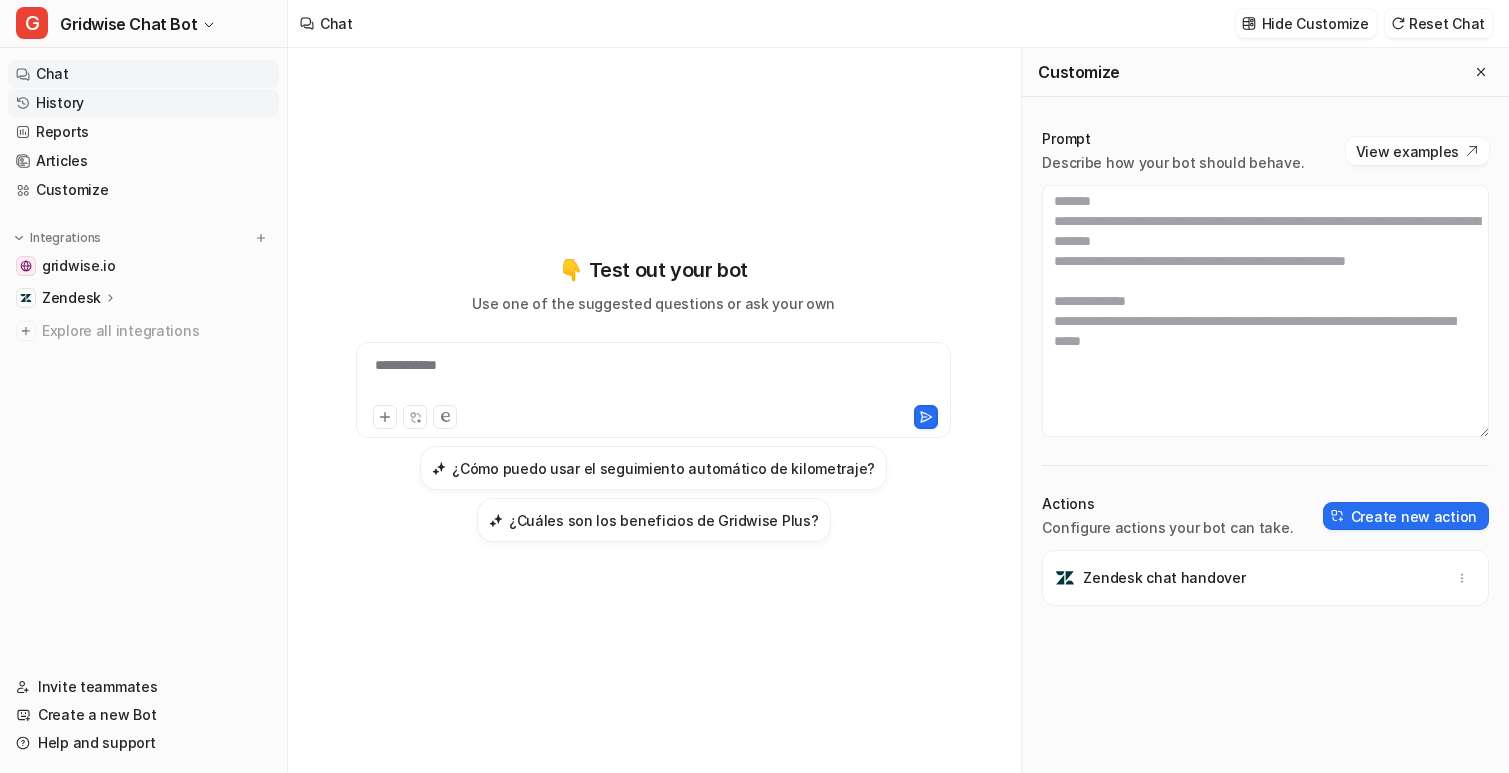 click on "History" at bounding box center [143, 103] 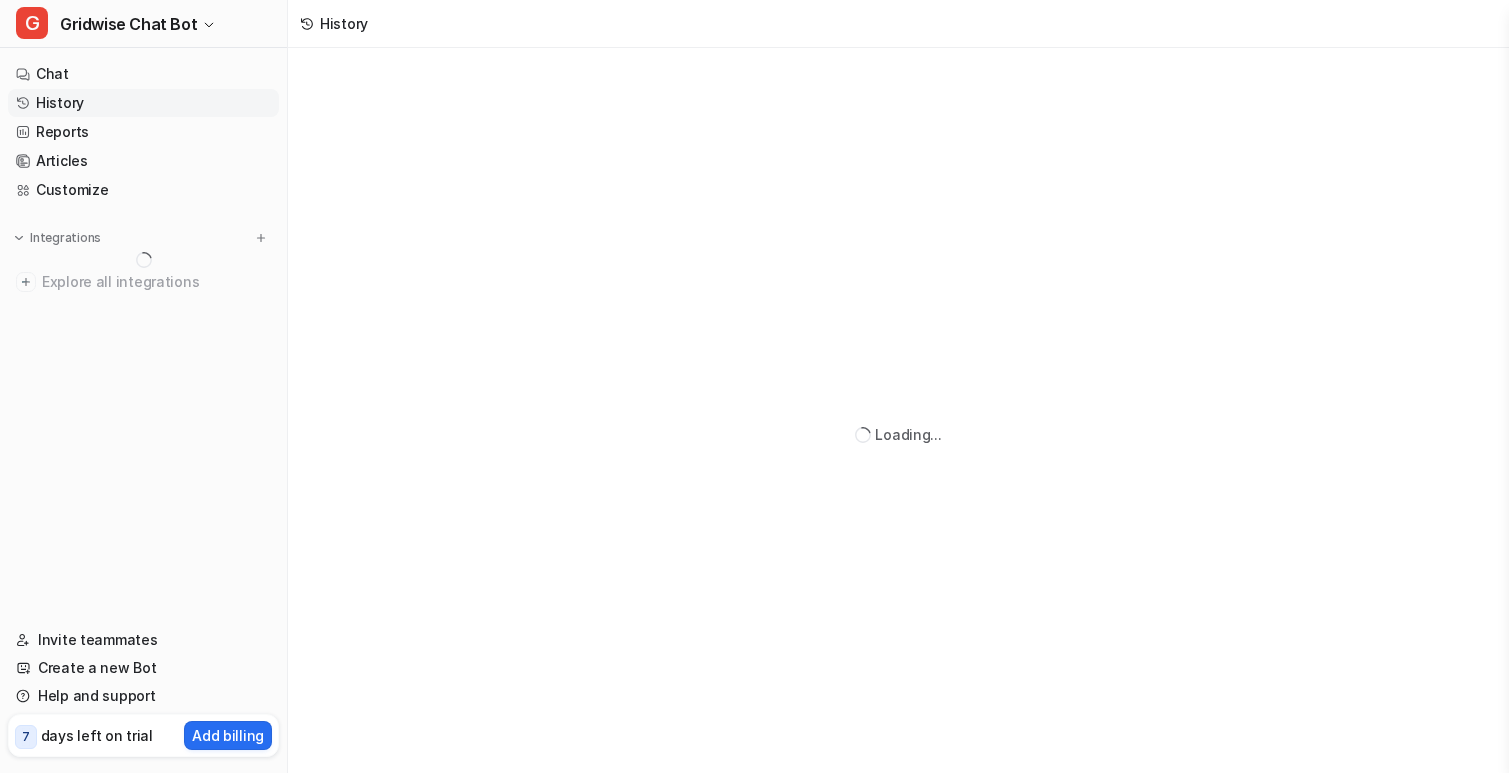 scroll, scrollTop: 0, scrollLeft: 0, axis: both 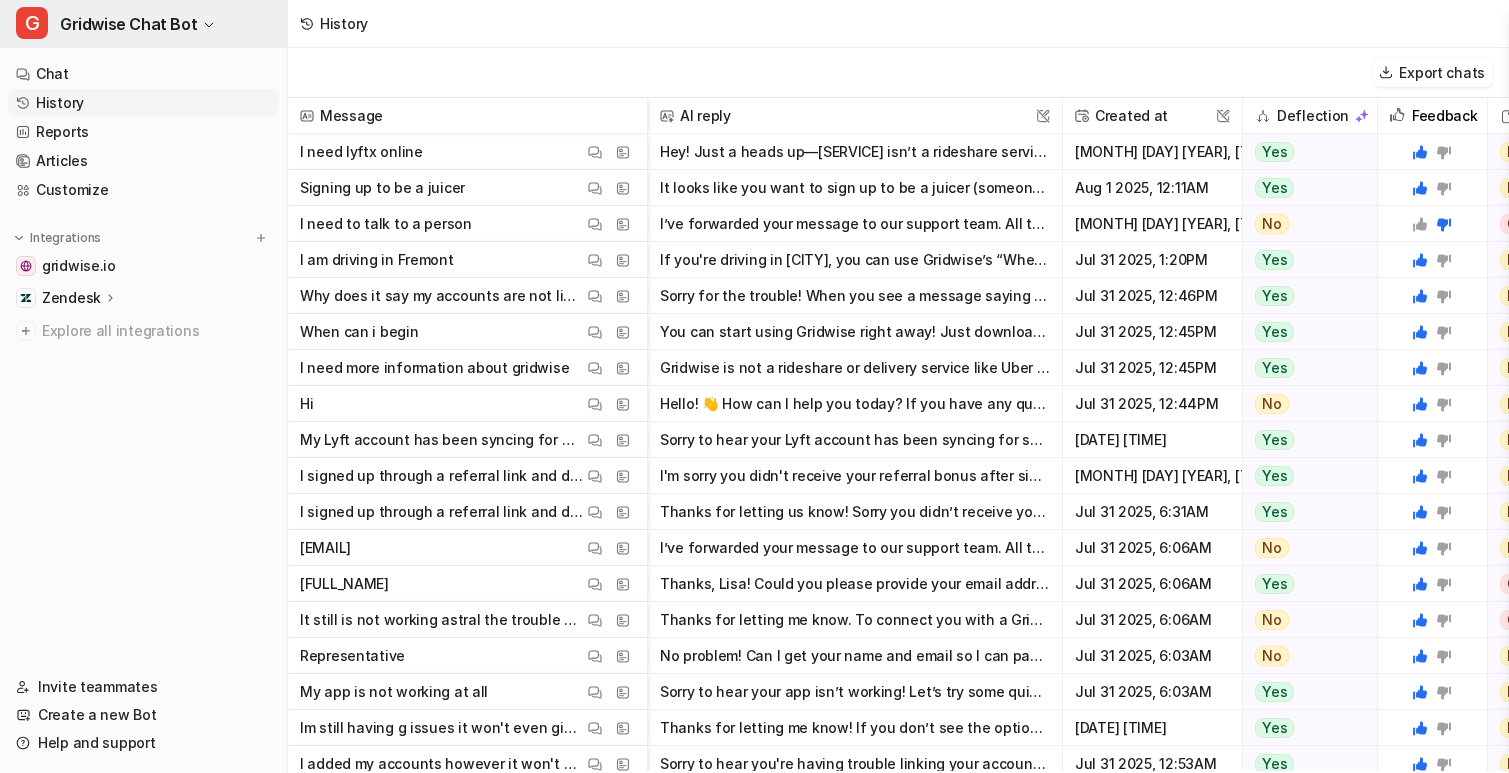 click on "G Gridwise Chat Bot" at bounding box center (143, 24) 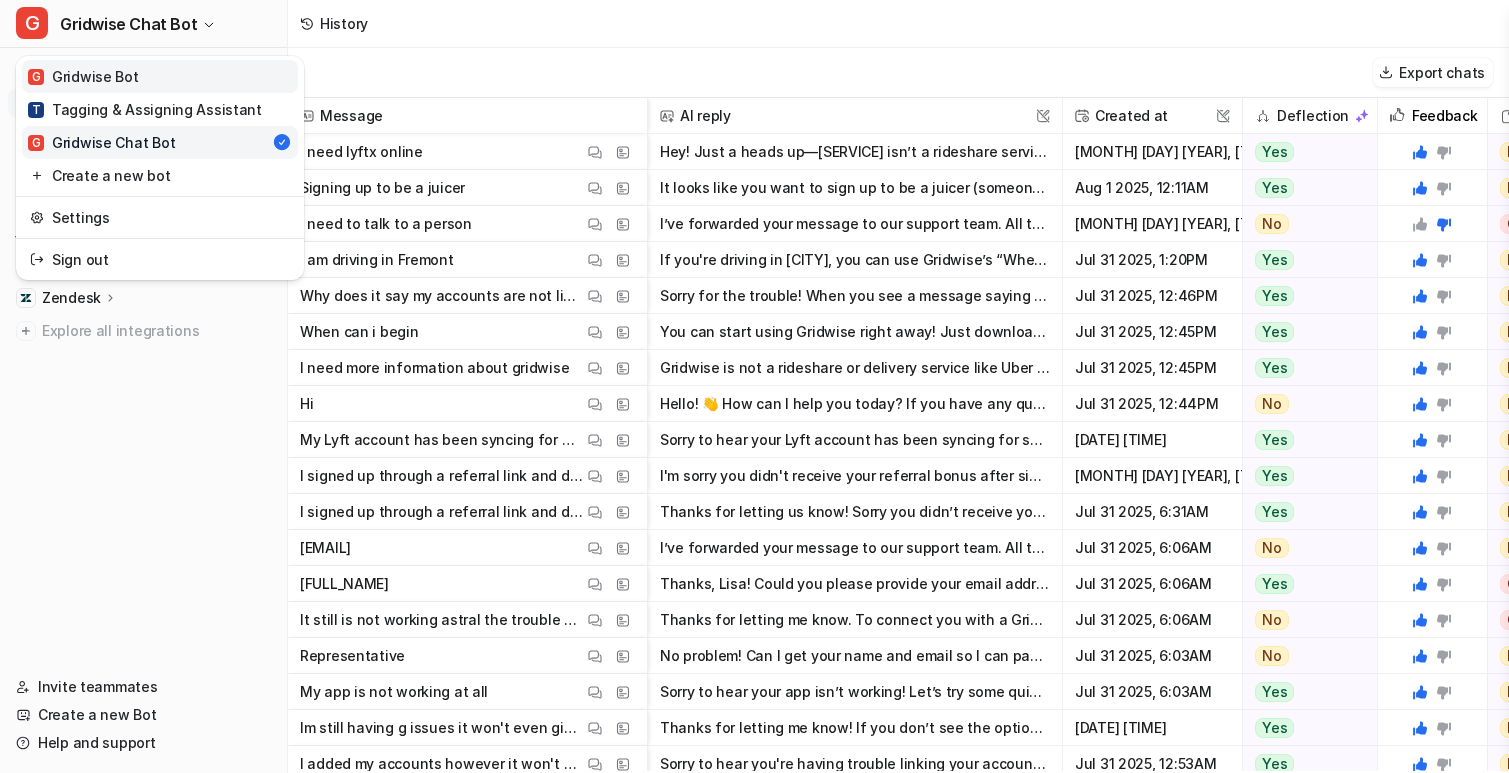 click on "G   Gridwise Bot" at bounding box center [160, 76] 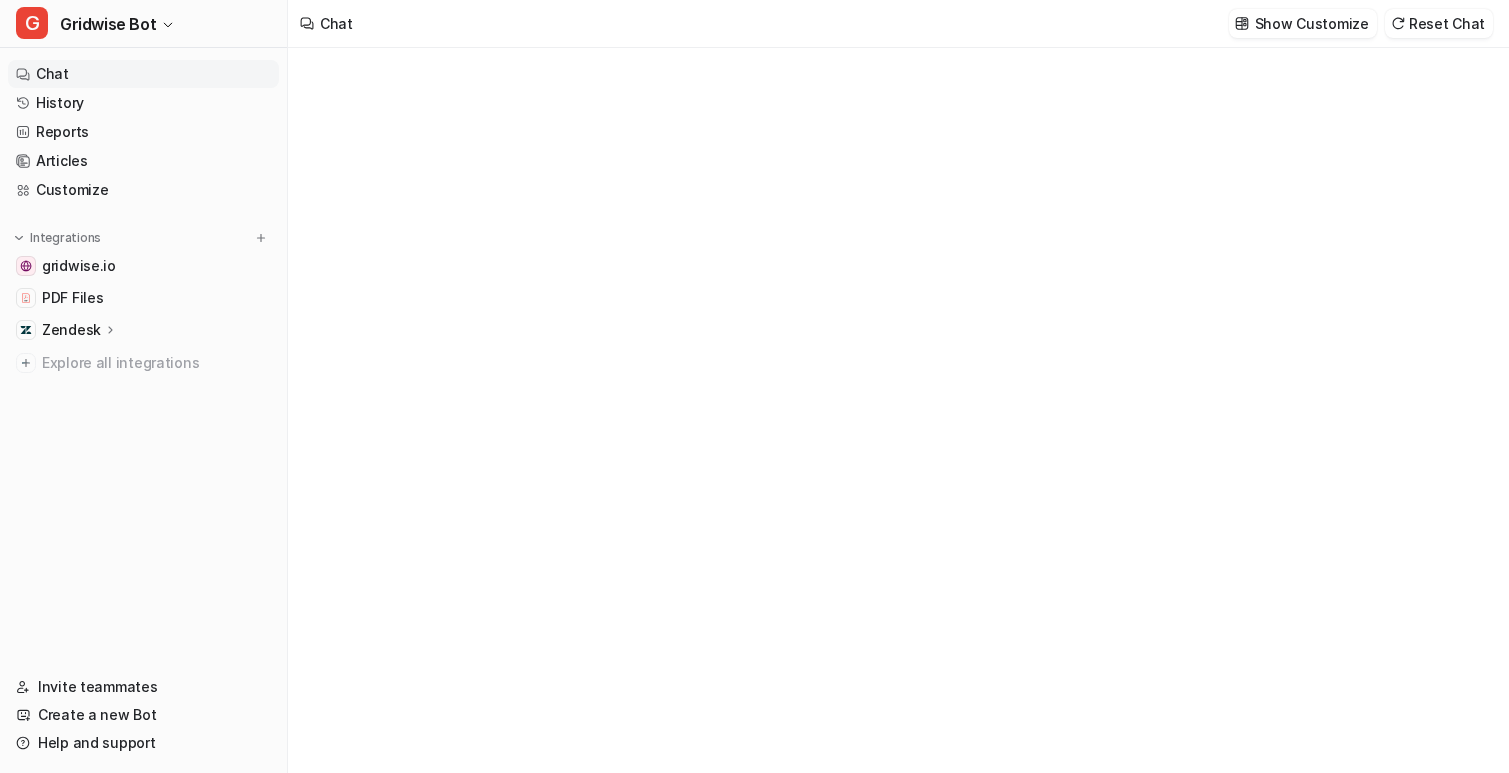 type on "**********" 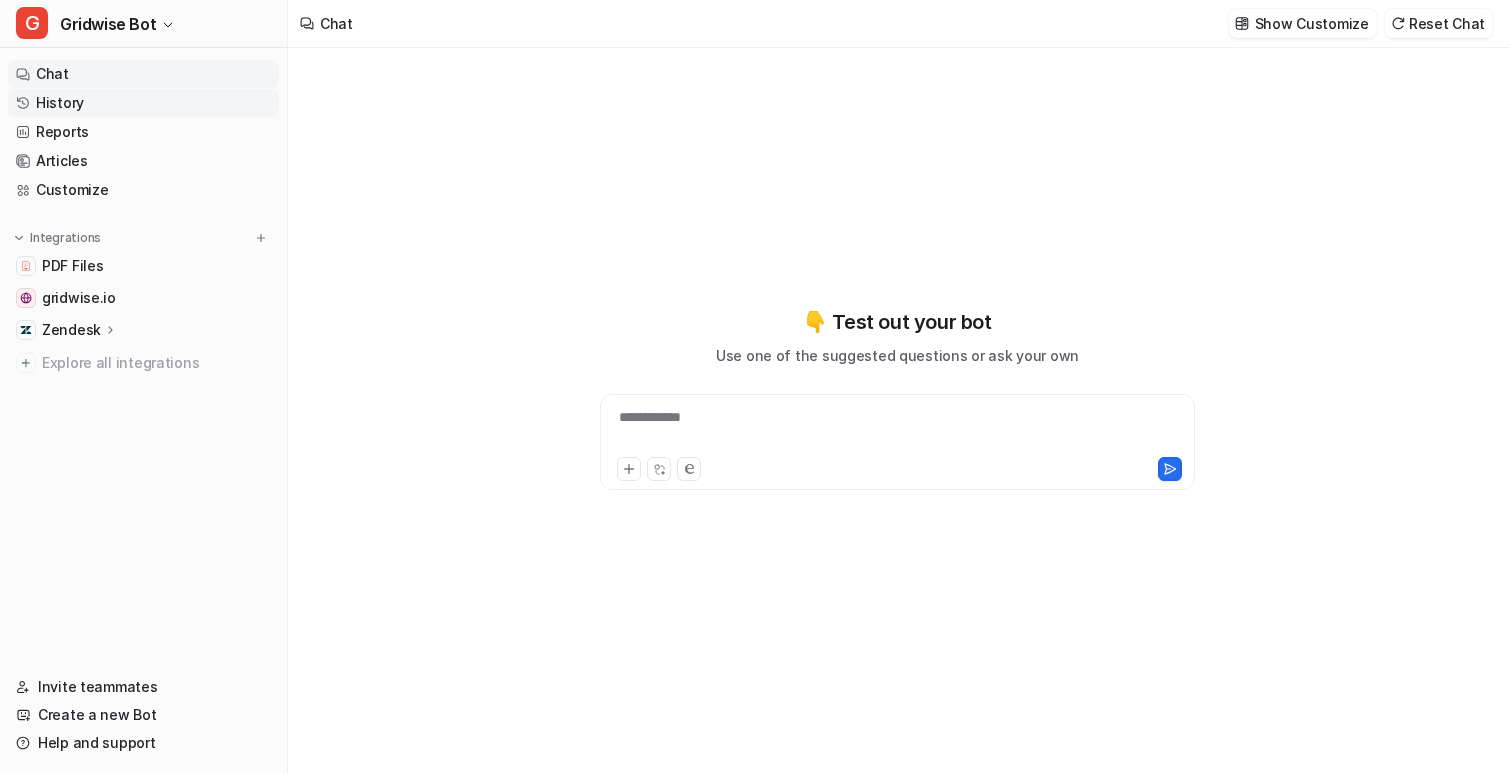 click on "History" at bounding box center [143, 103] 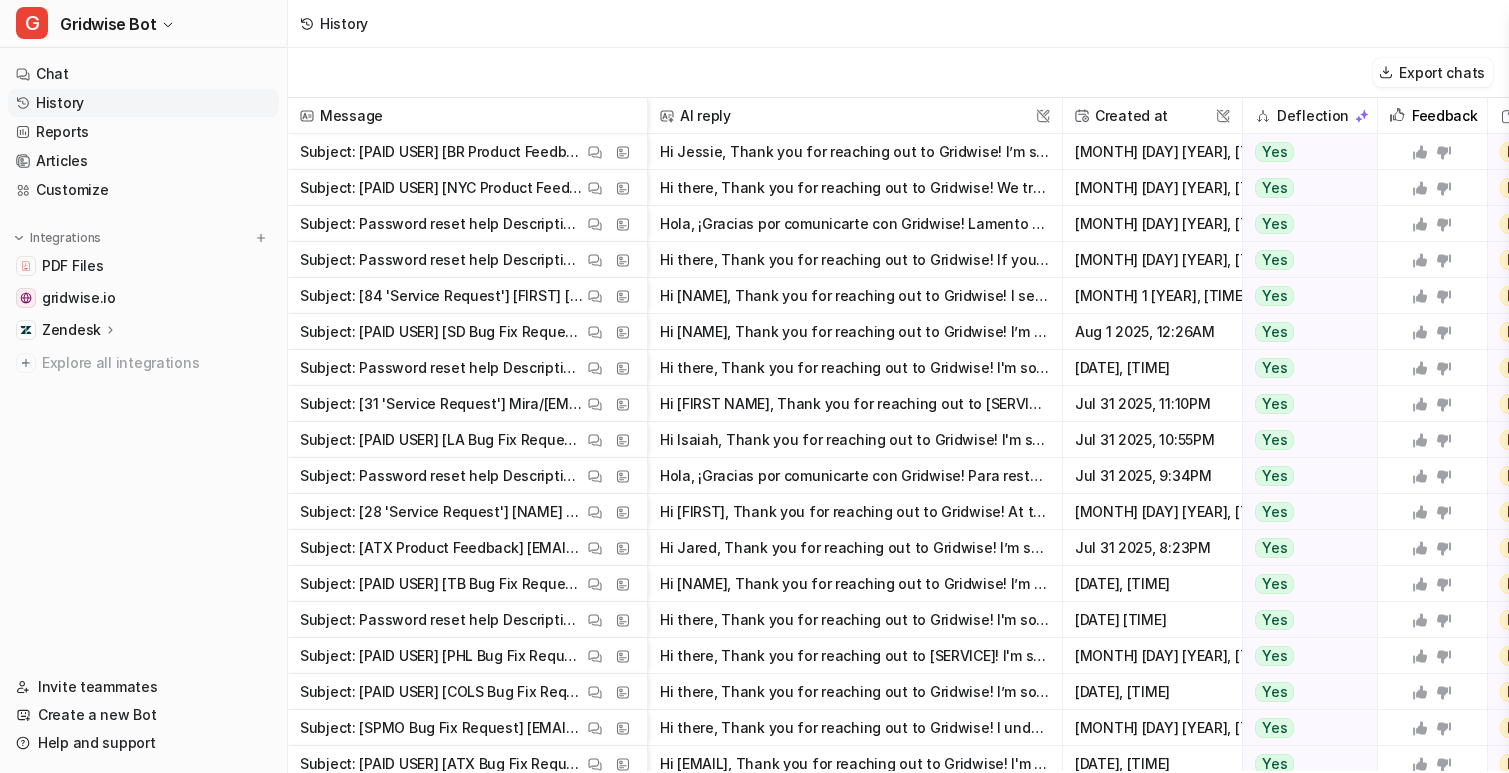 scroll, scrollTop: 191, scrollLeft: 0, axis: vertical 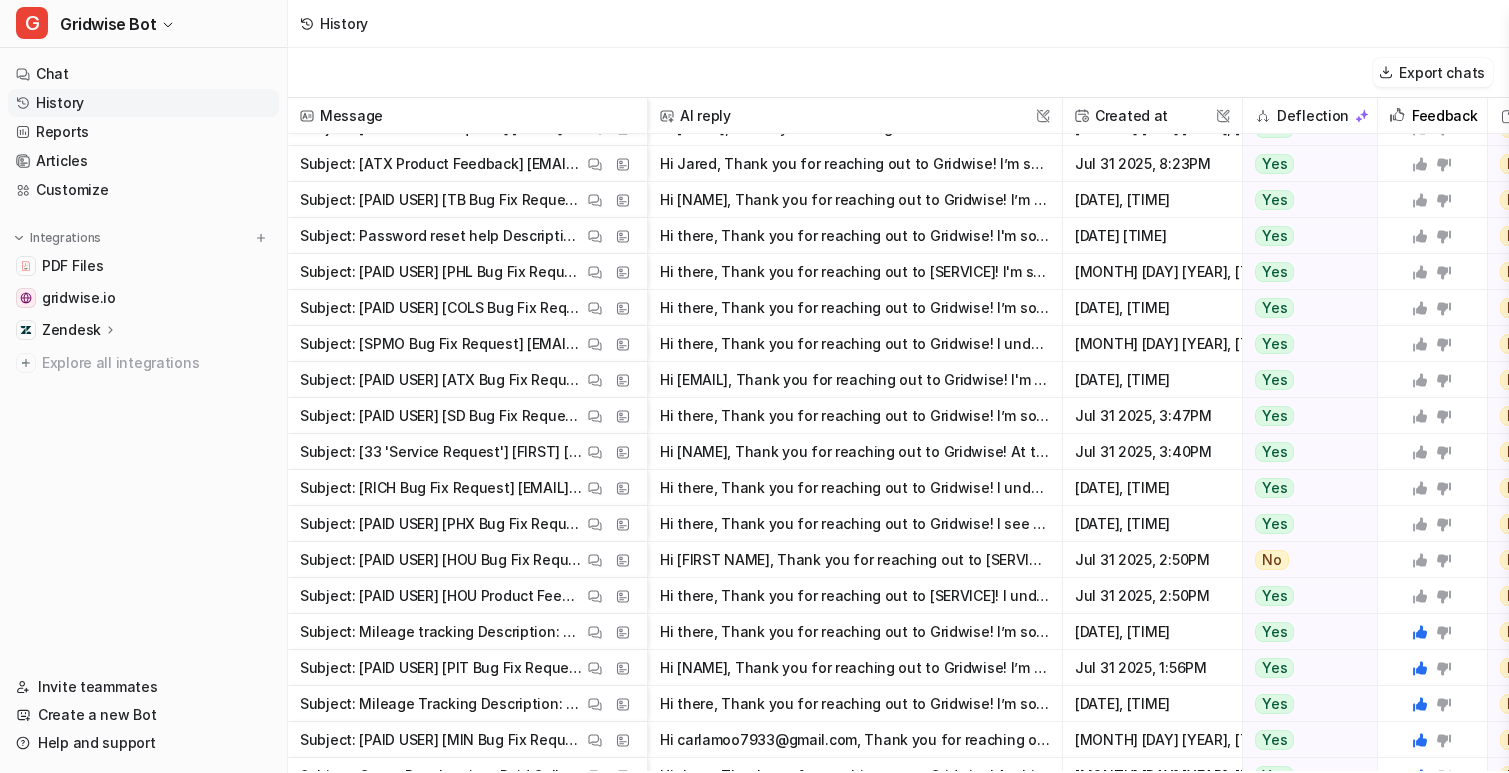 click on "Hi there,
Thank you for reaching out to [SERVICE]! I understand your confusion about why the tracker in the app might need to be activated manually.
[SERVICE] offers two ways to track mileage:
- For" at bounding box center [855, 596] 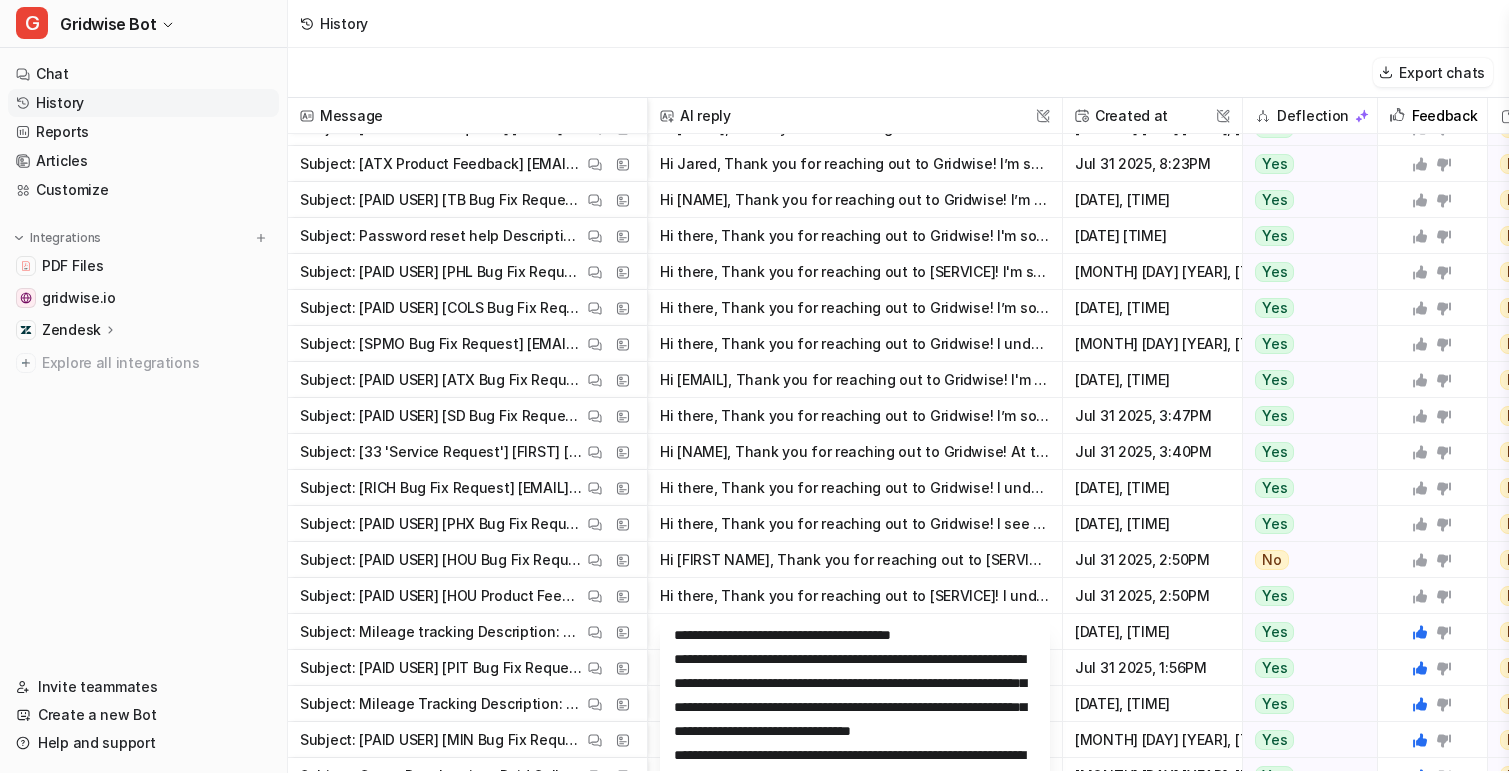 scroll, scrollTop: 161, scrollLeft: 0, axis: vertical 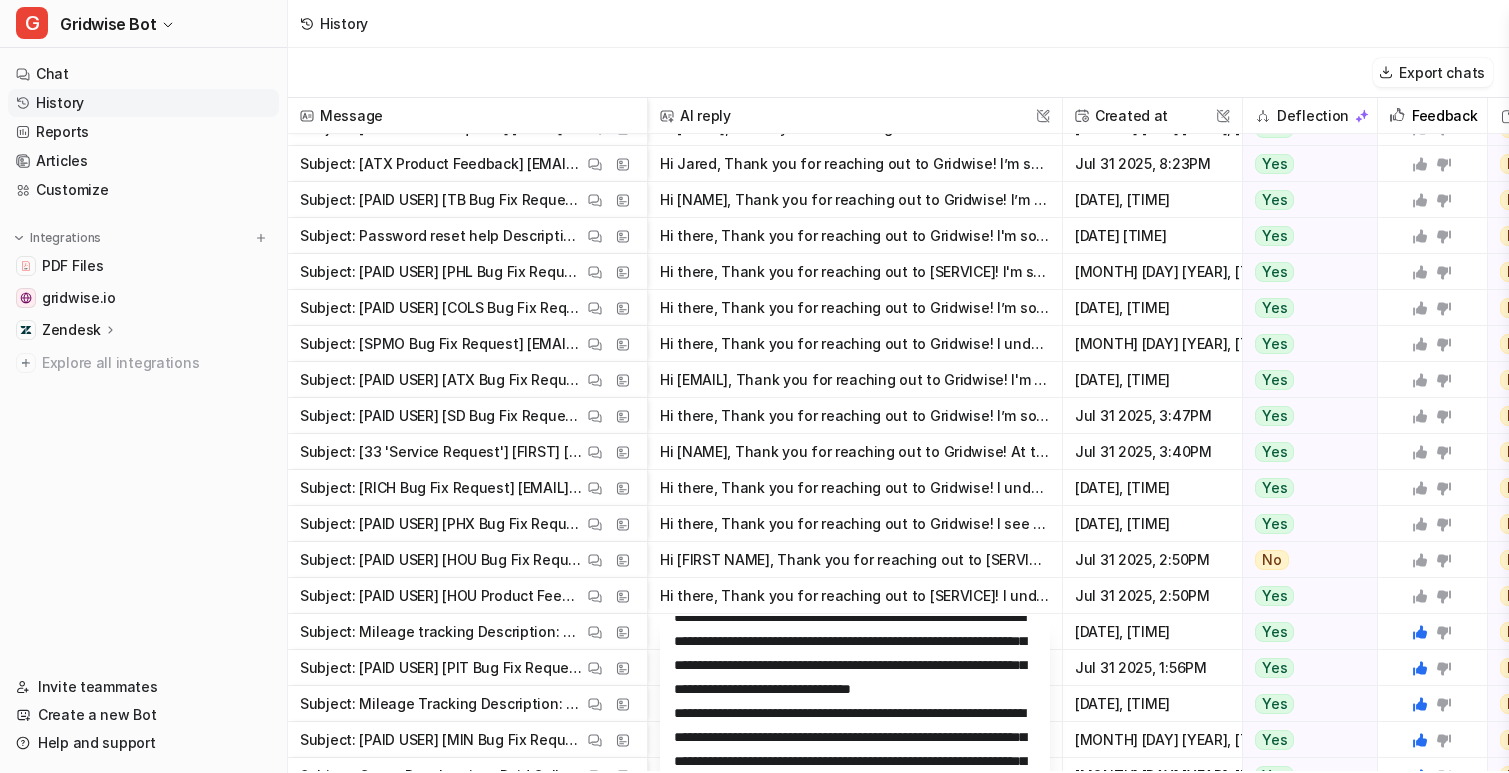 click on "View Thread View Sources" at bounding box center (609, 596) 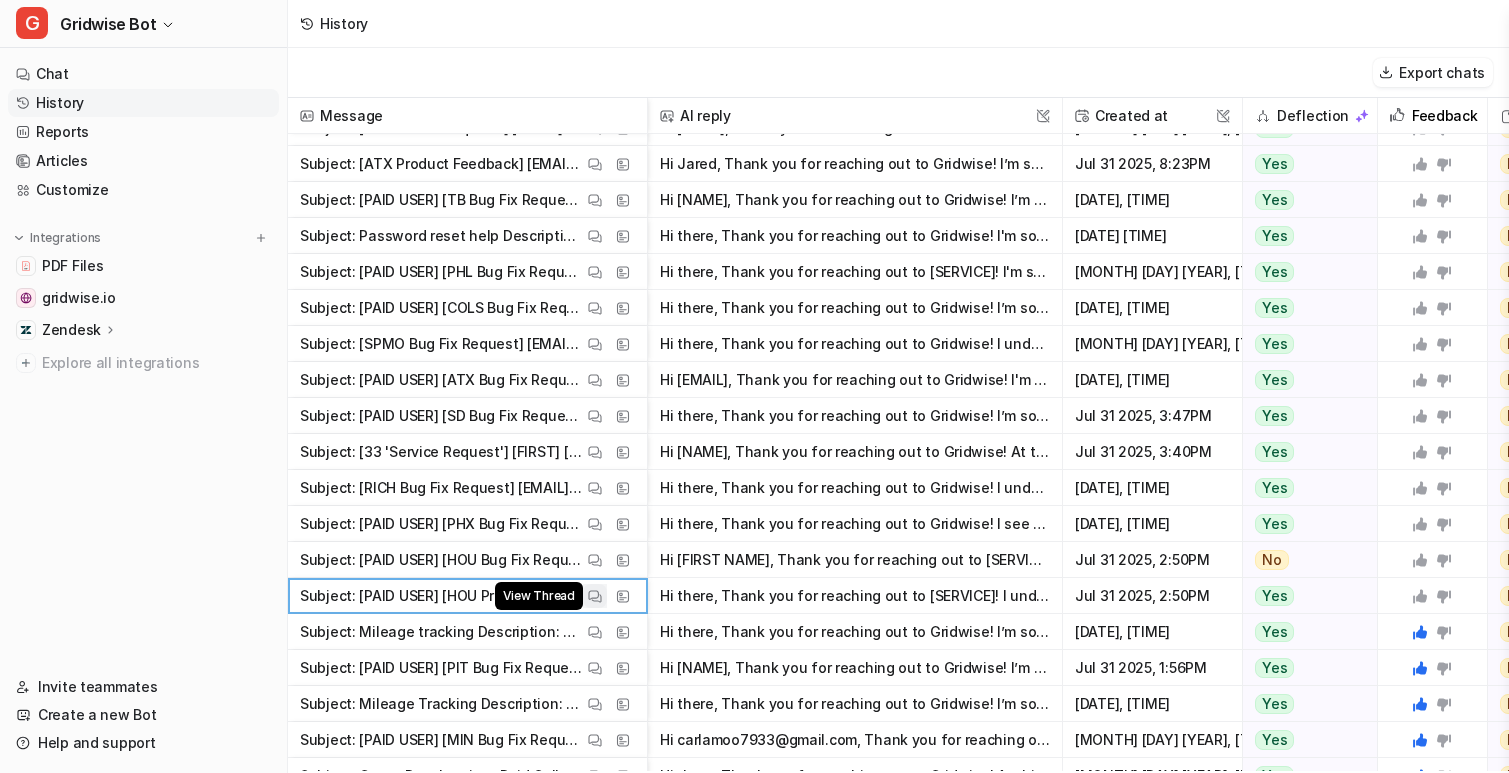 click at bounding box center [595, 596] 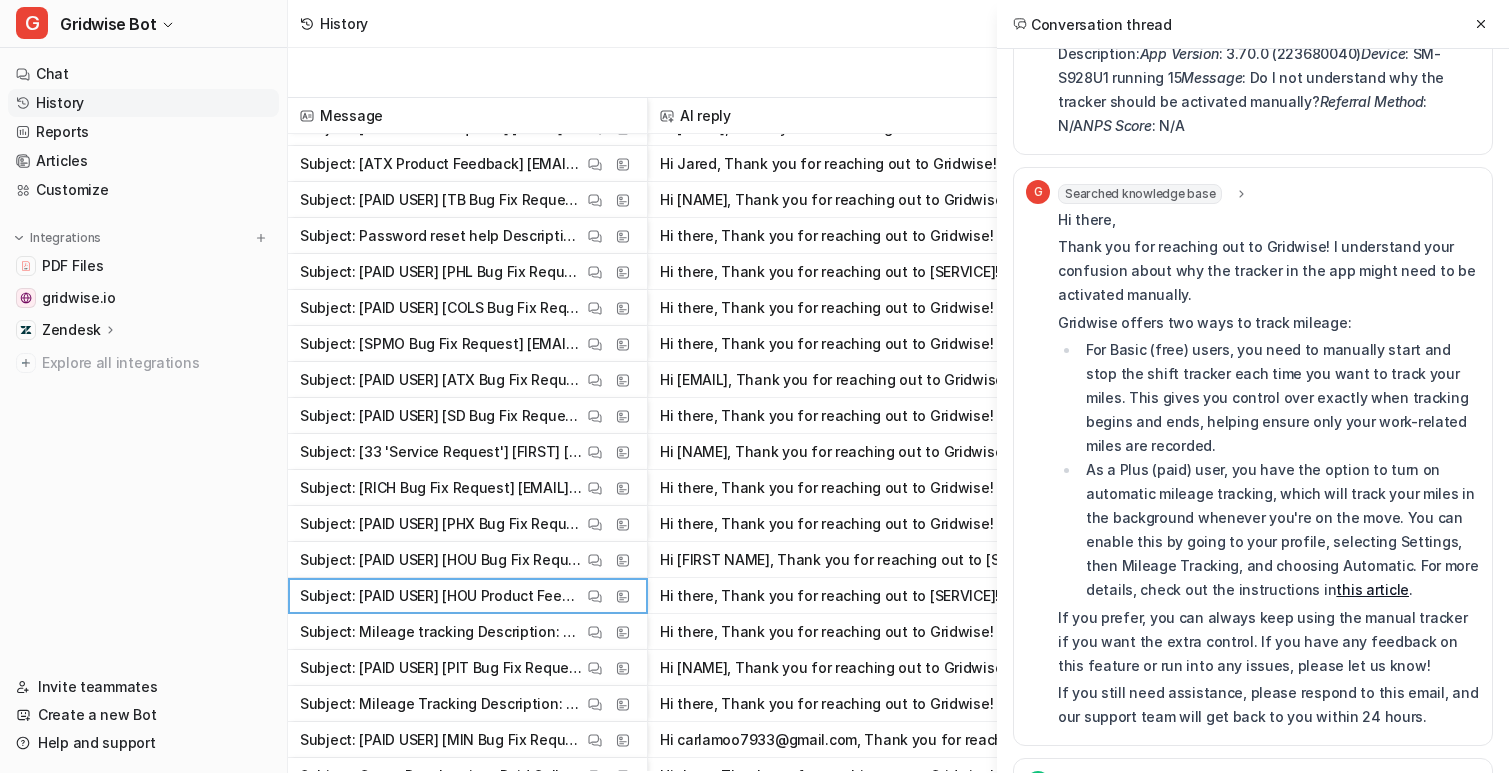 scroll, scrollTop: 0, scrollLeft: 0, axis: both 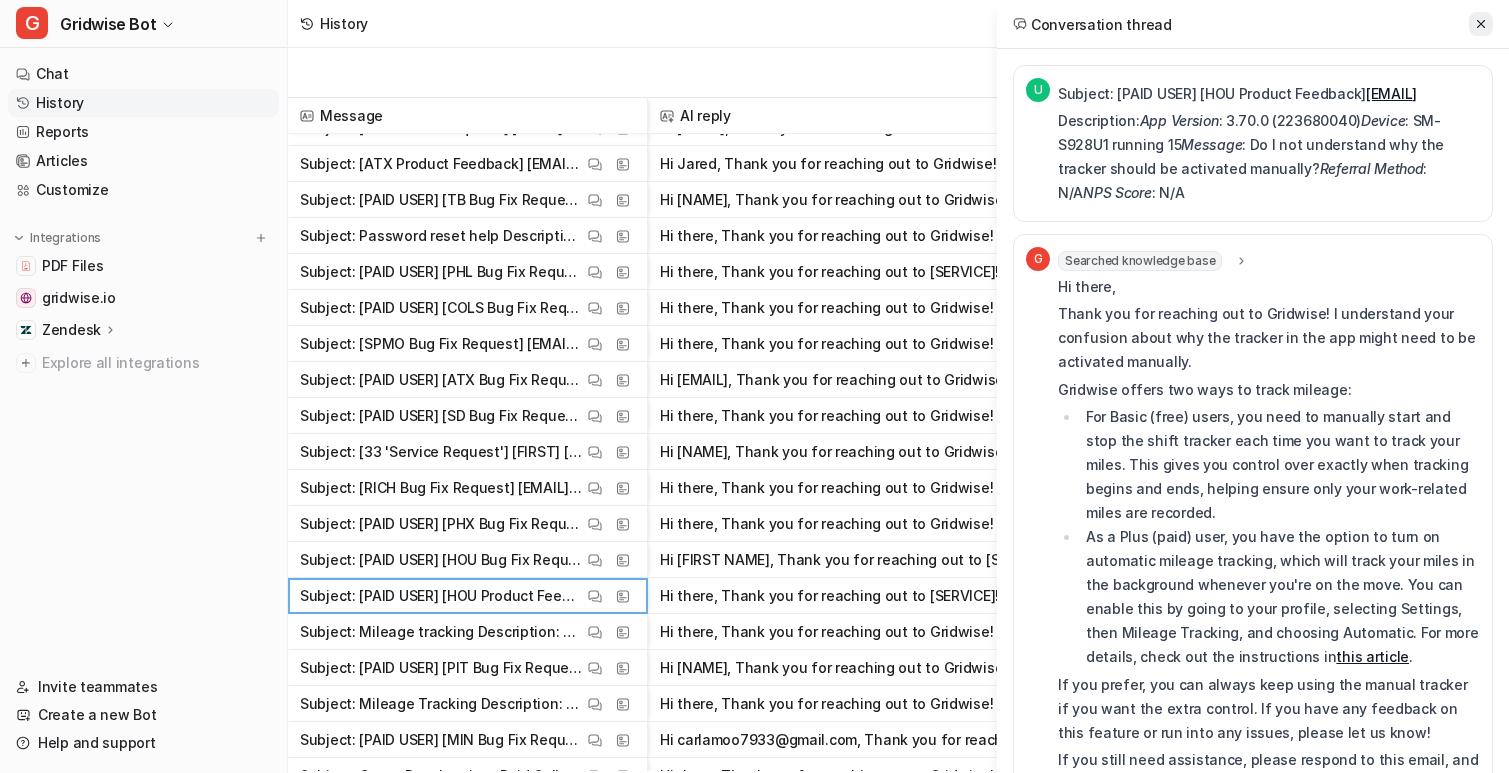 click 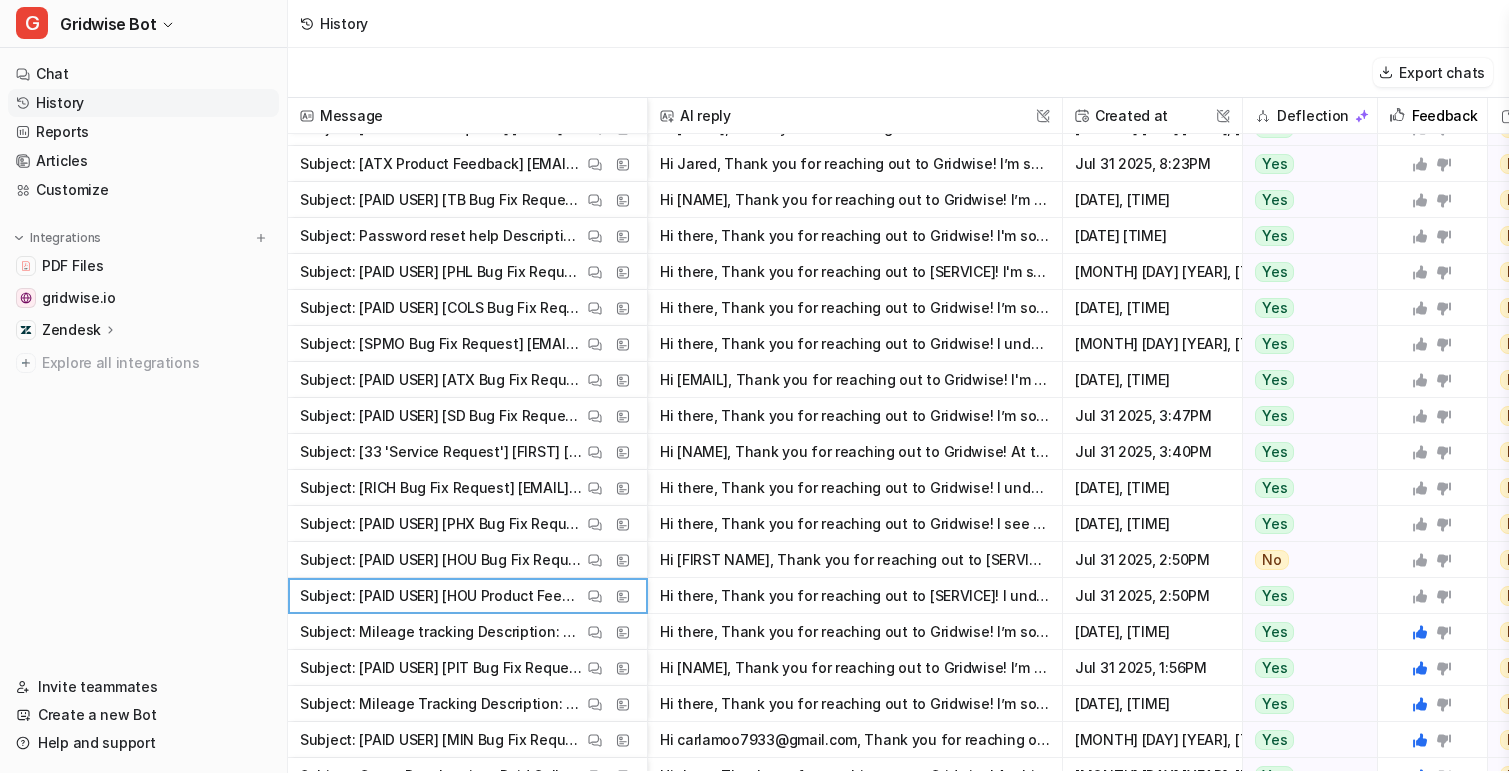 click 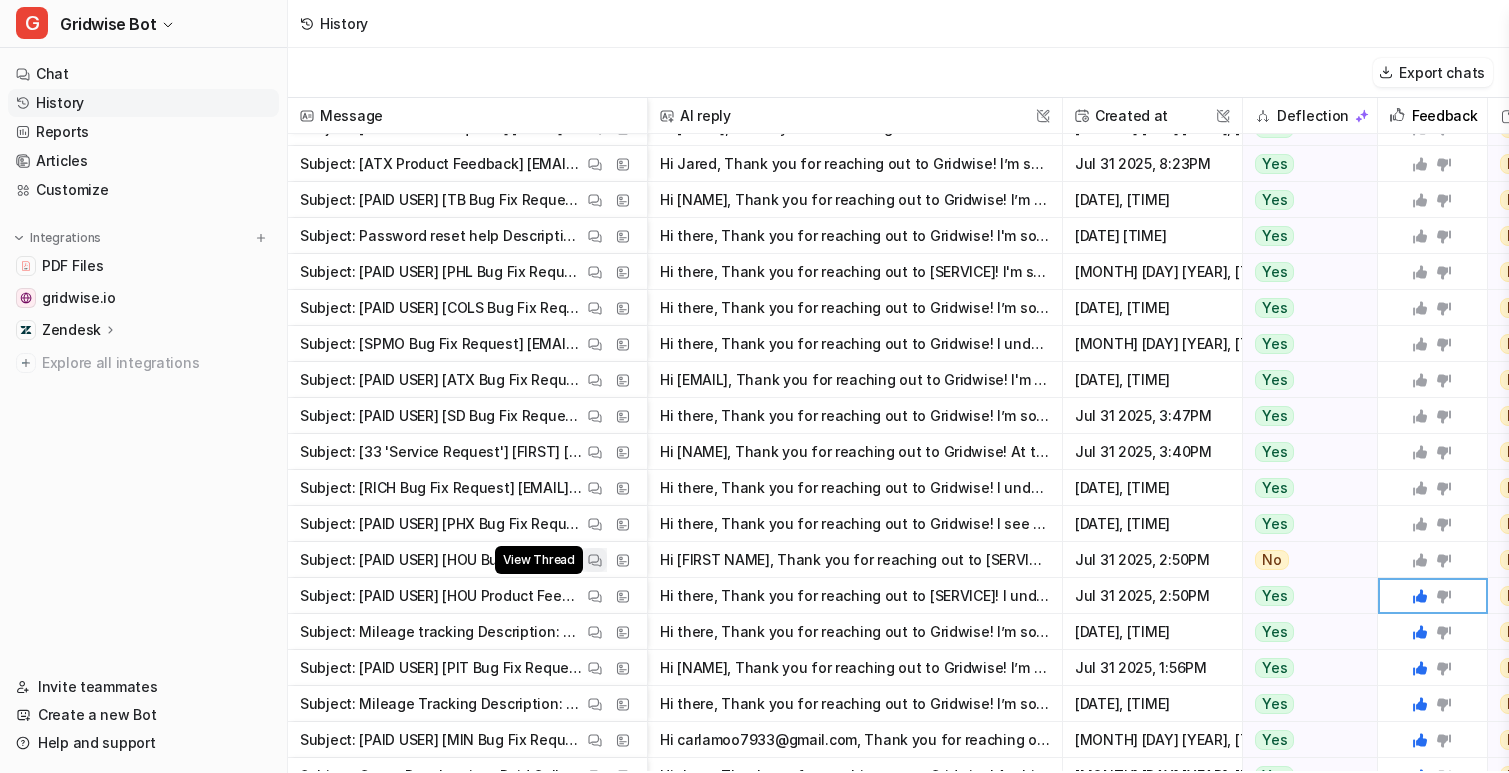 click at bounding box center (595, 560) 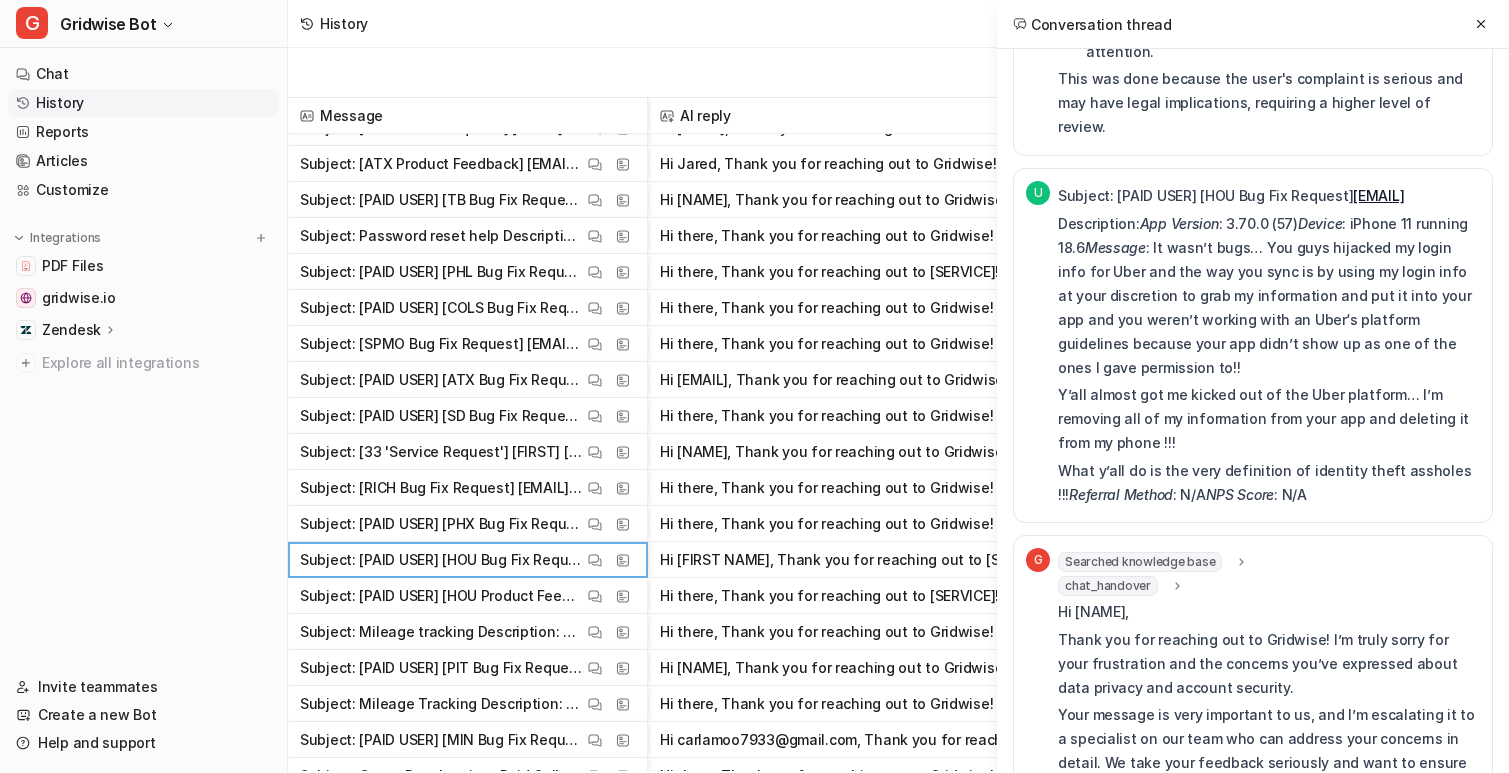 scroll, scrollTop: 964, scrollLeft: 0, axis: vertical 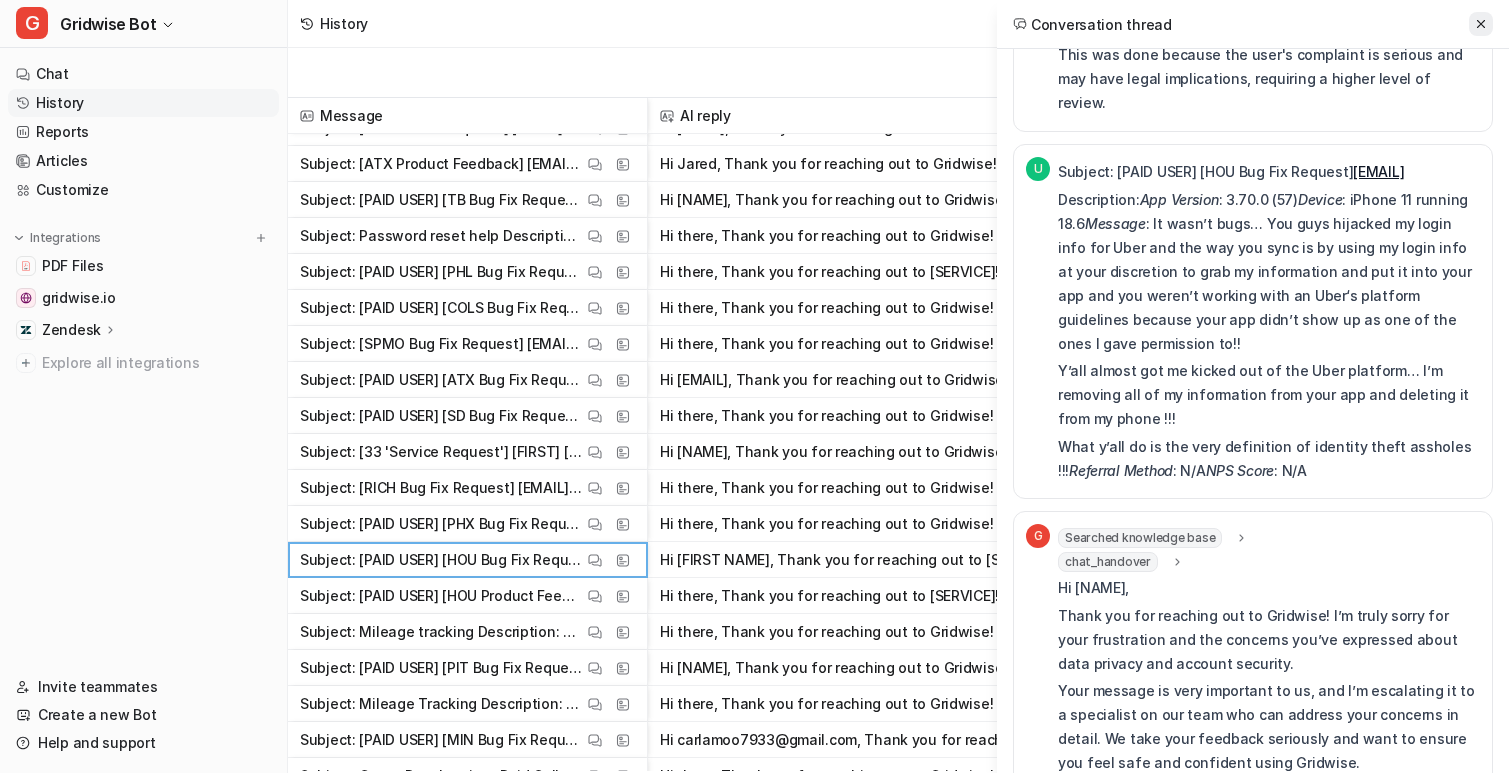click at bounding box center [1481, 24] 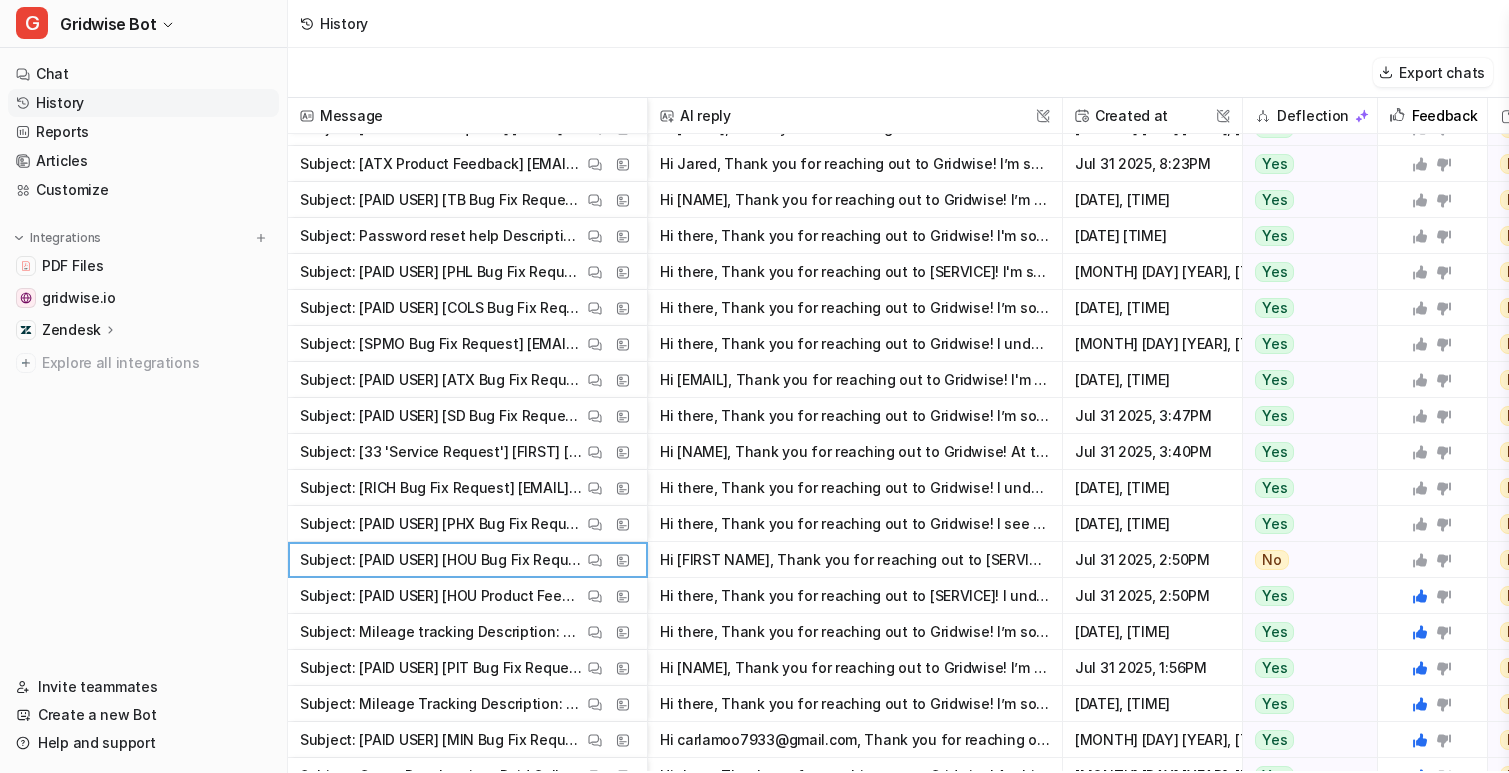 click 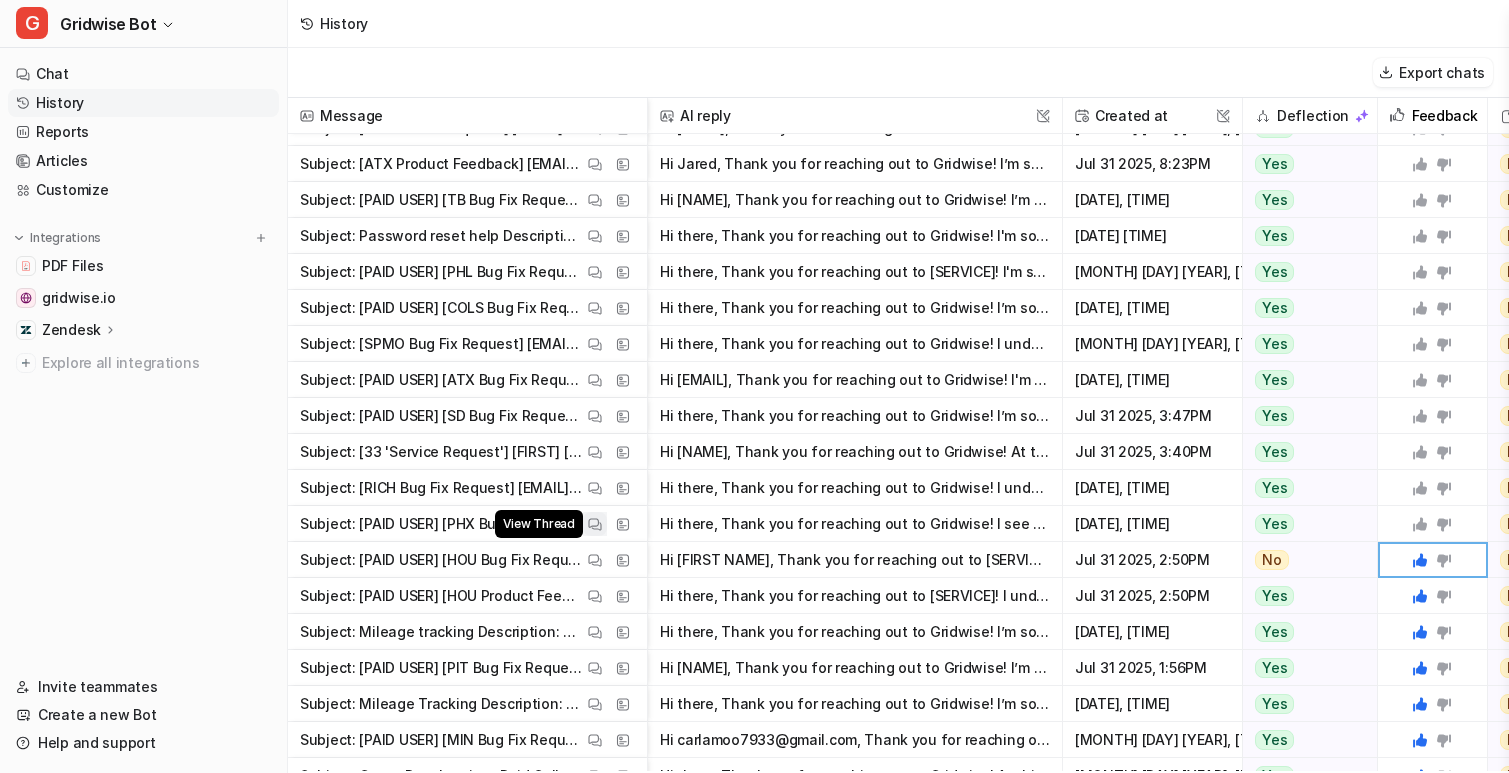 click at bounding box center (595, 524) 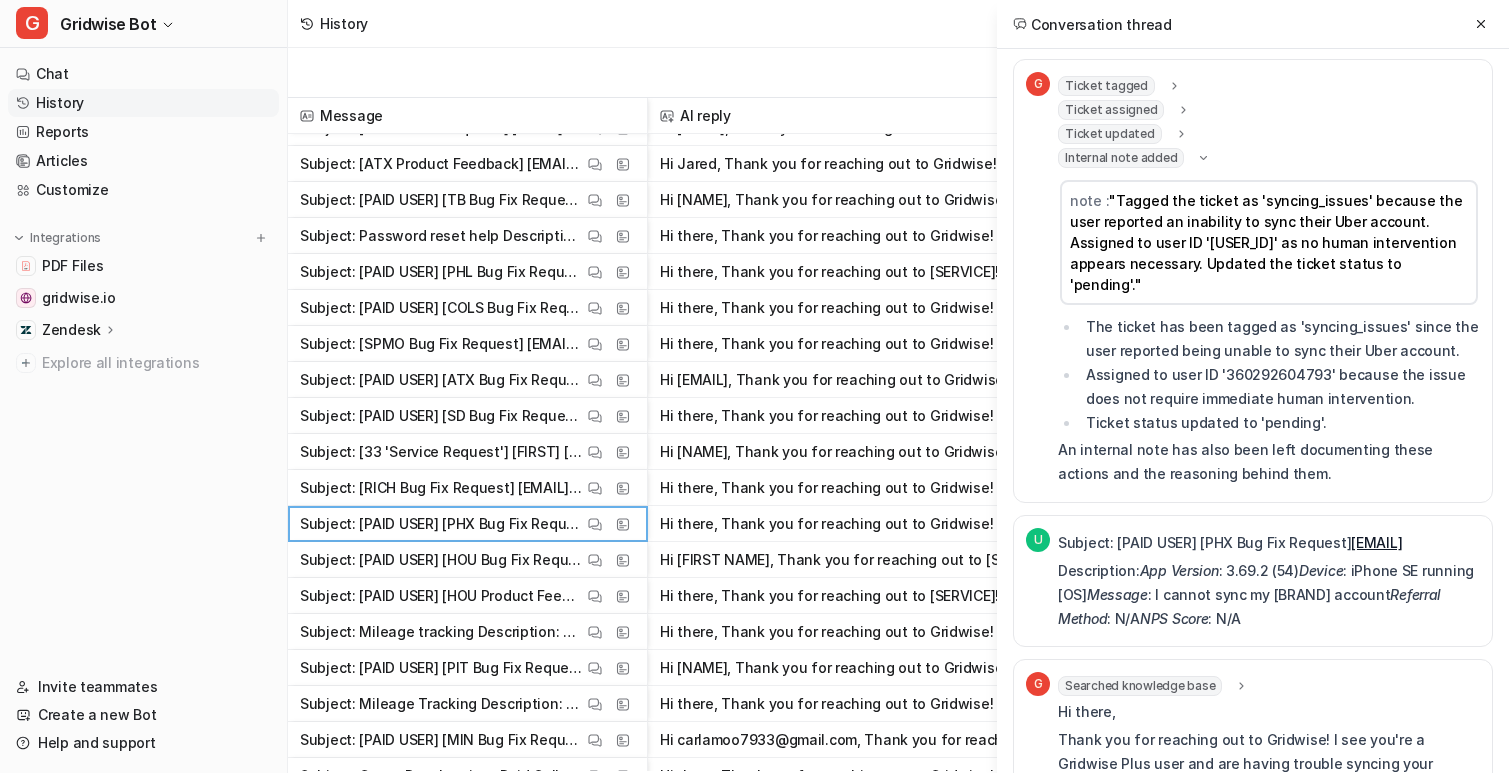 scroll, scrollTop: 0, scrollLeft: 0, axis: both 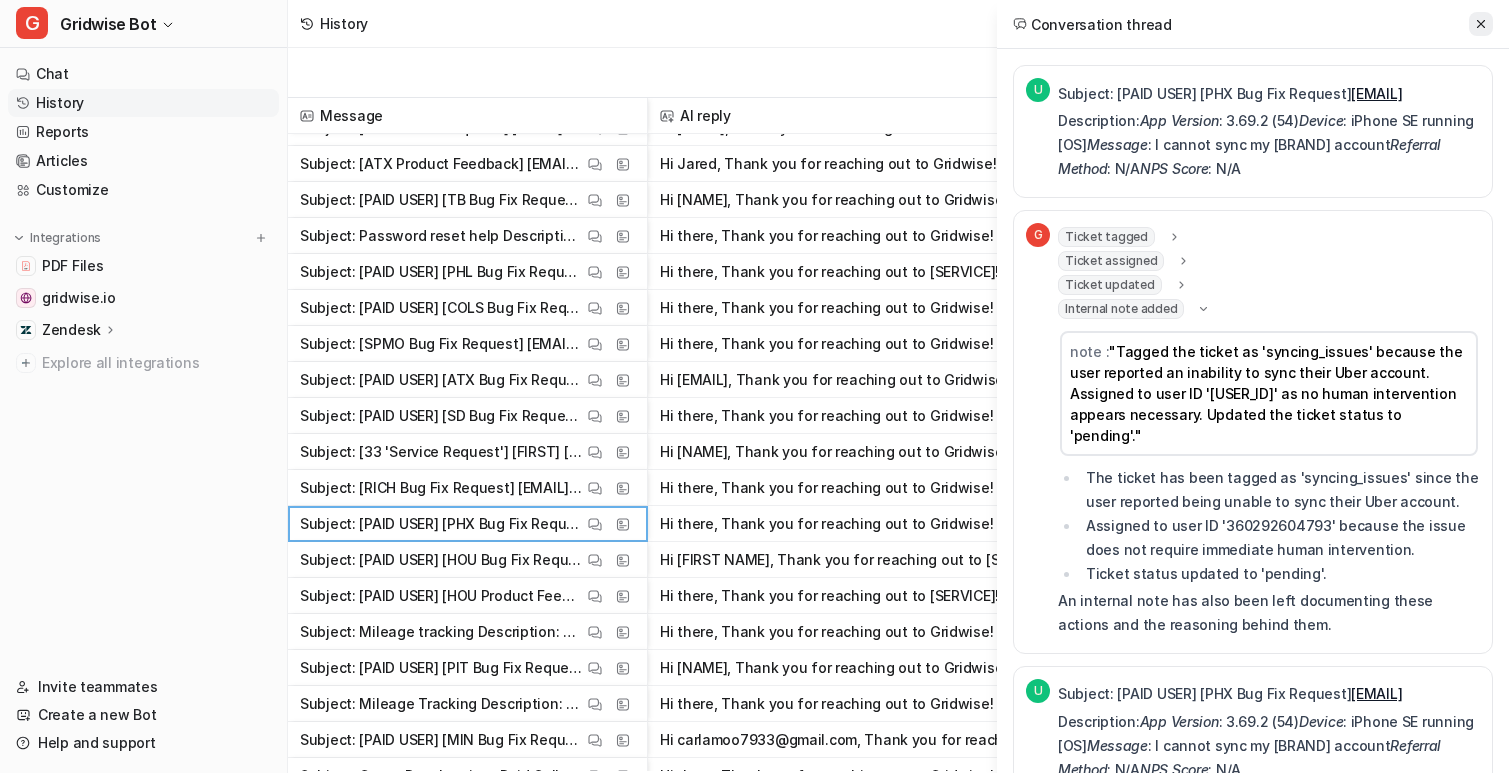 click 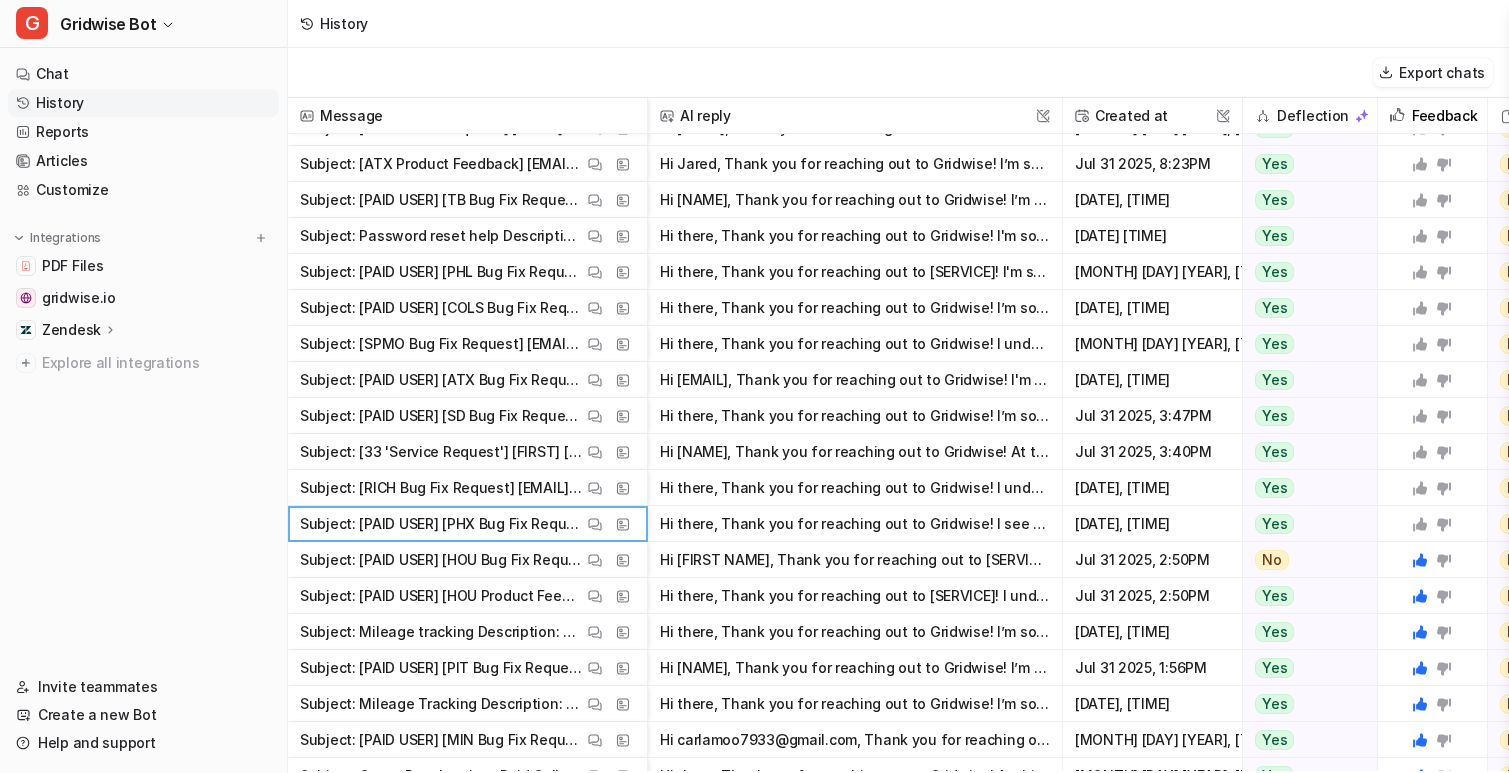click 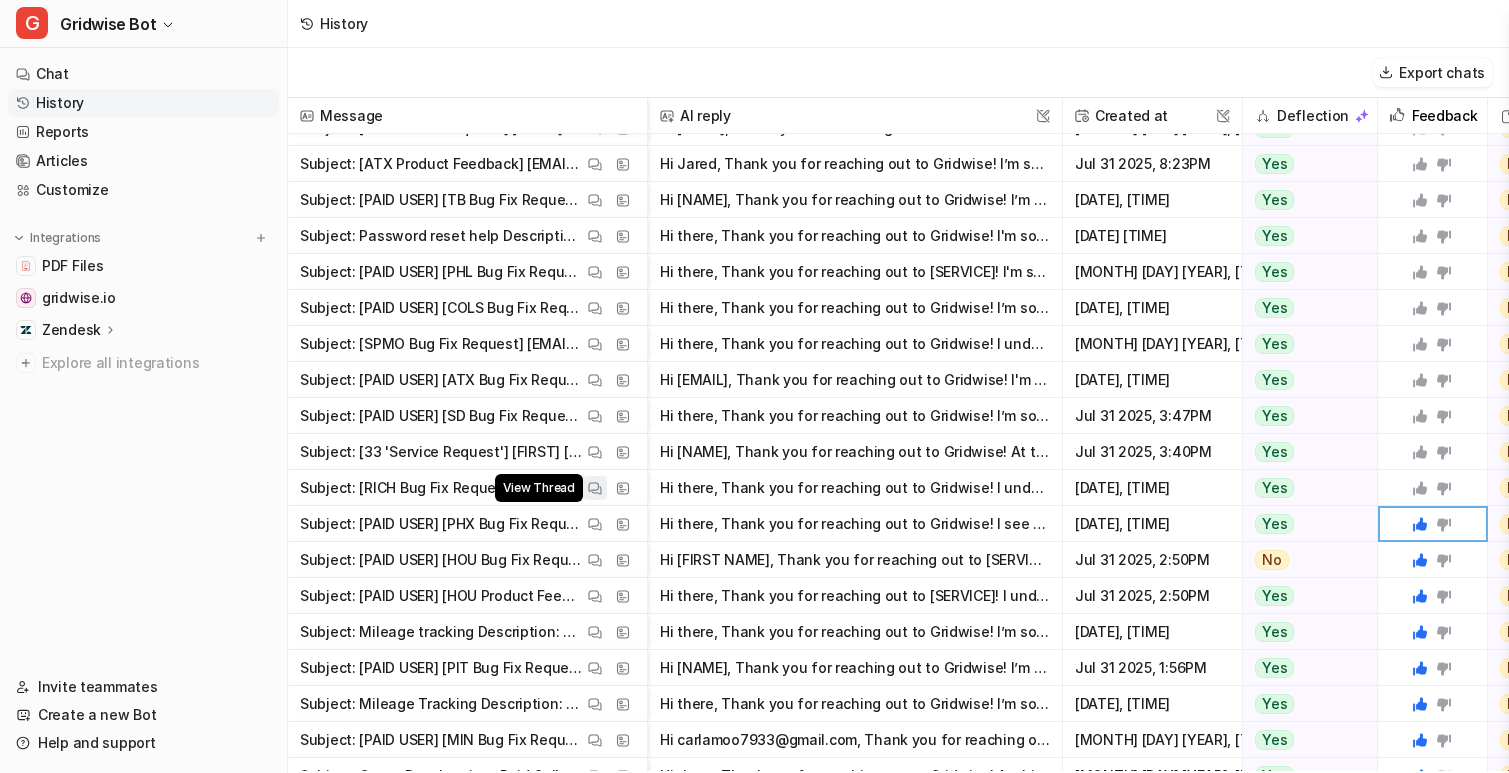 click at bounding box center (595, 488) 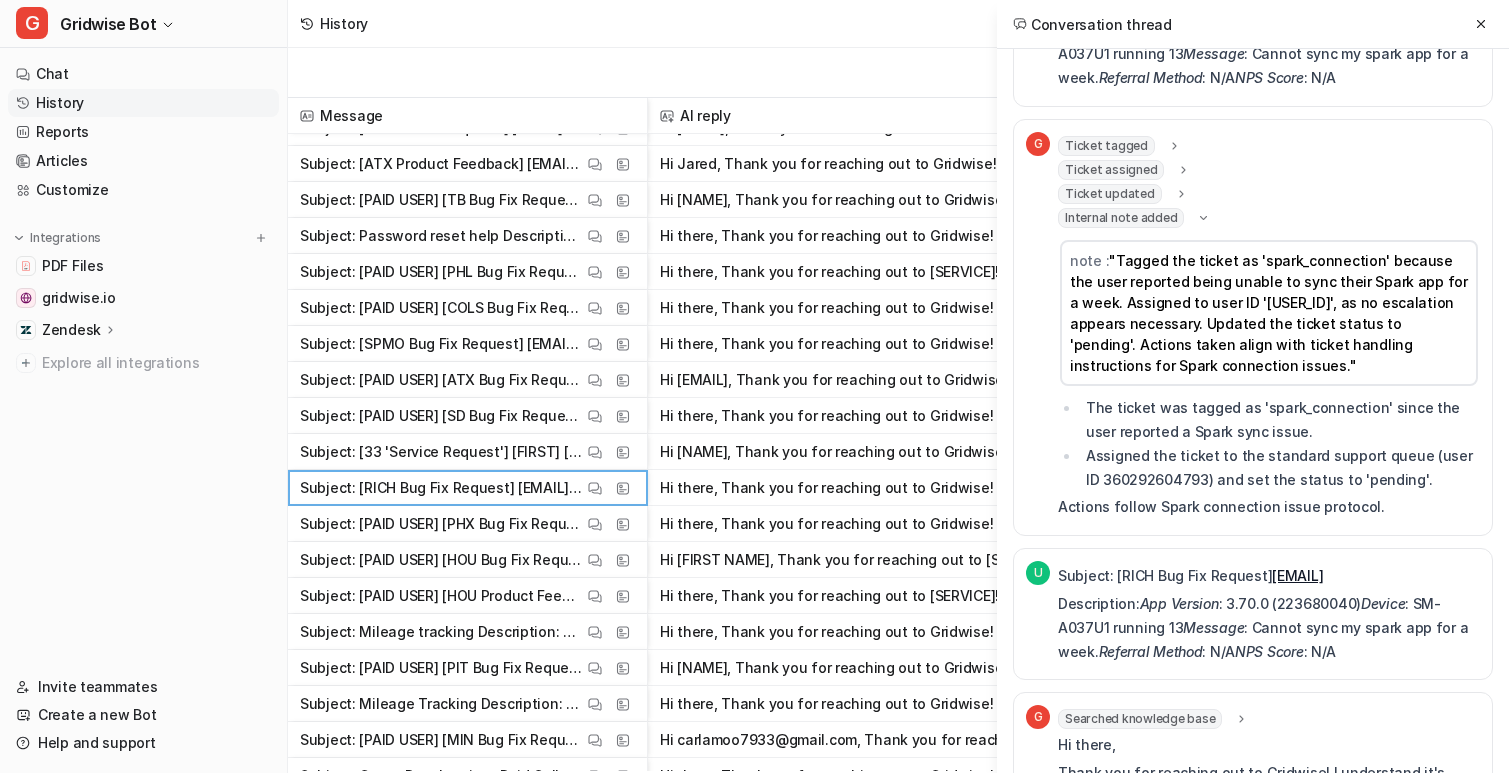 scroll, scrollTop: 0, scrollLeft: 0, axis: both 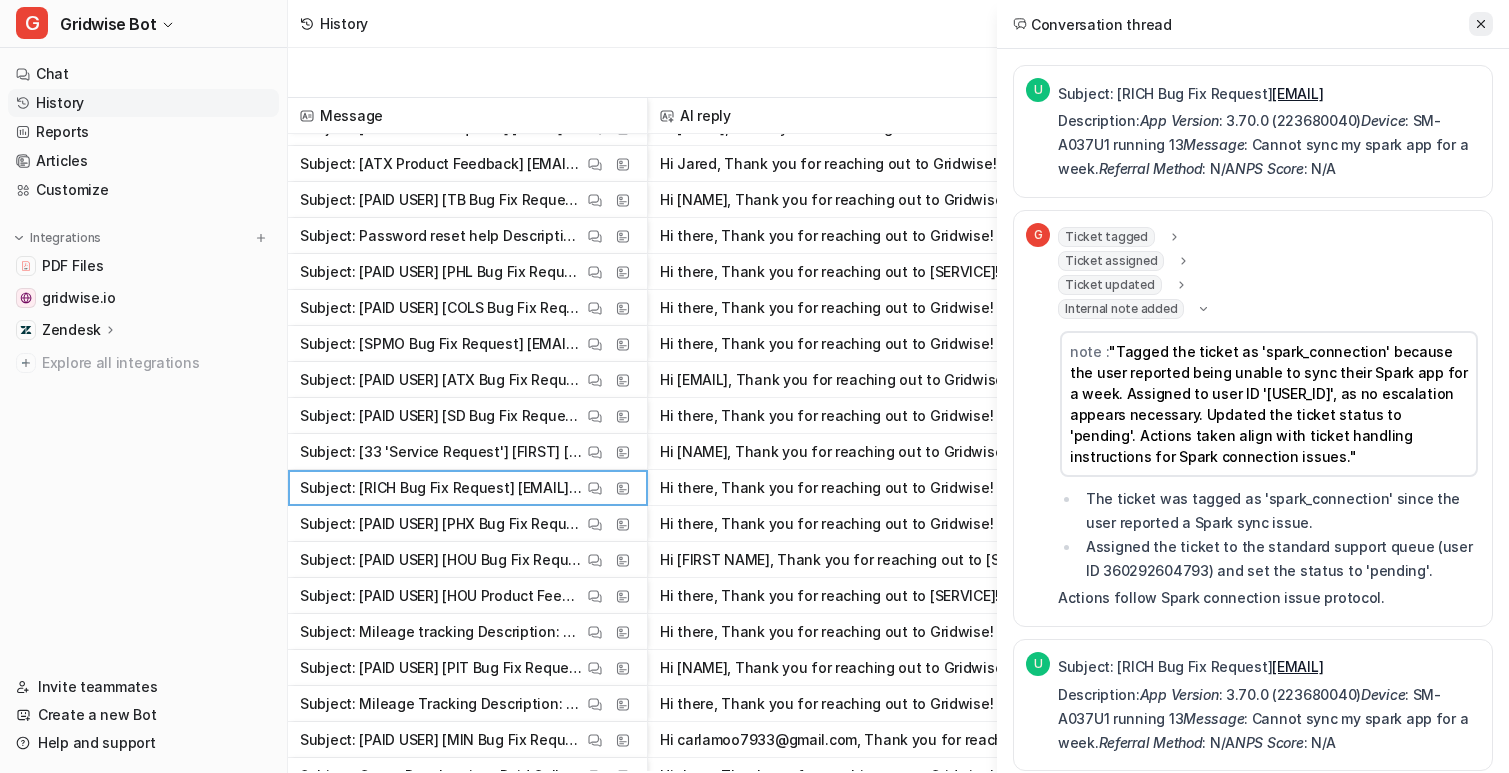 click 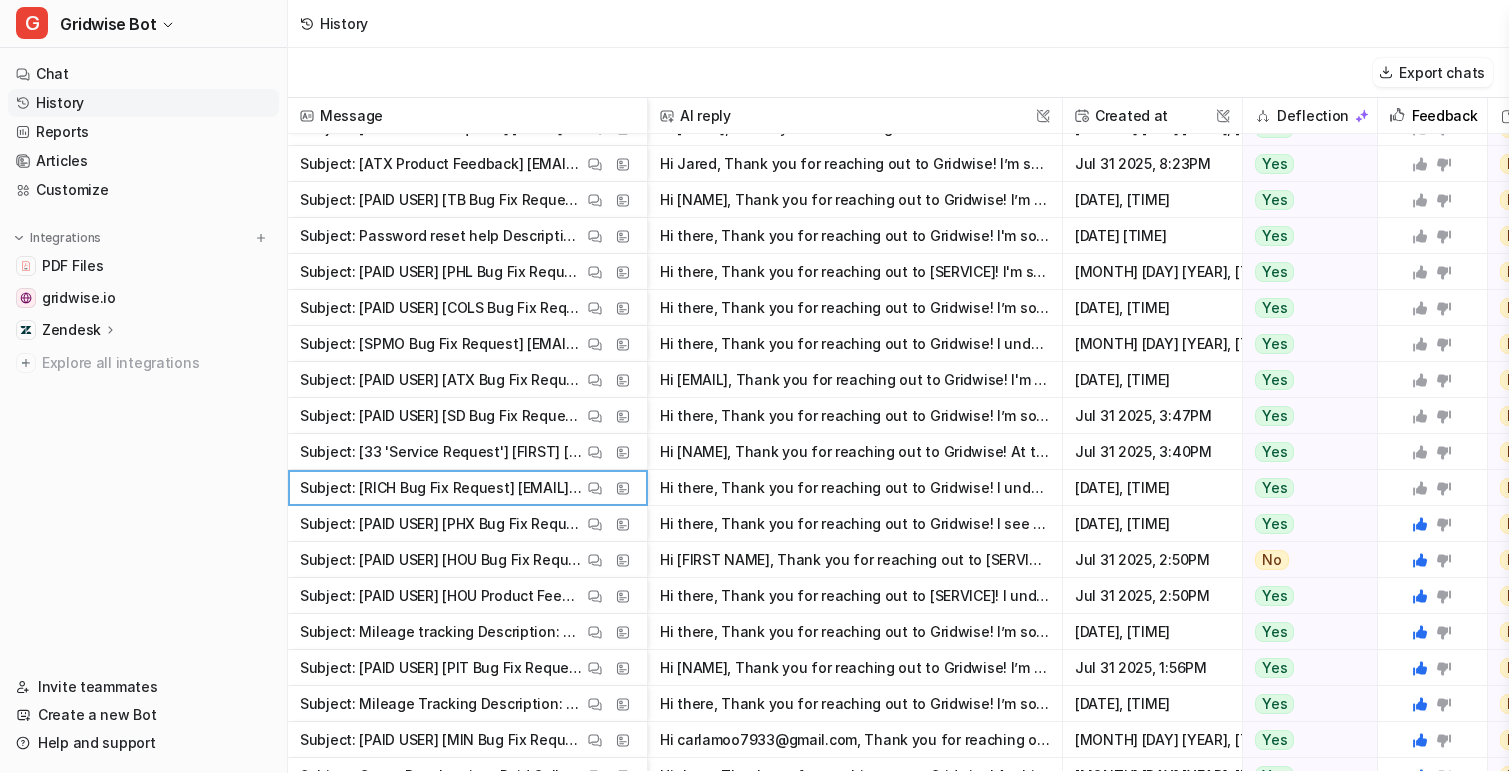 click 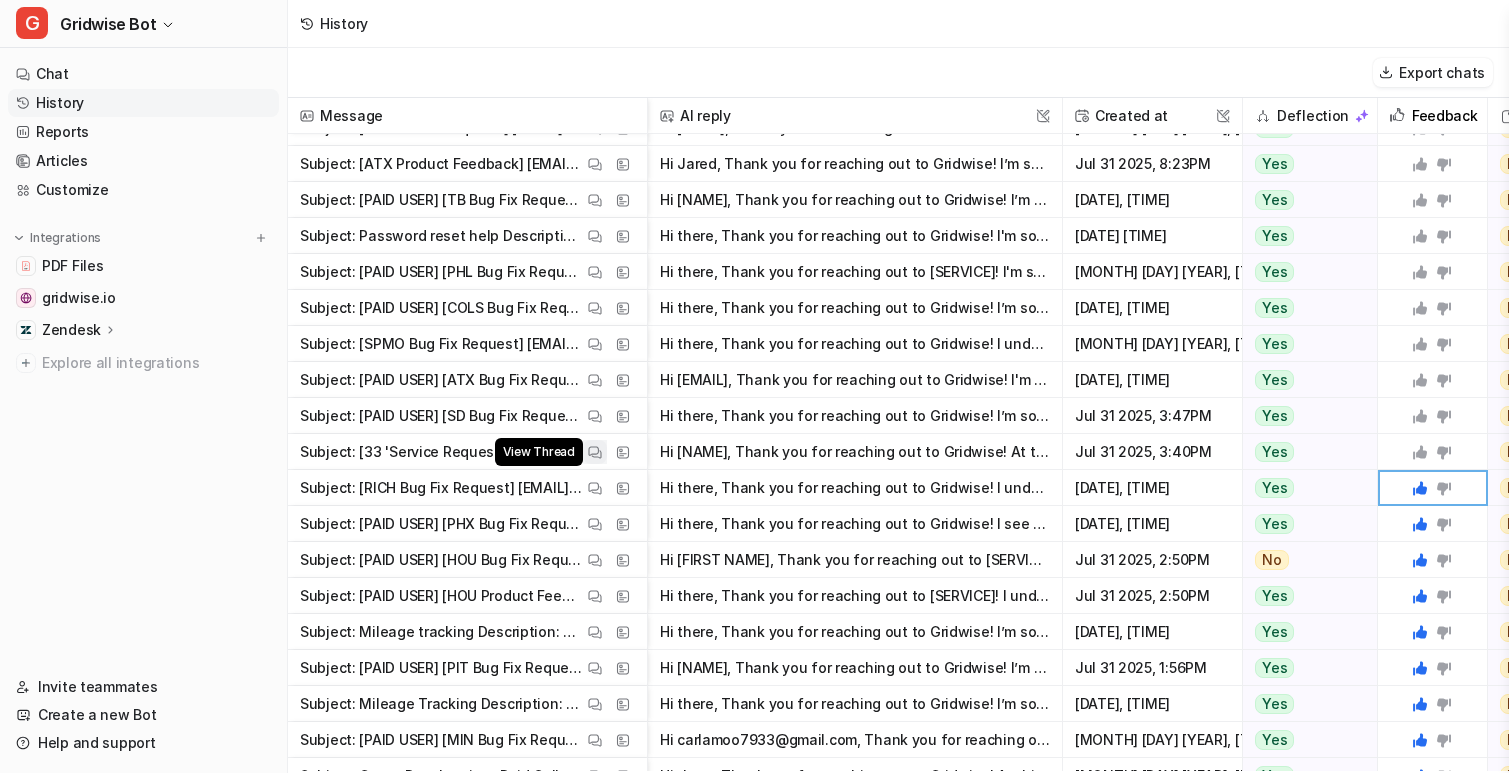 click at bounding box center (595, 452) 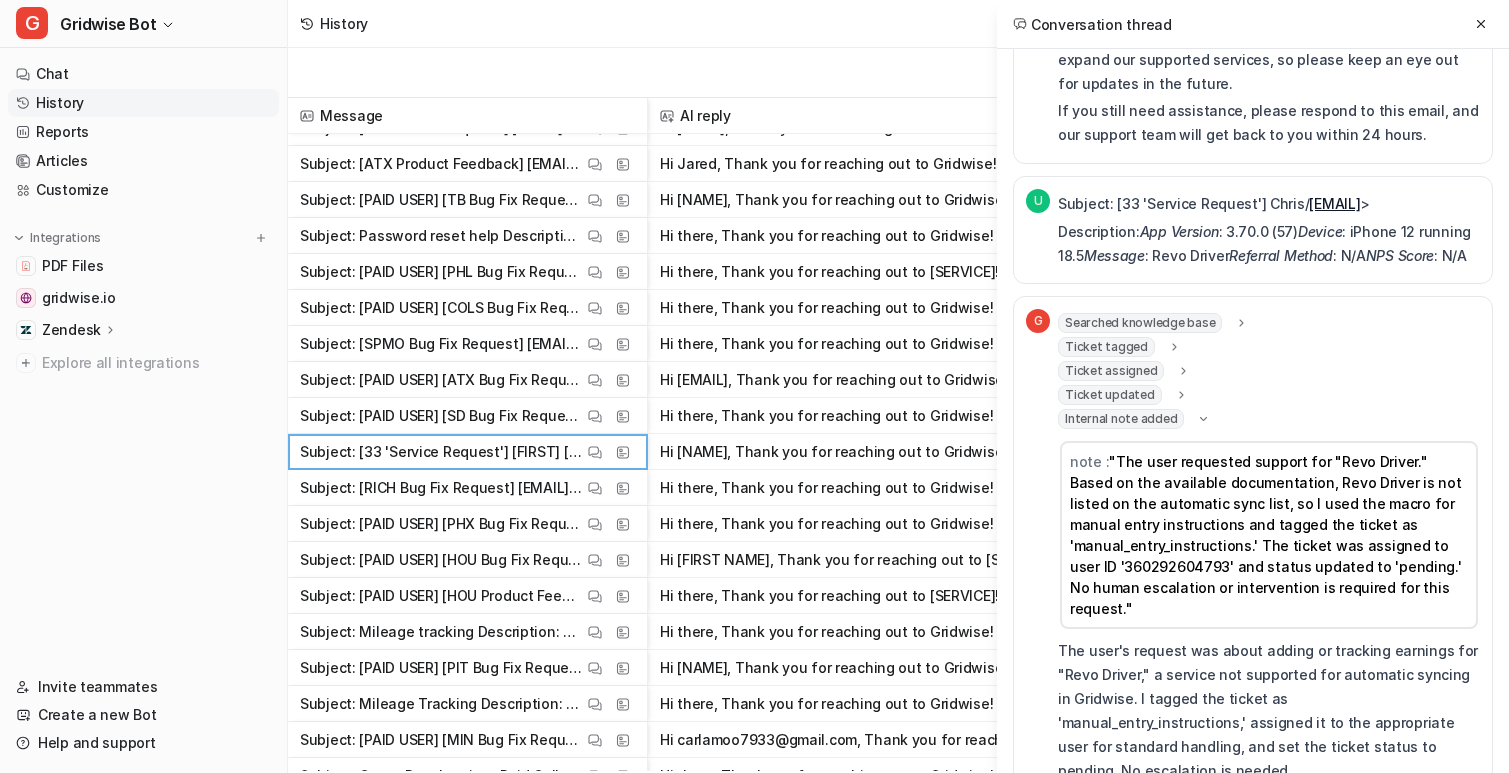 scroll, scrollTop: 358, scrollLeft: 0, axis: vertical 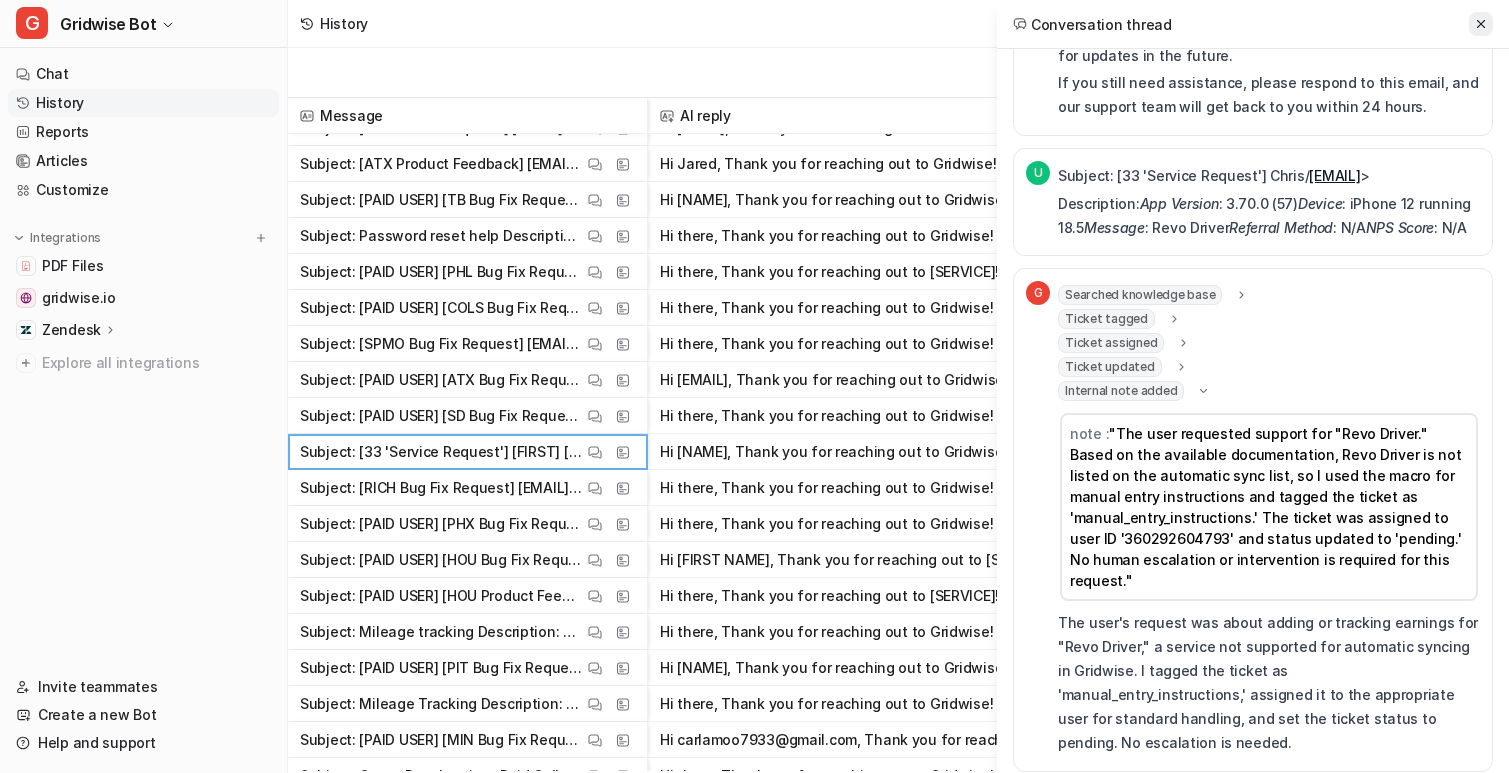 click at bounding box center [1481, 24] 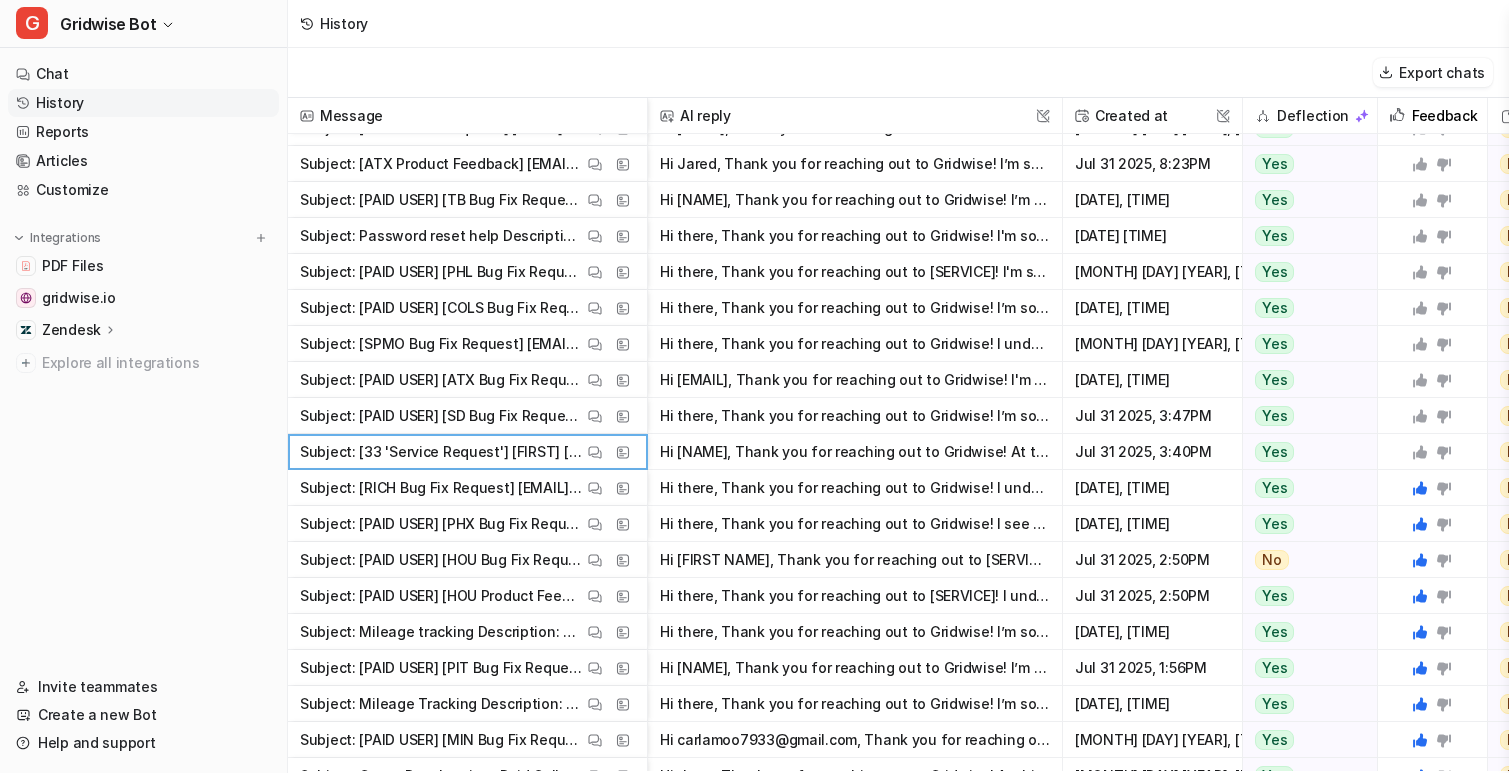 click 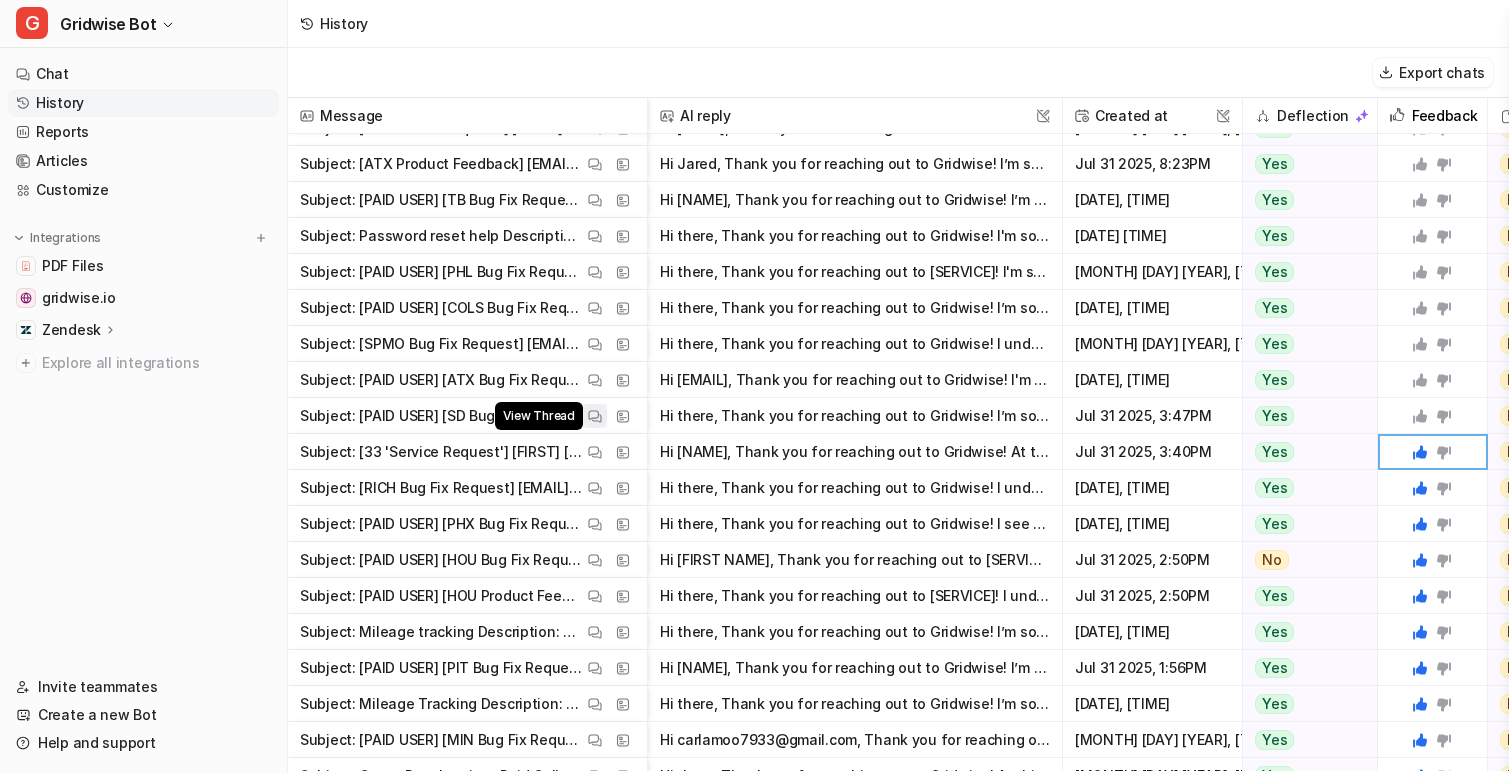click at bounding box center [595, 416] 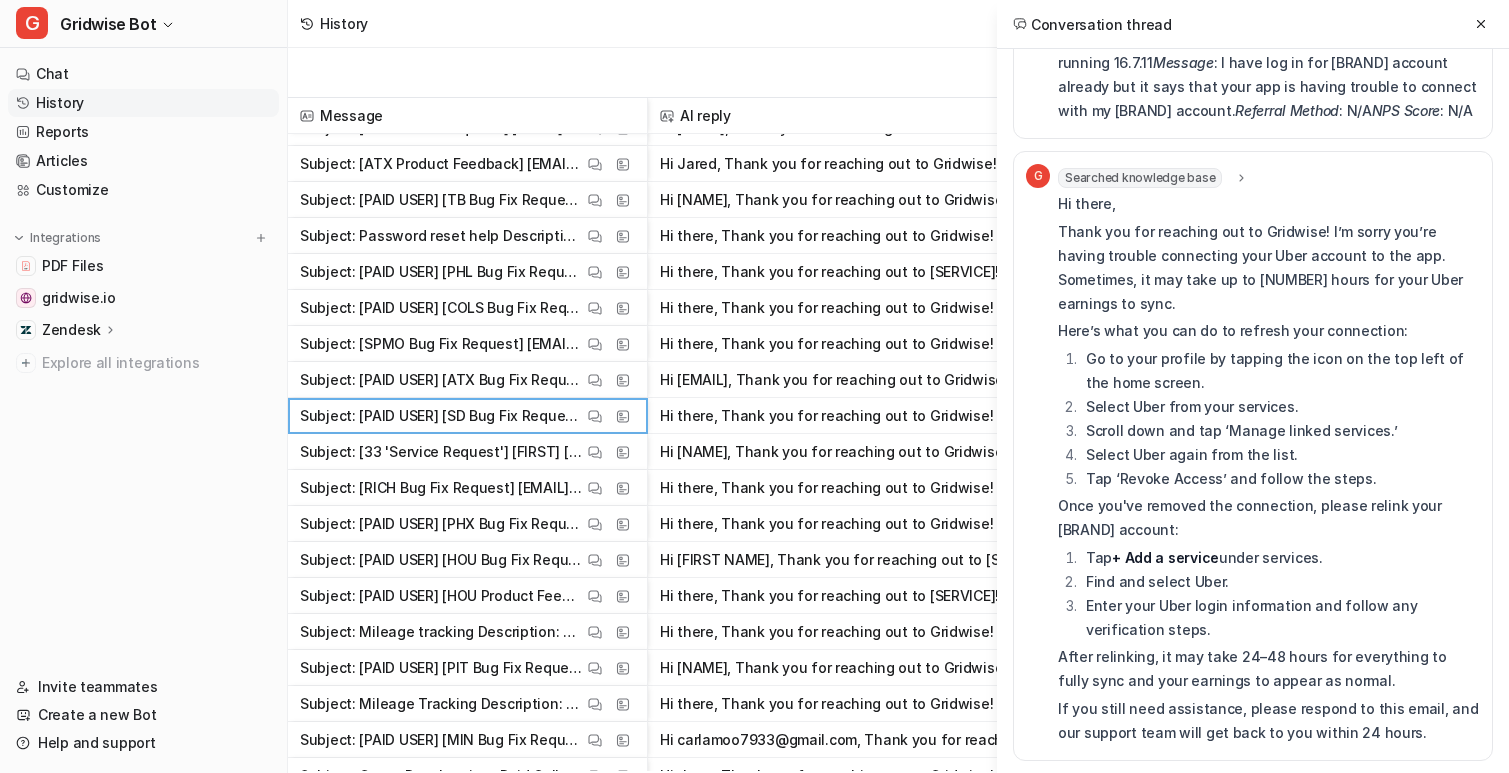 scroll, scrollTop: 800, scrollLeft: 0, axis: vertical 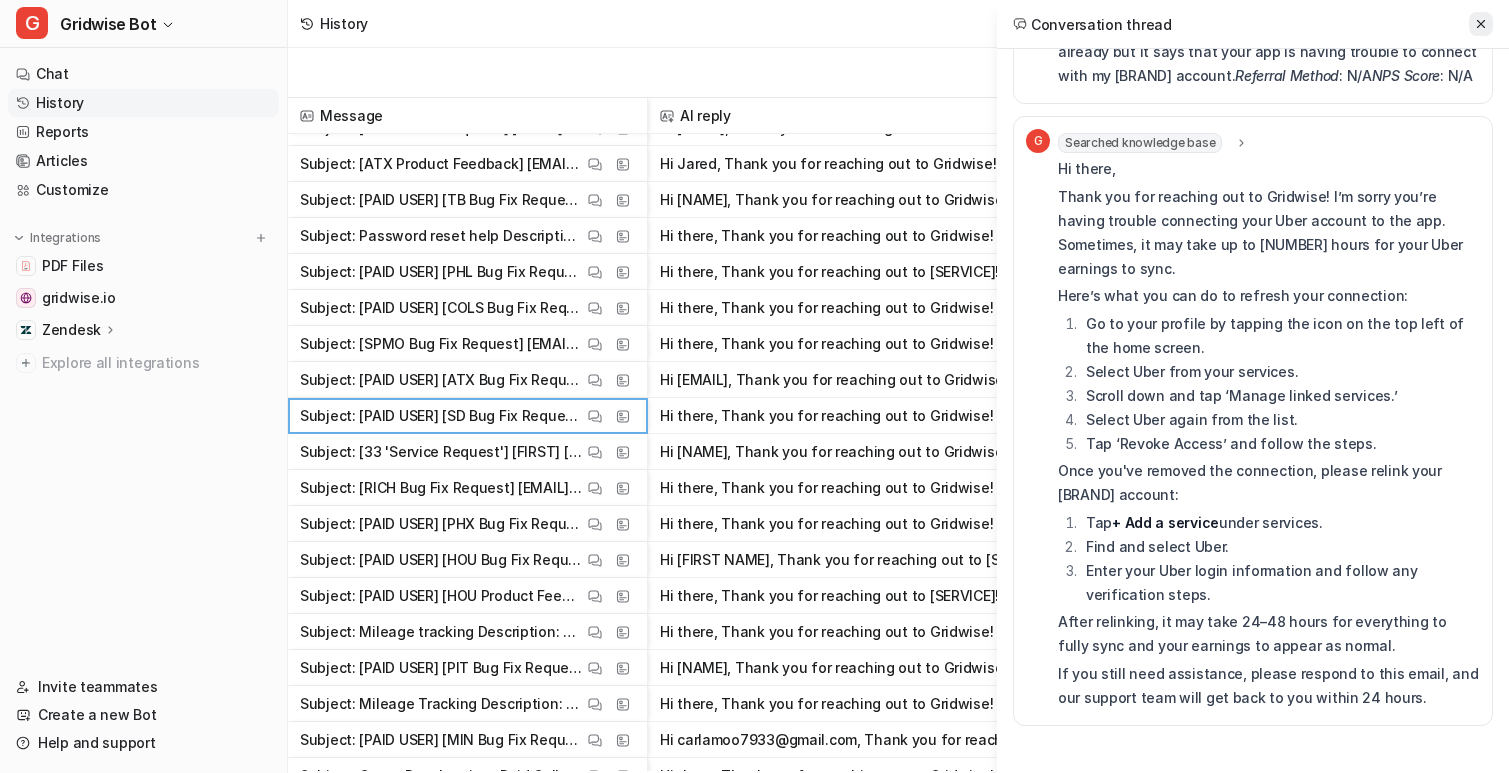 click 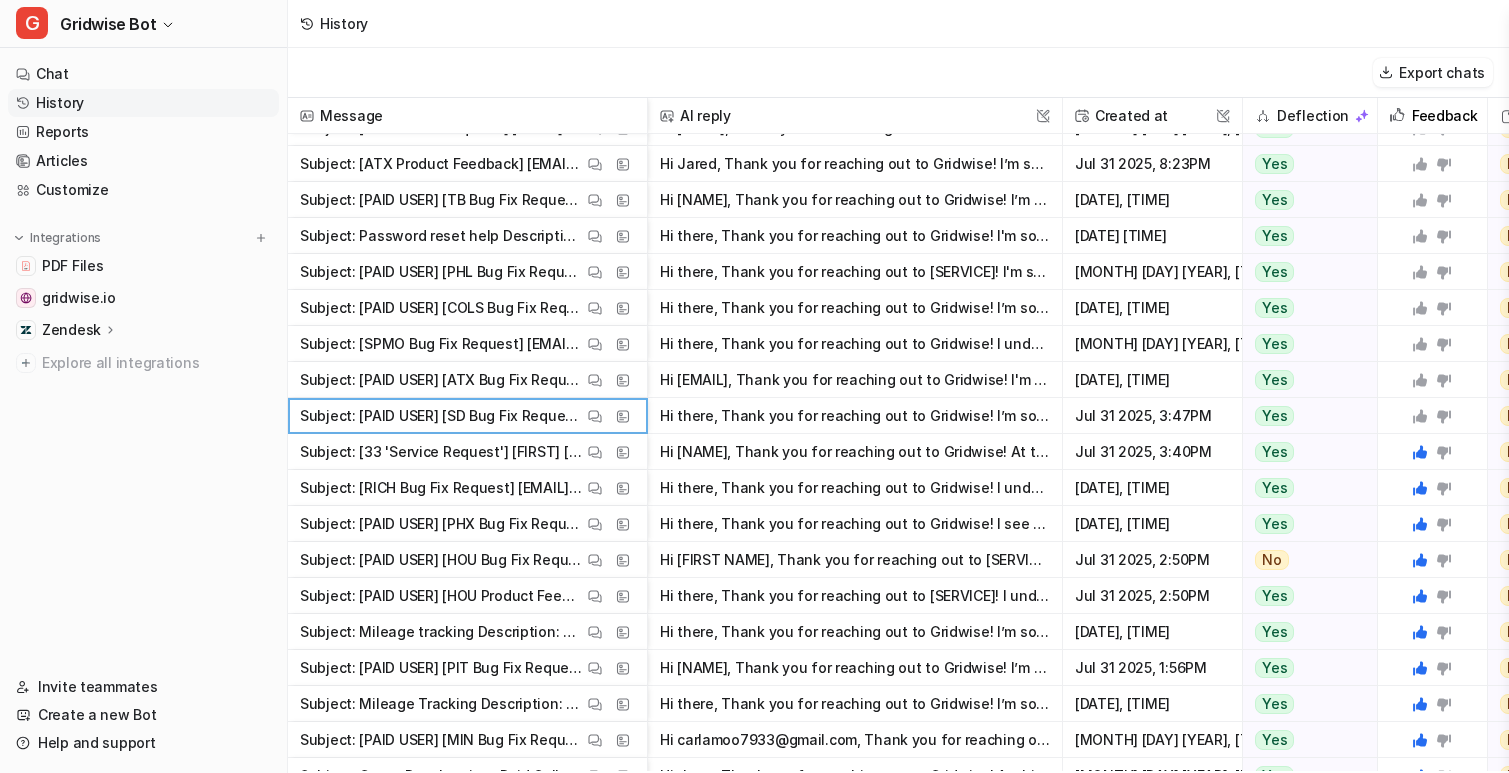 click 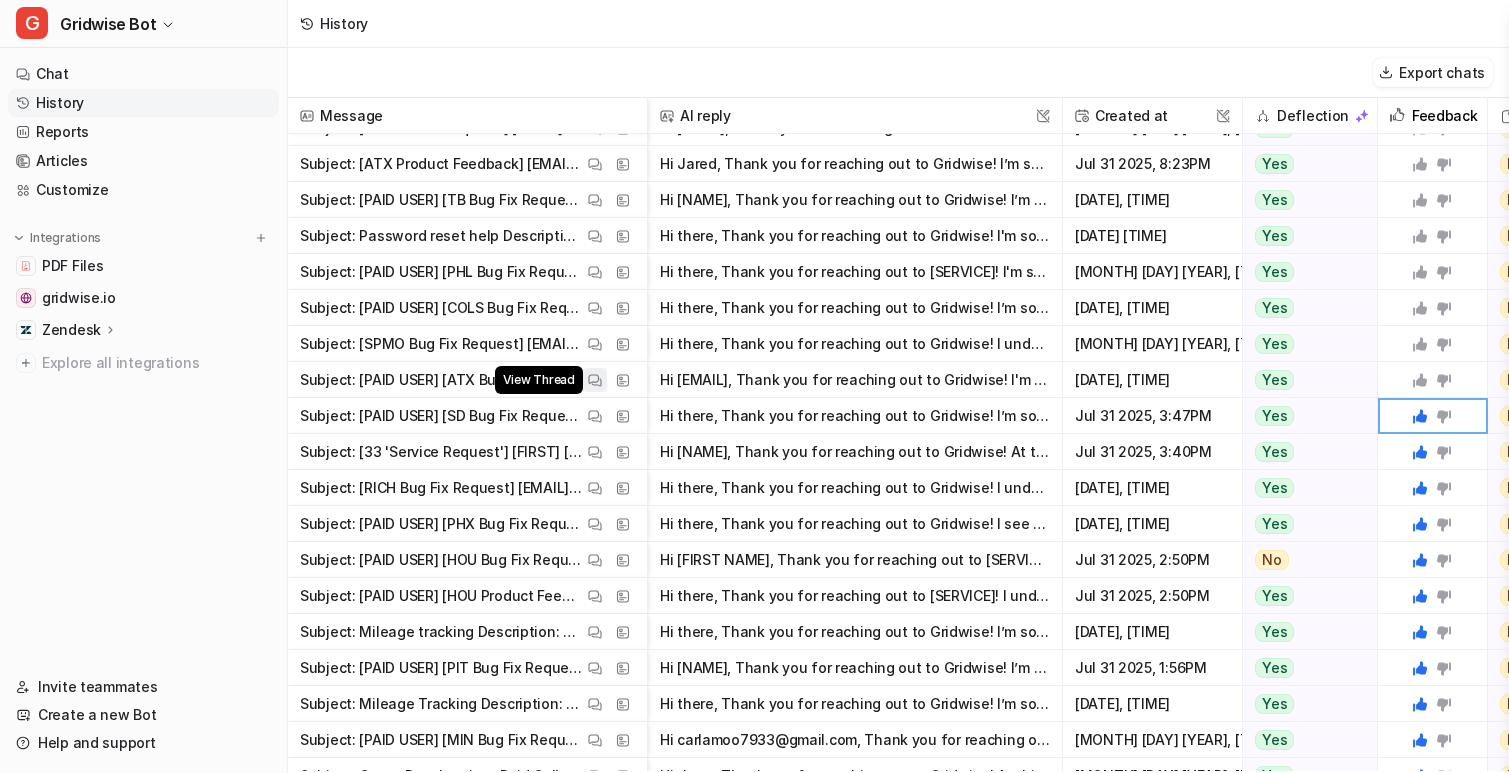 click at bounding box center [595, 380] 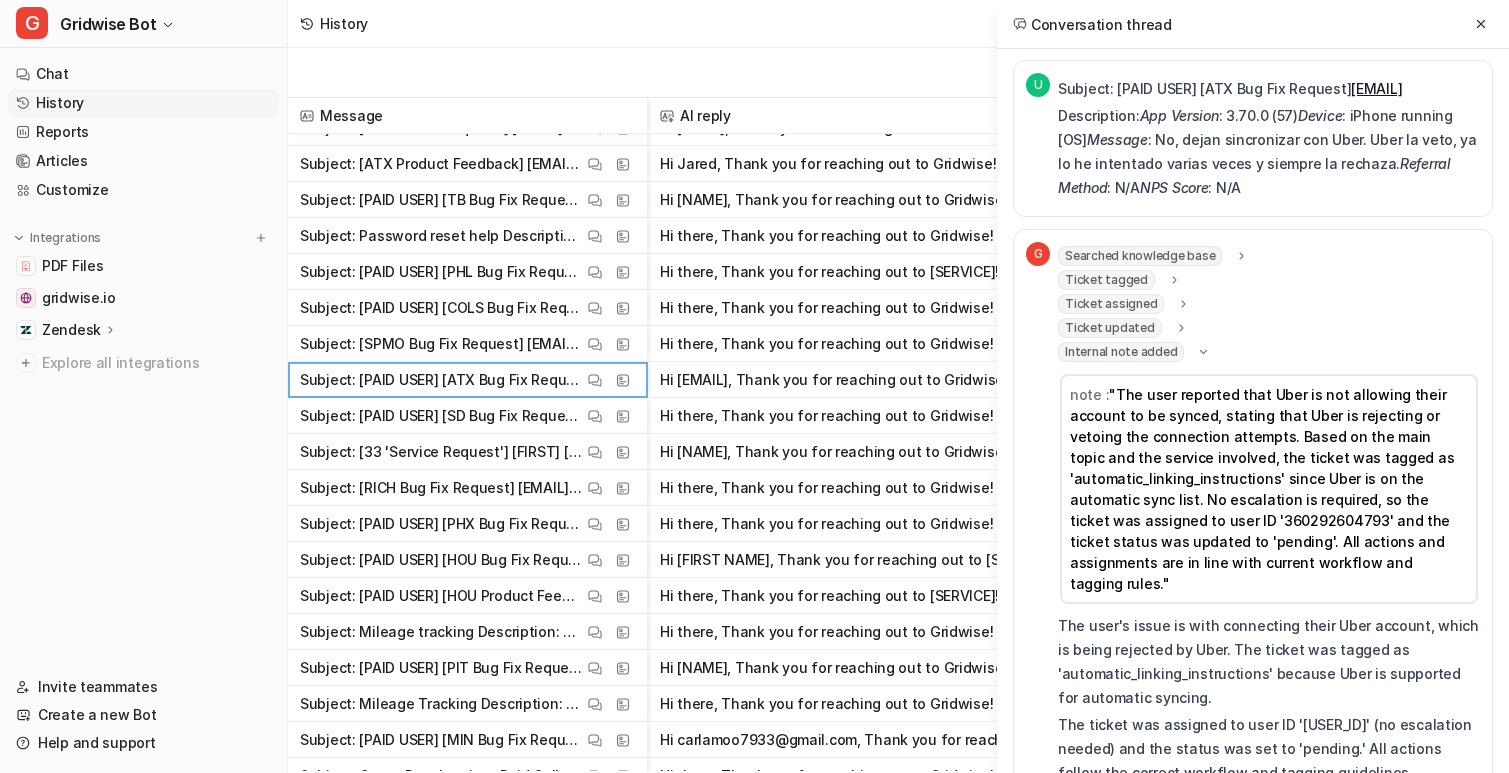 scroll, scrollTop: 894, scrollLeft: 0, axis: vertical 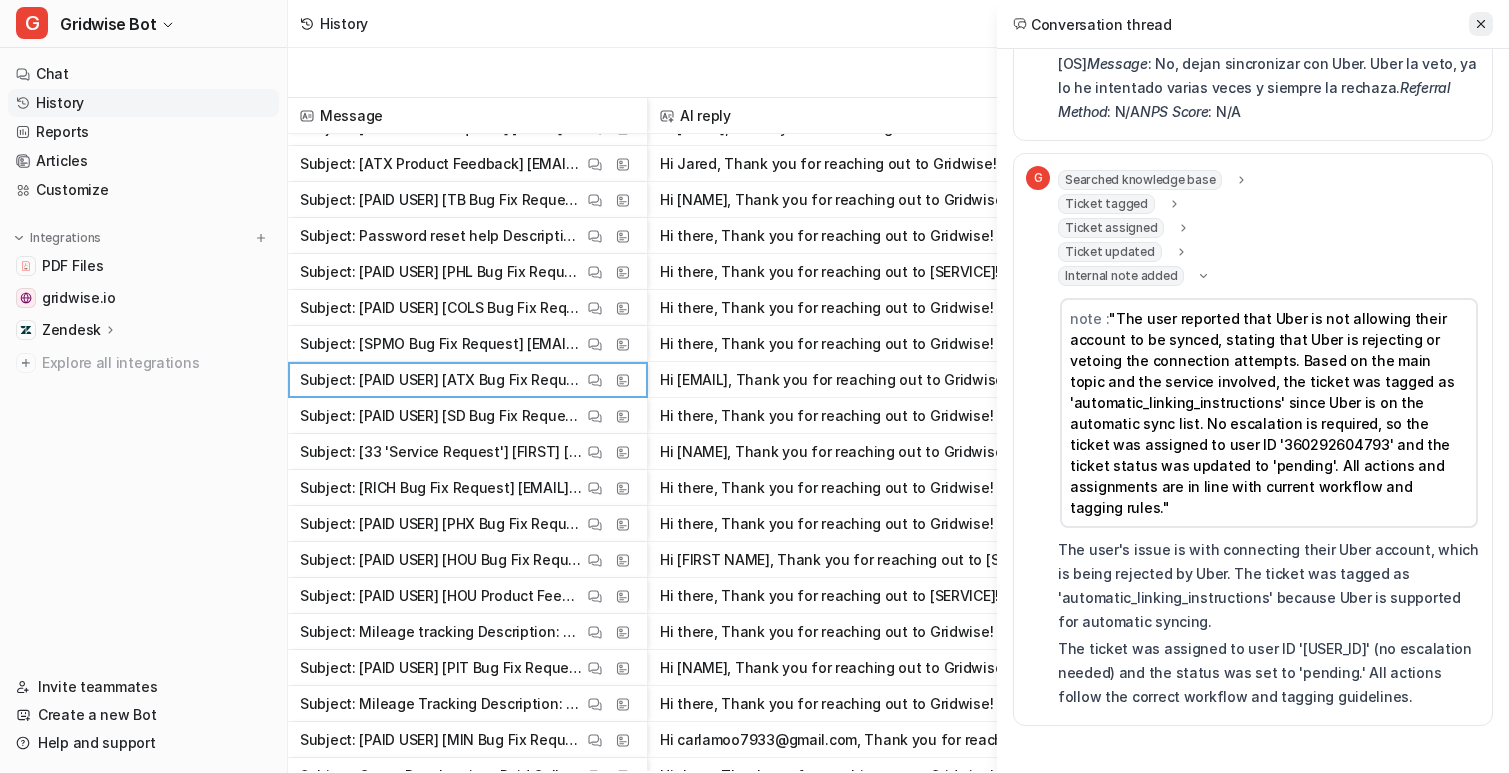 click 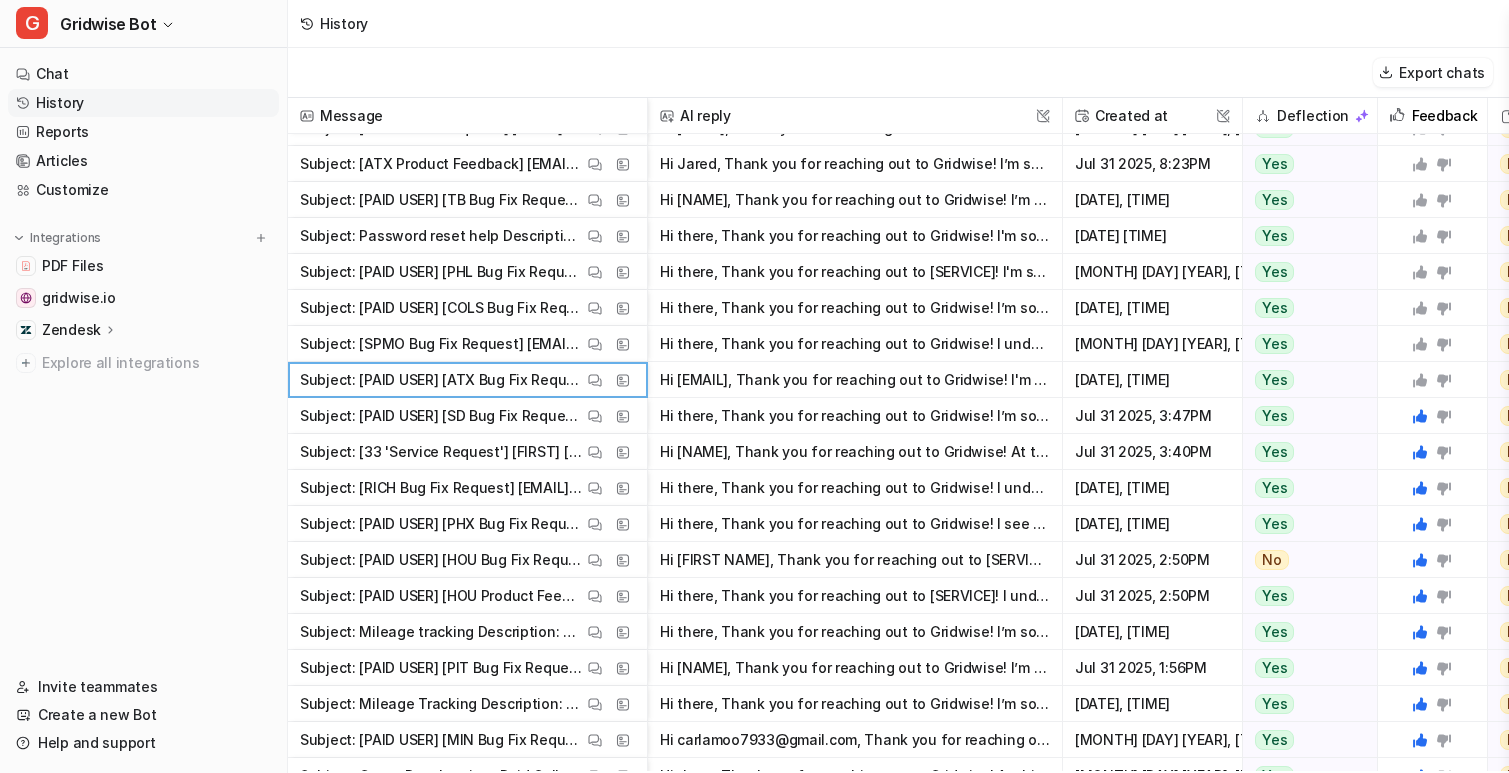 click 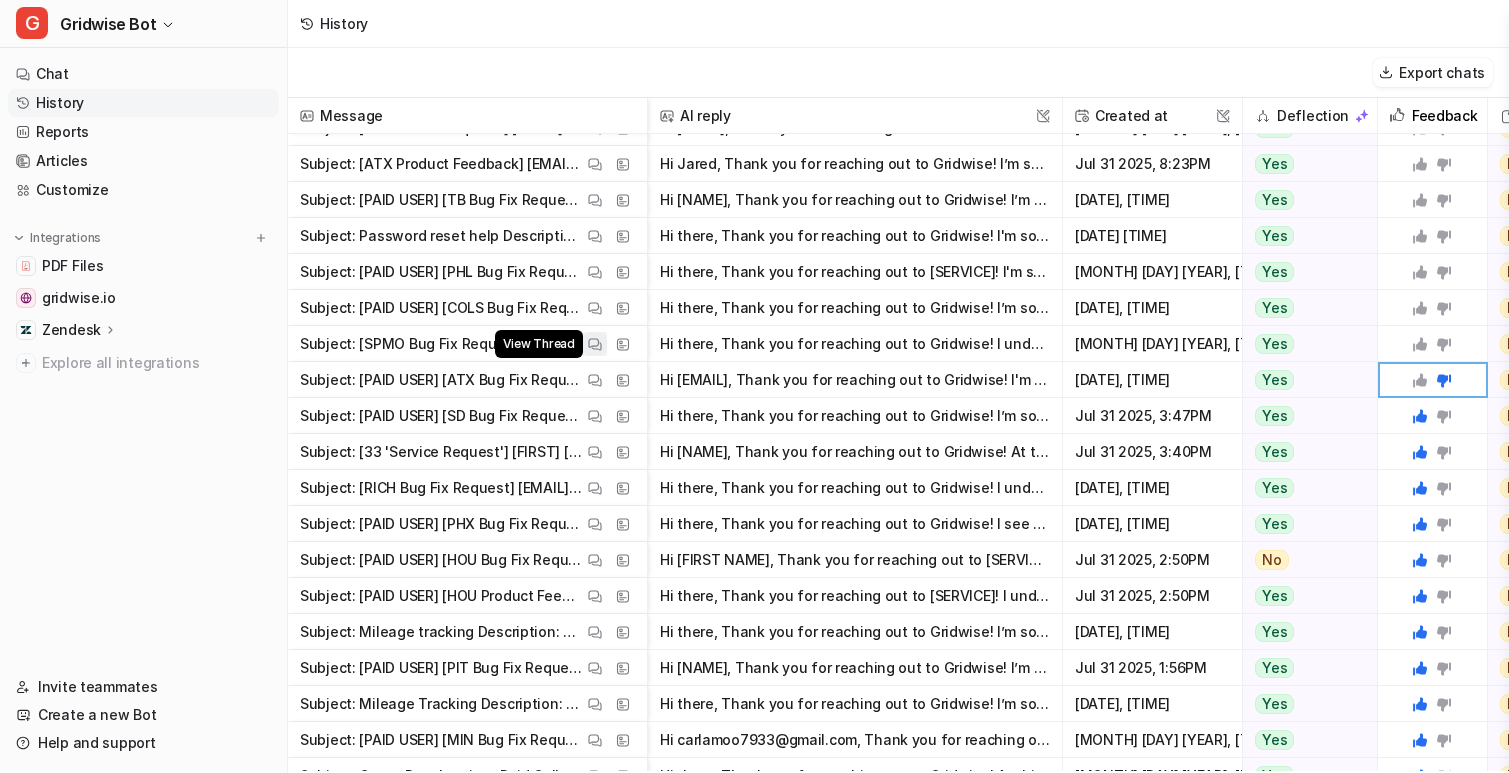 click on "View Thread" at bounding box center [595, 344] 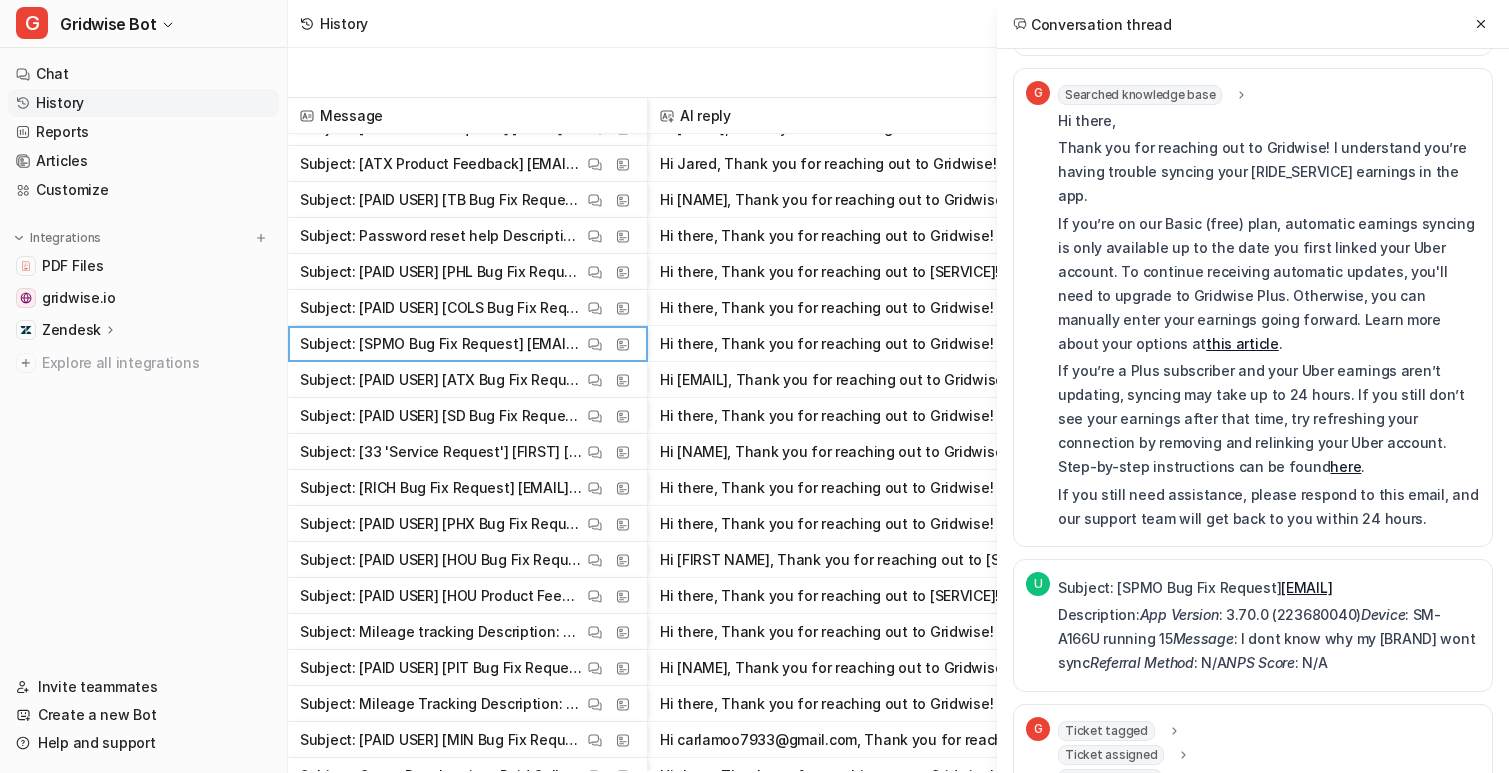 scroll, scrollTop: 140, scrollLeft: 0, axis: vertical 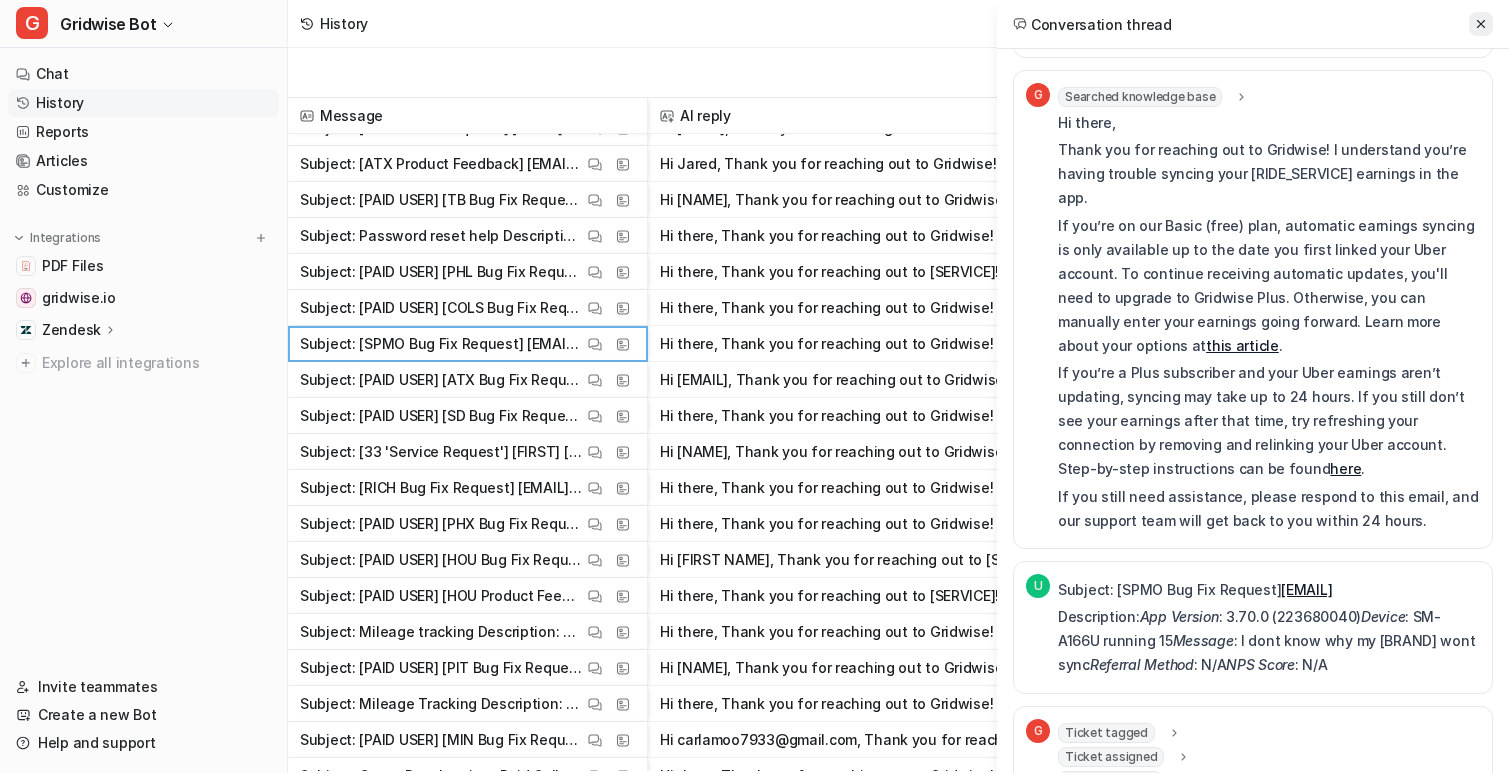 click 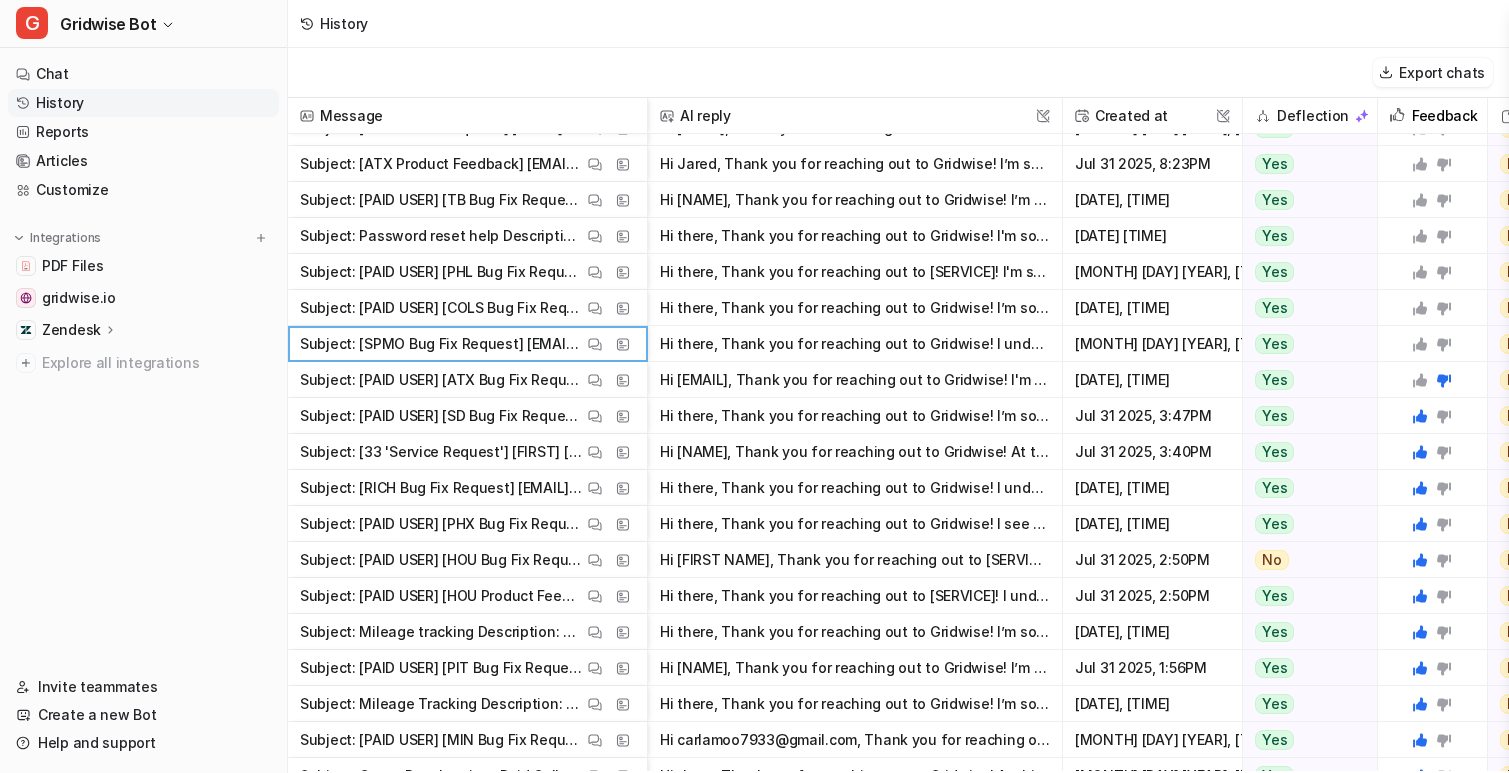 click 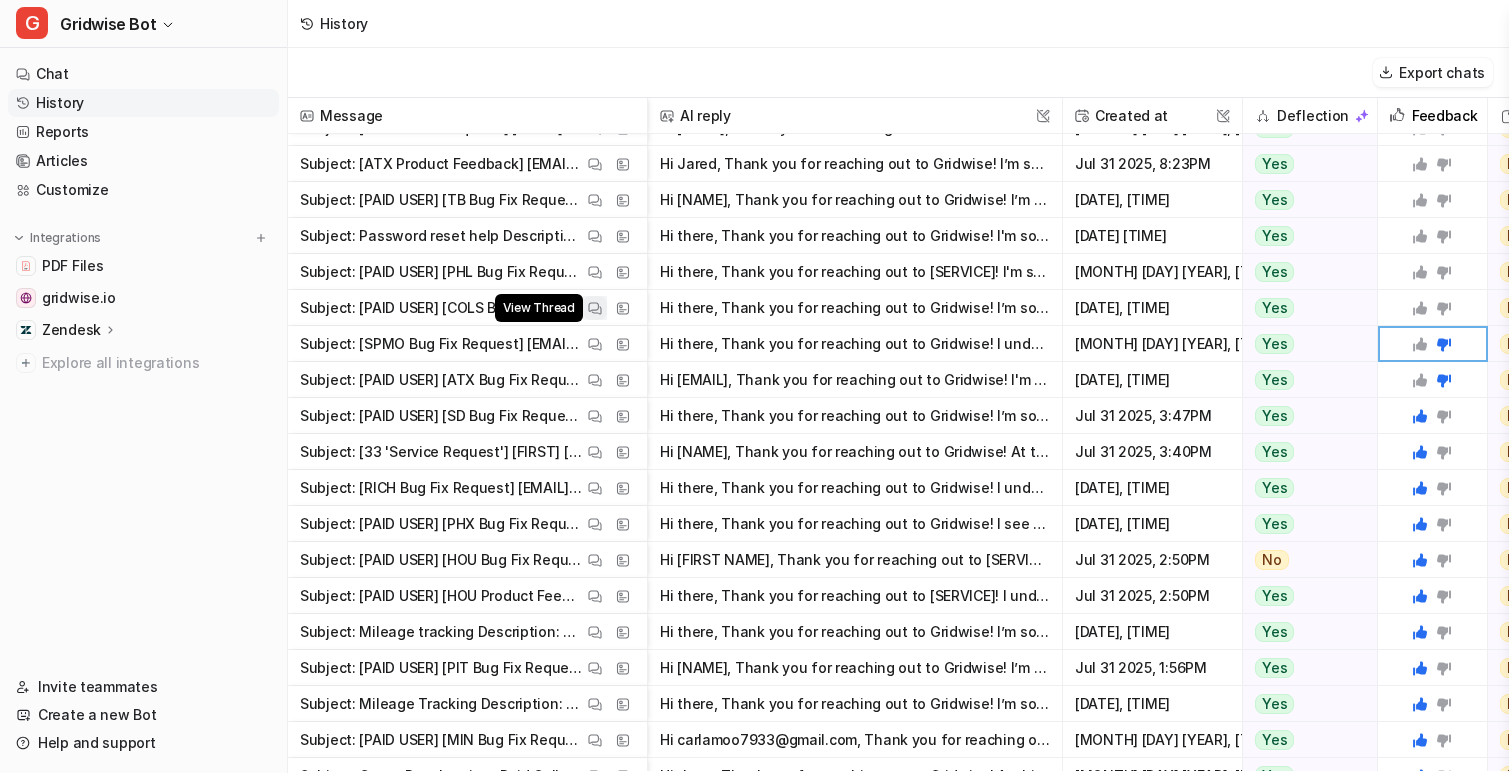 click at bounding box center [595, 308] 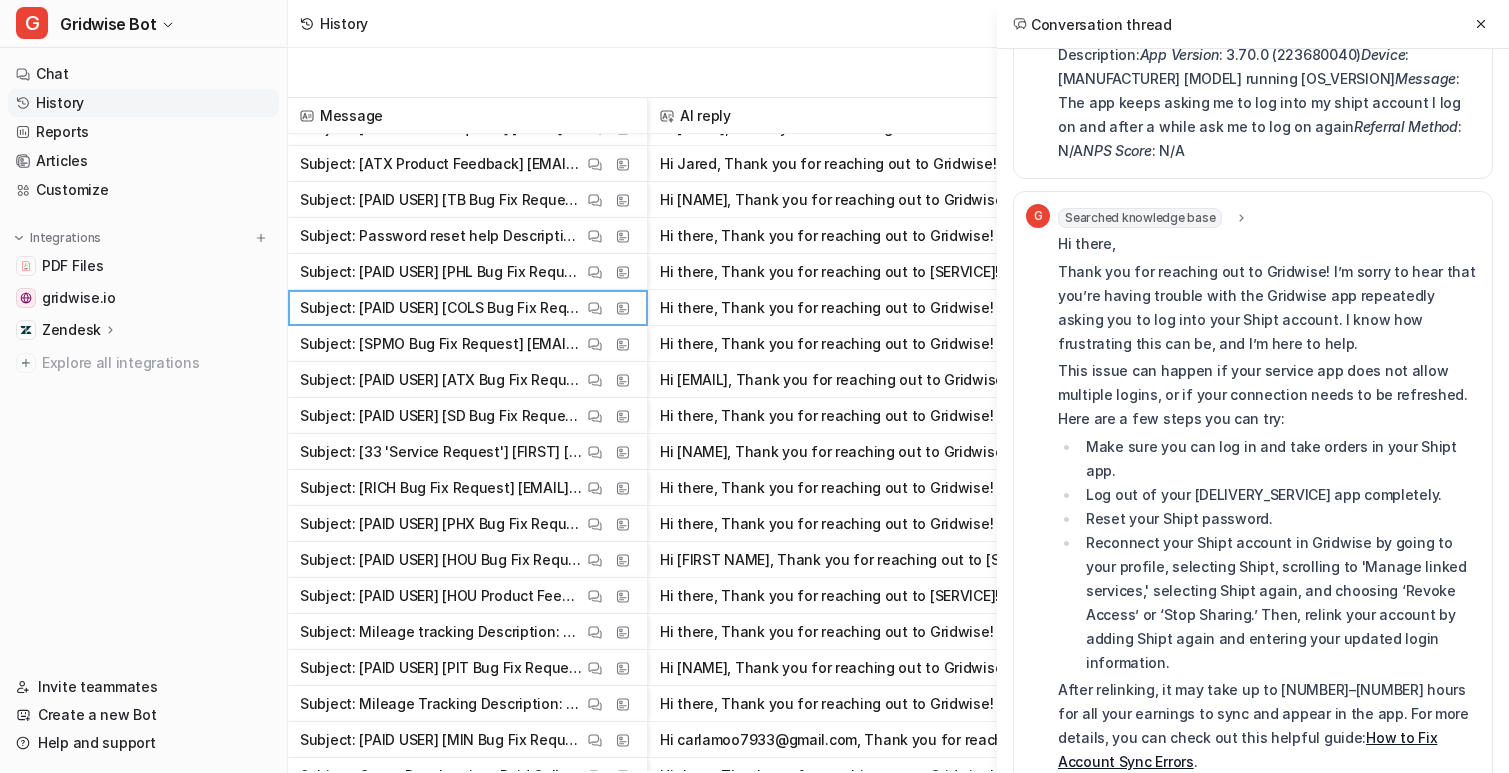 scroll, scrollTop: 754, scrollLeft: 0, axis: vertical 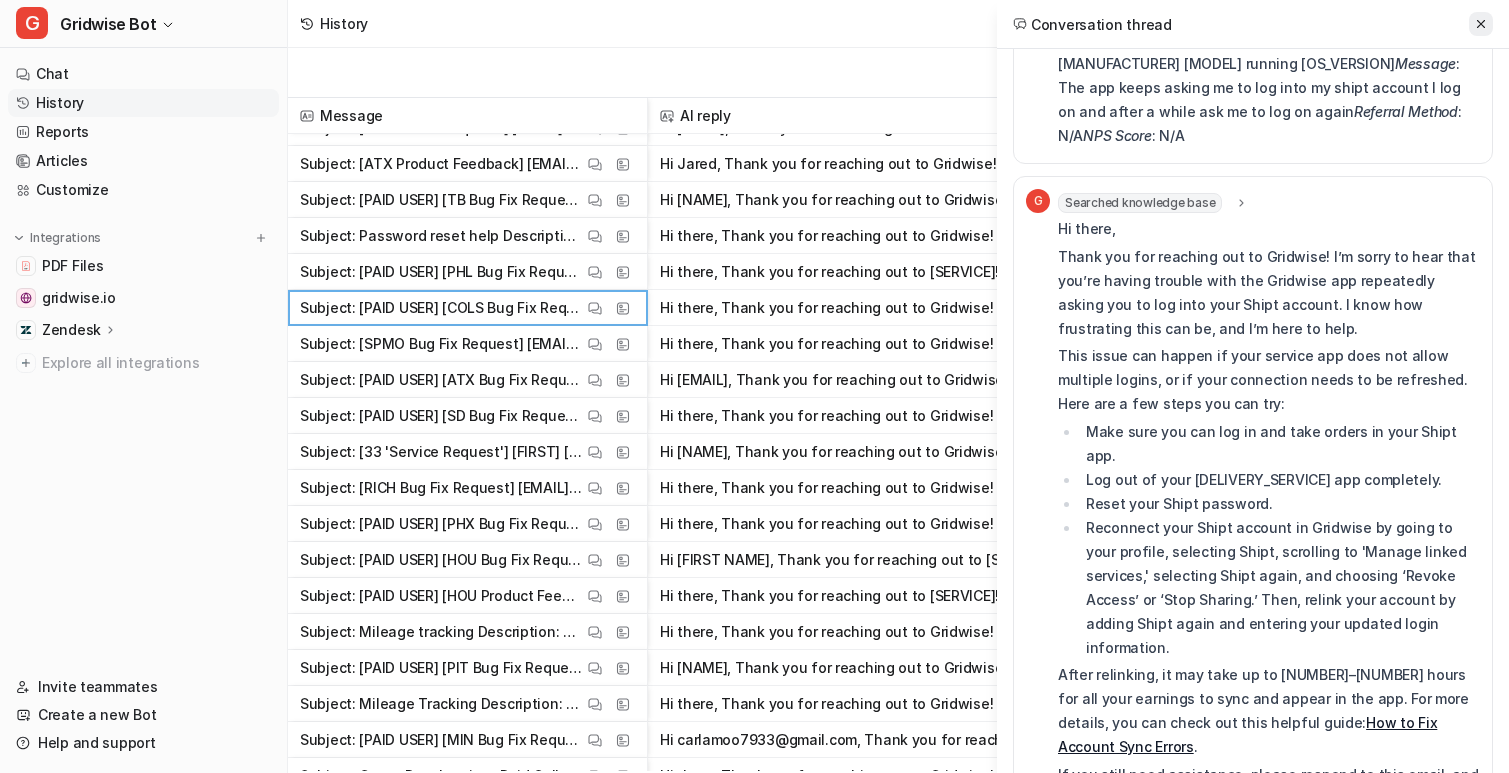 click 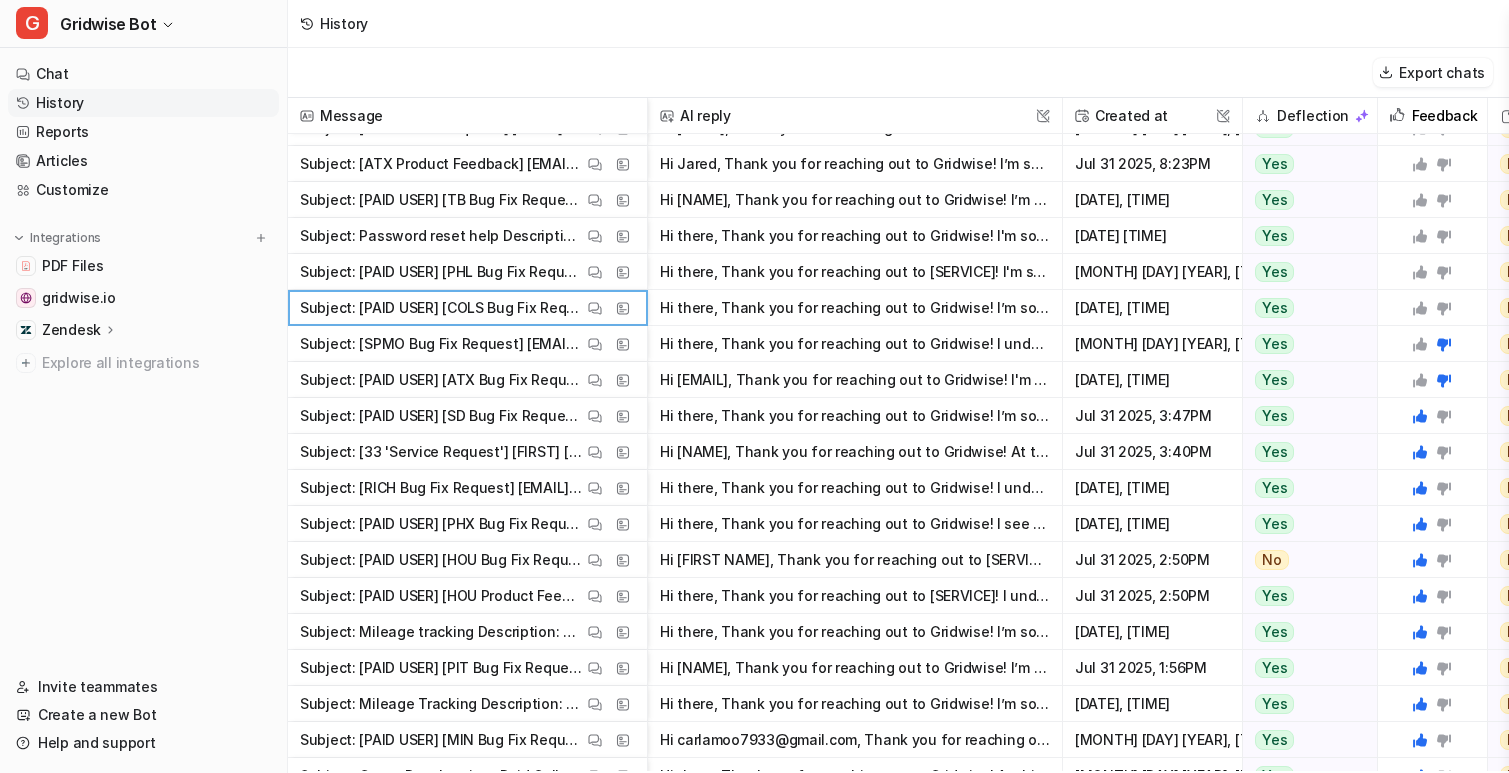 click 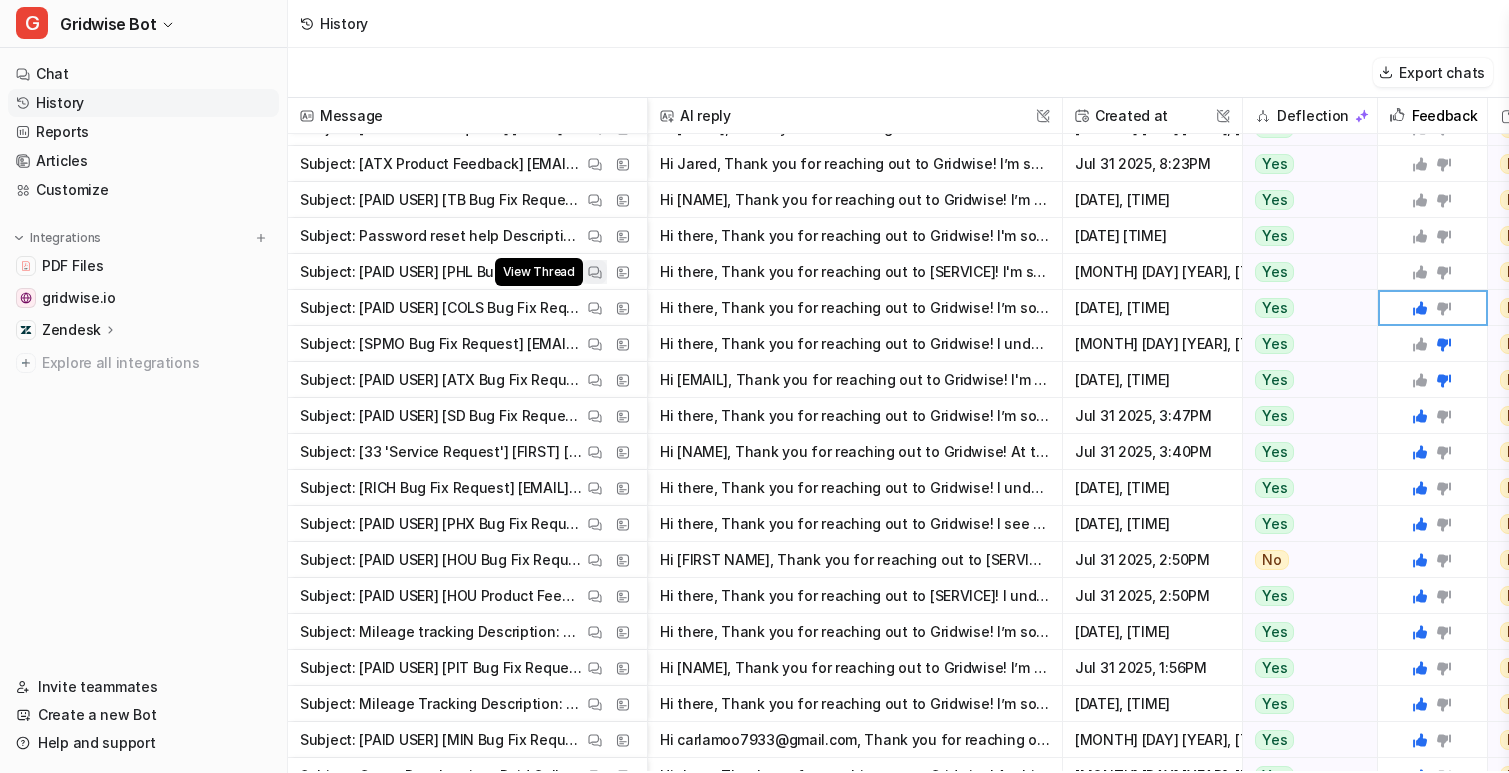 click at bounding box center (595, 272) 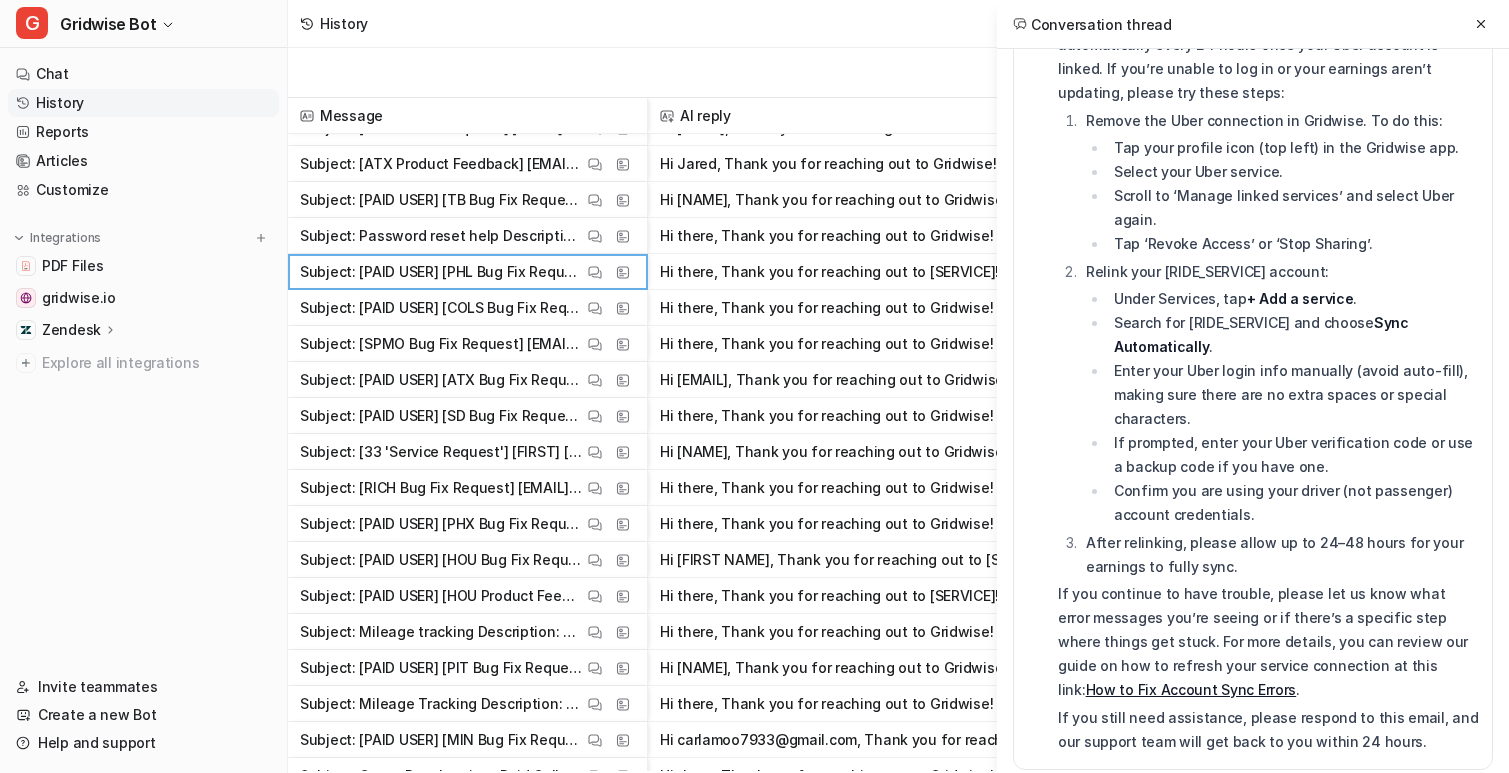 scroll, scrollTop: 1030, scrollLeft: 0, axis: vertical 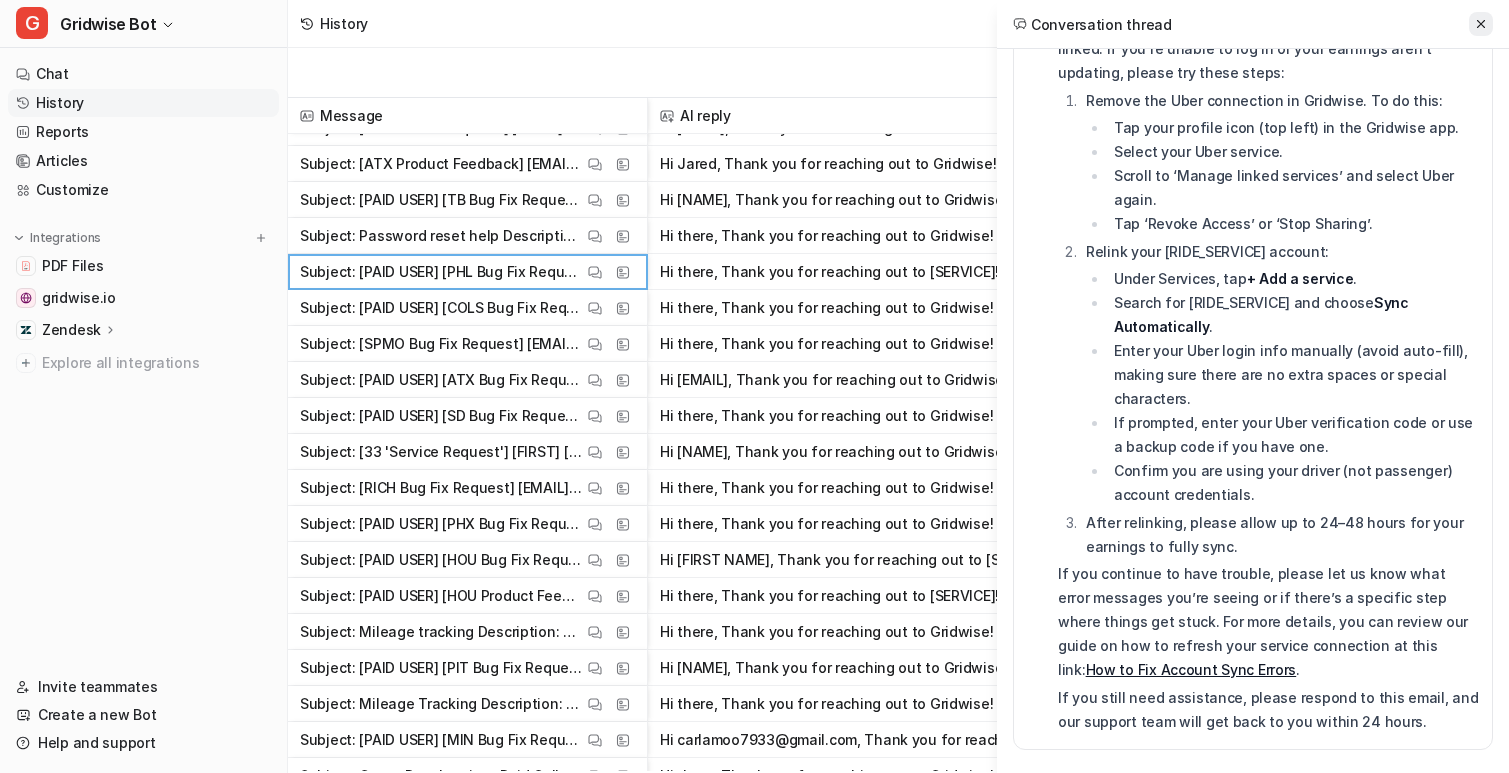 click at bounding box center [1481, 24] 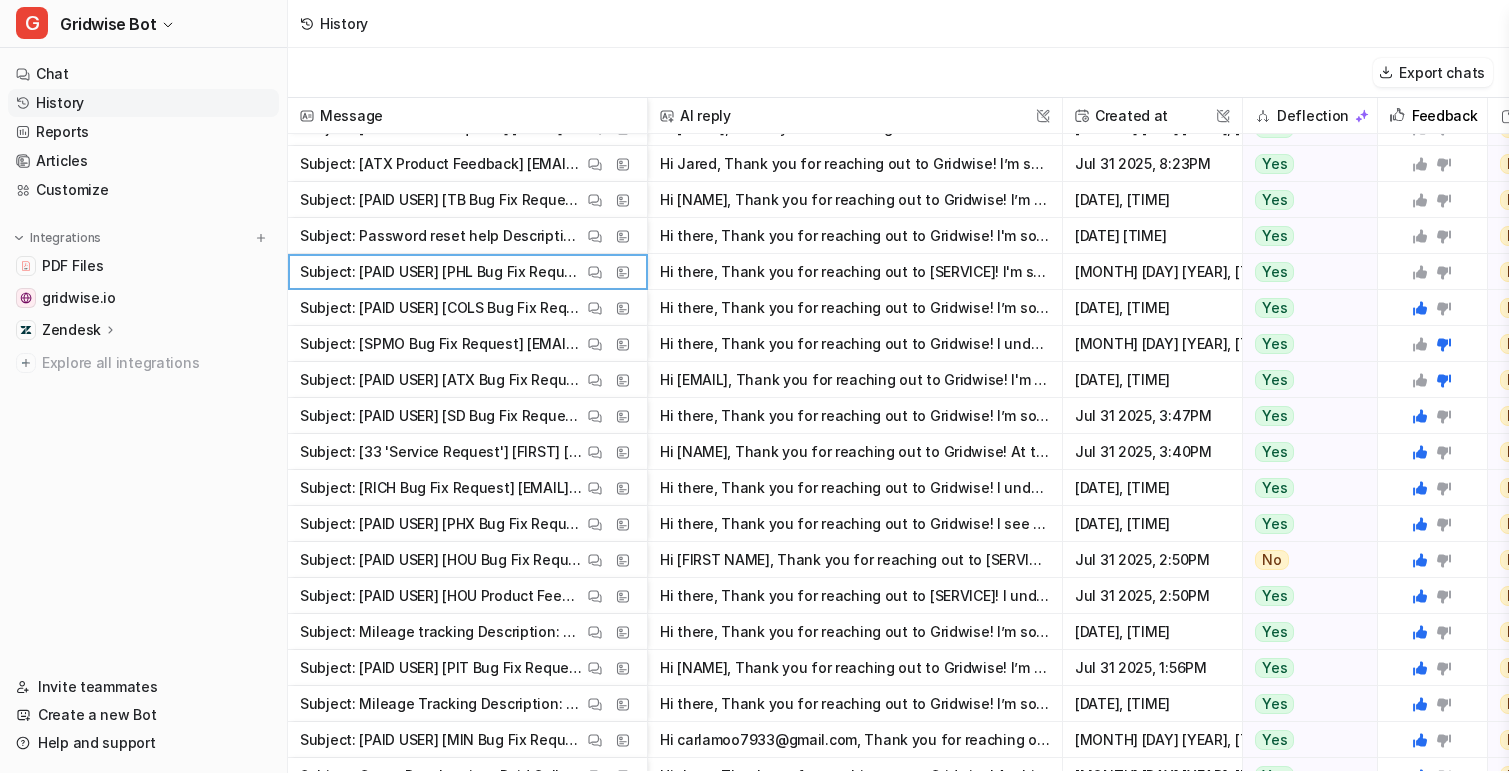 click 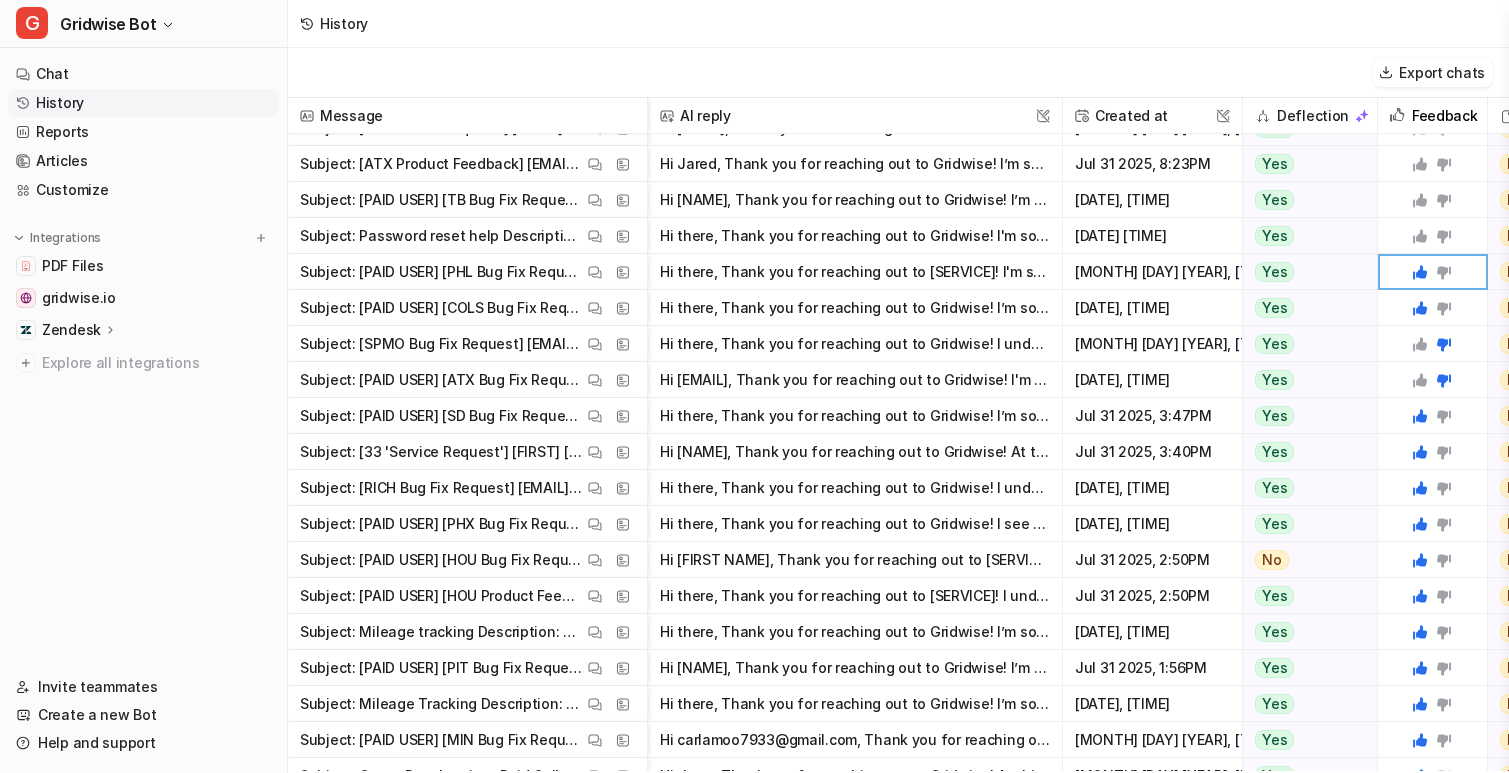 click on "Hi there,
Thank you for reaching out to Gridwise! I'm sorry to hear that you're having trouble receiving the password reset email.
Please try the following steps:
- Double-check that you're entering" at bounding box center (855, 236) 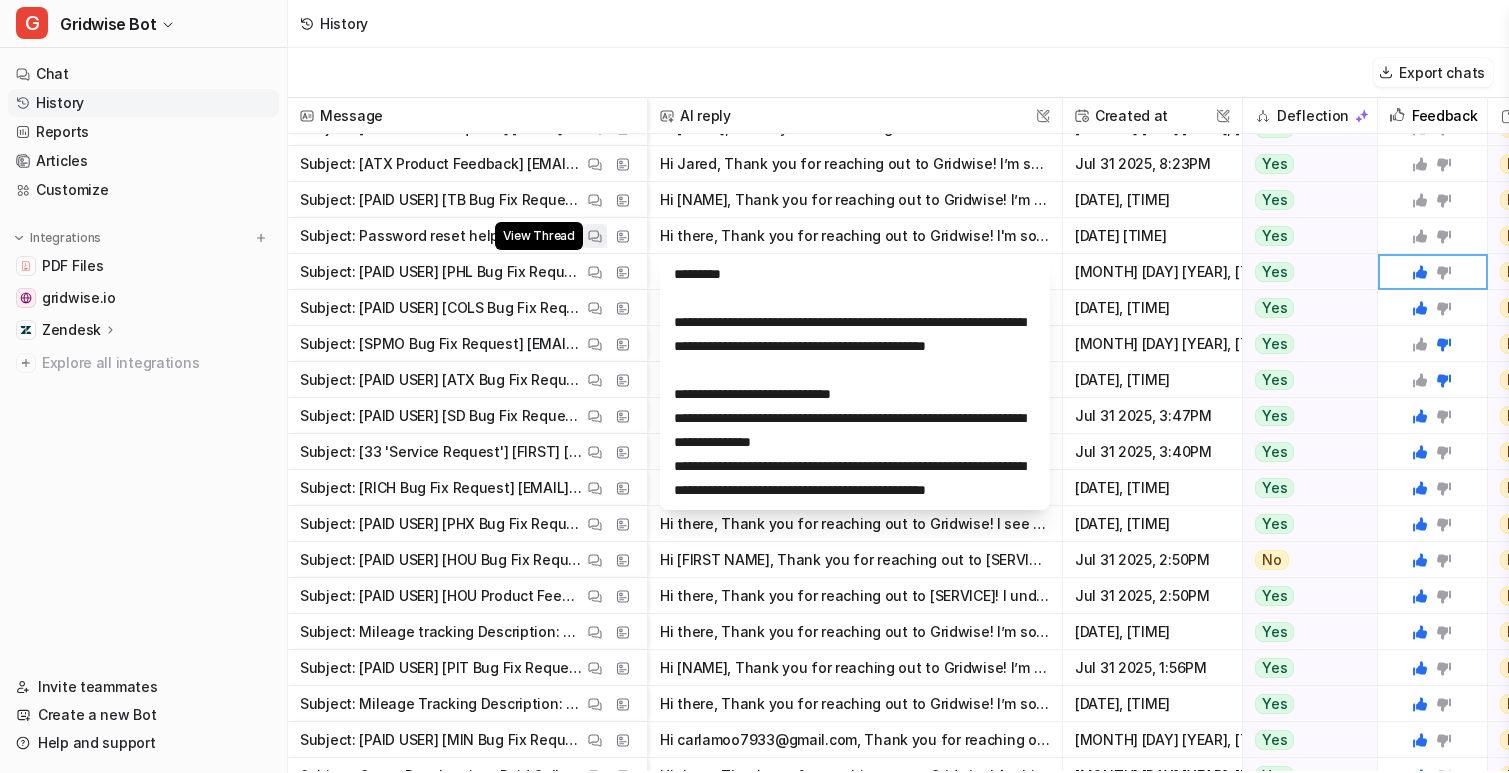 click at bounding box center (595, 236) 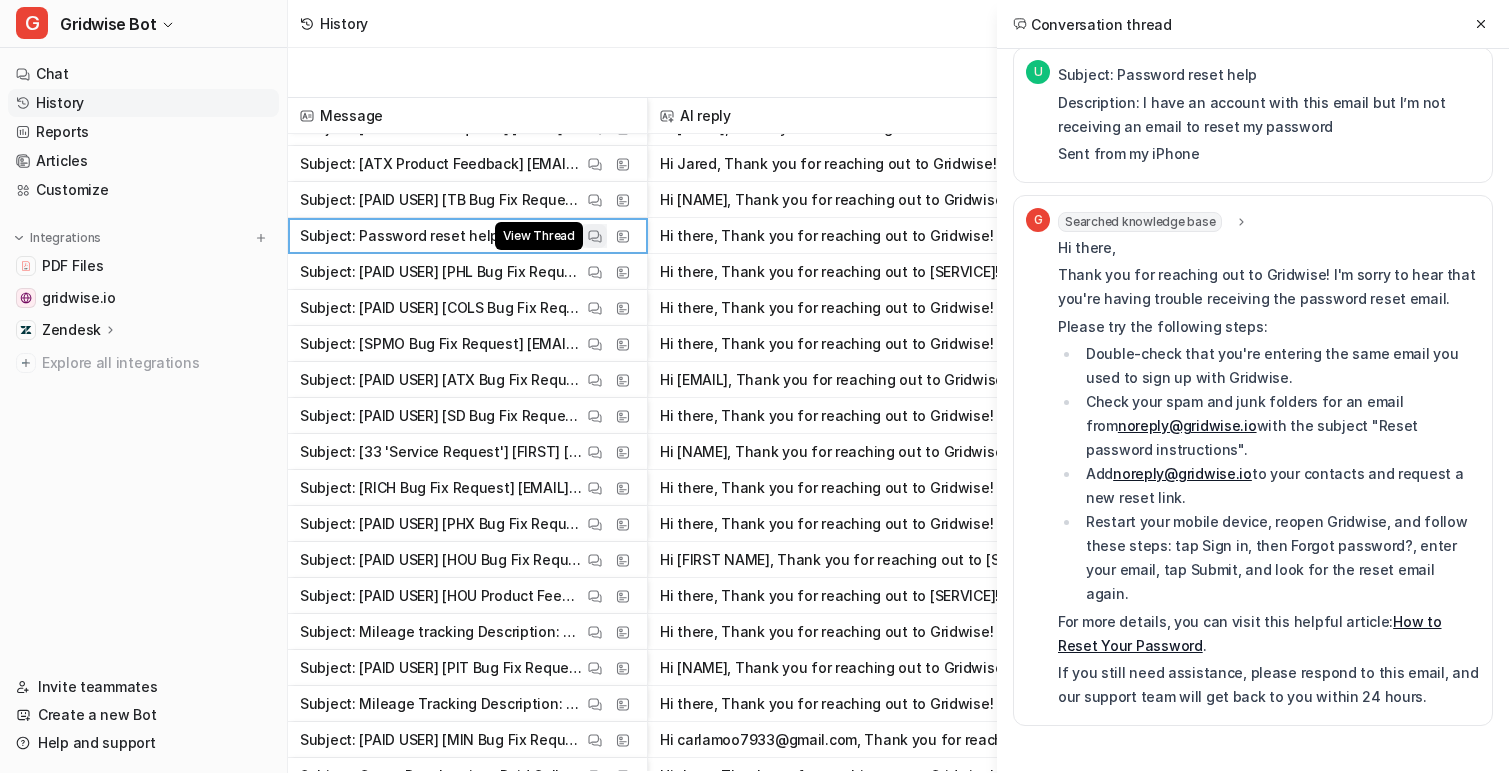 scroll, scrollTop: 604, scrollLeft: 0, axis: vertical 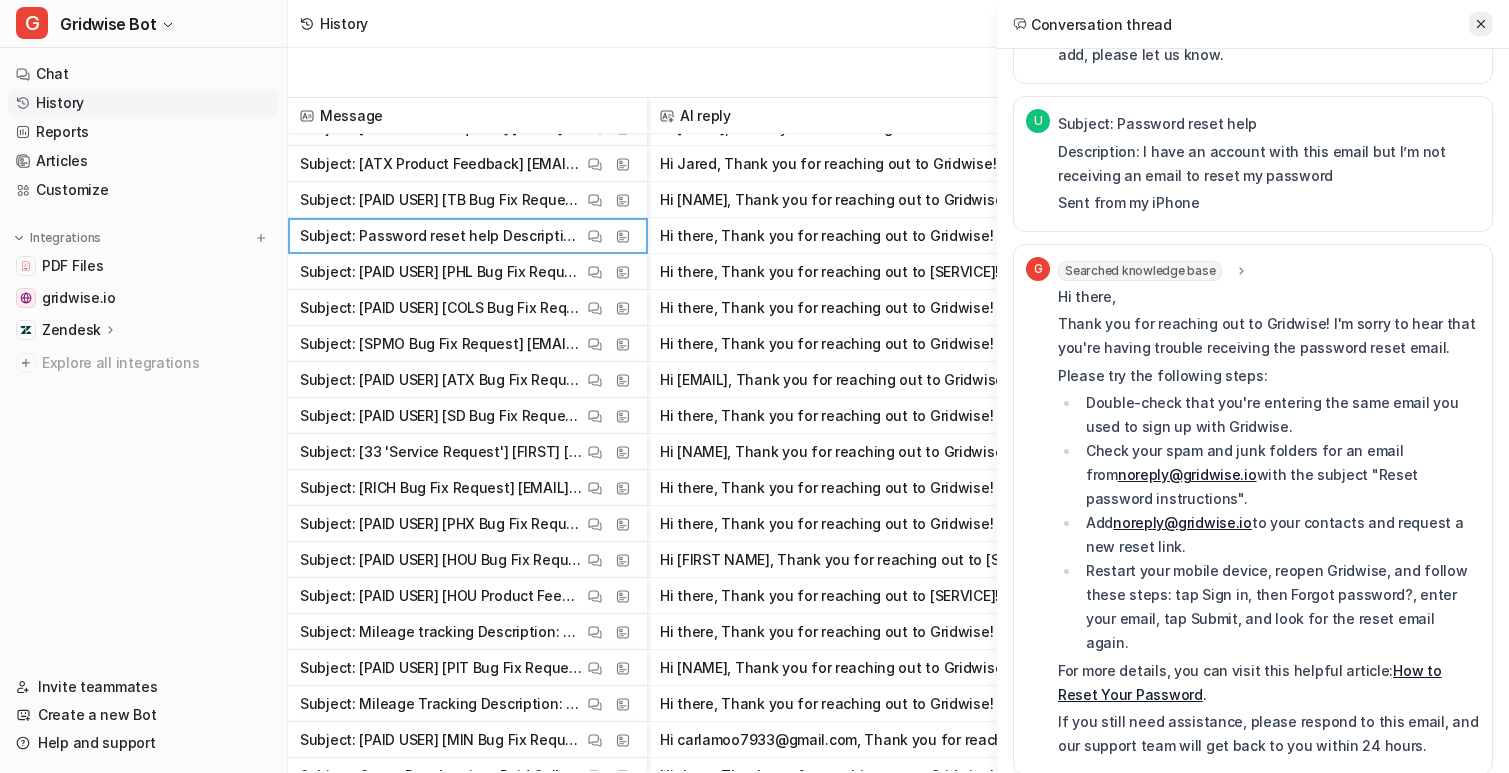 click at bounding box center (1481, 24) 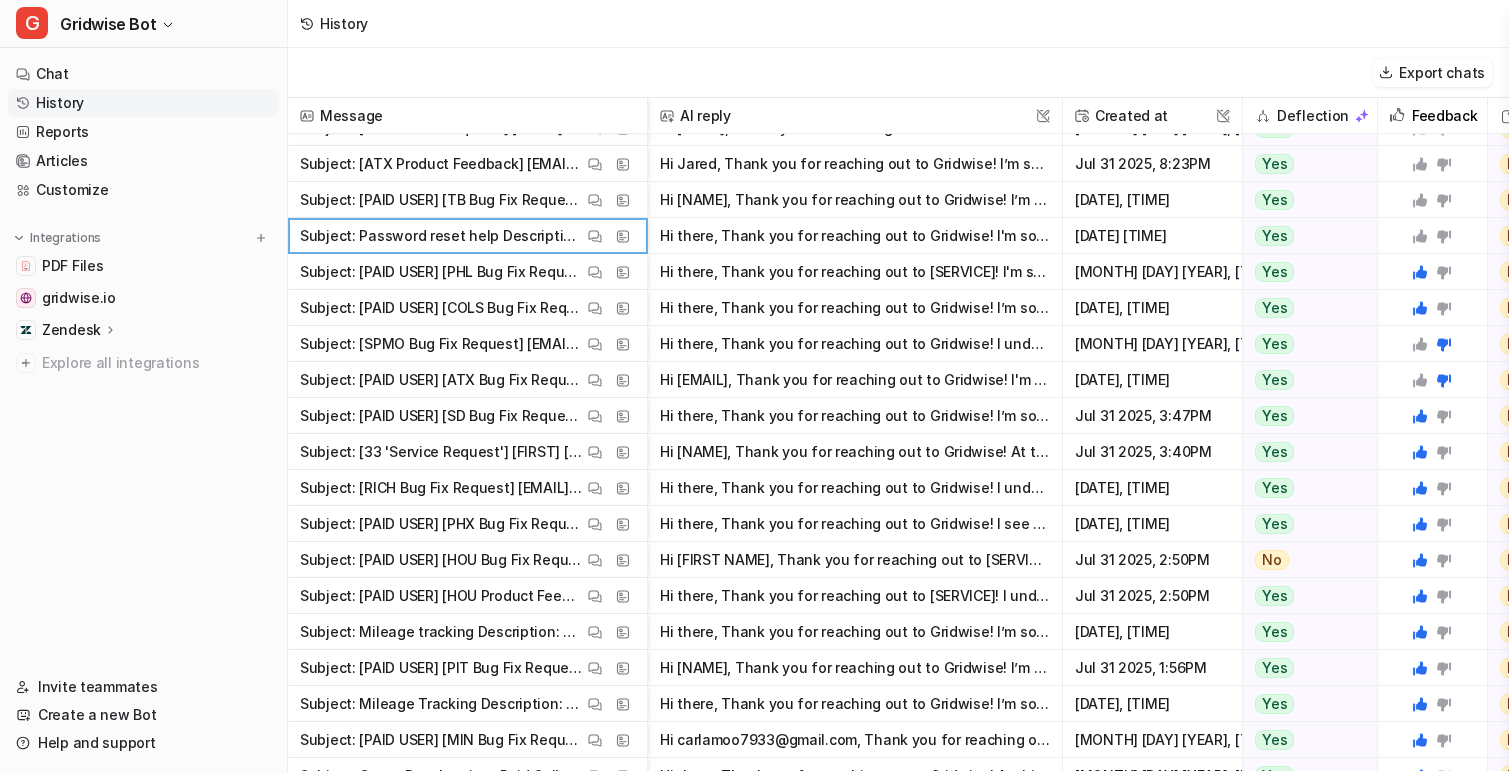 click 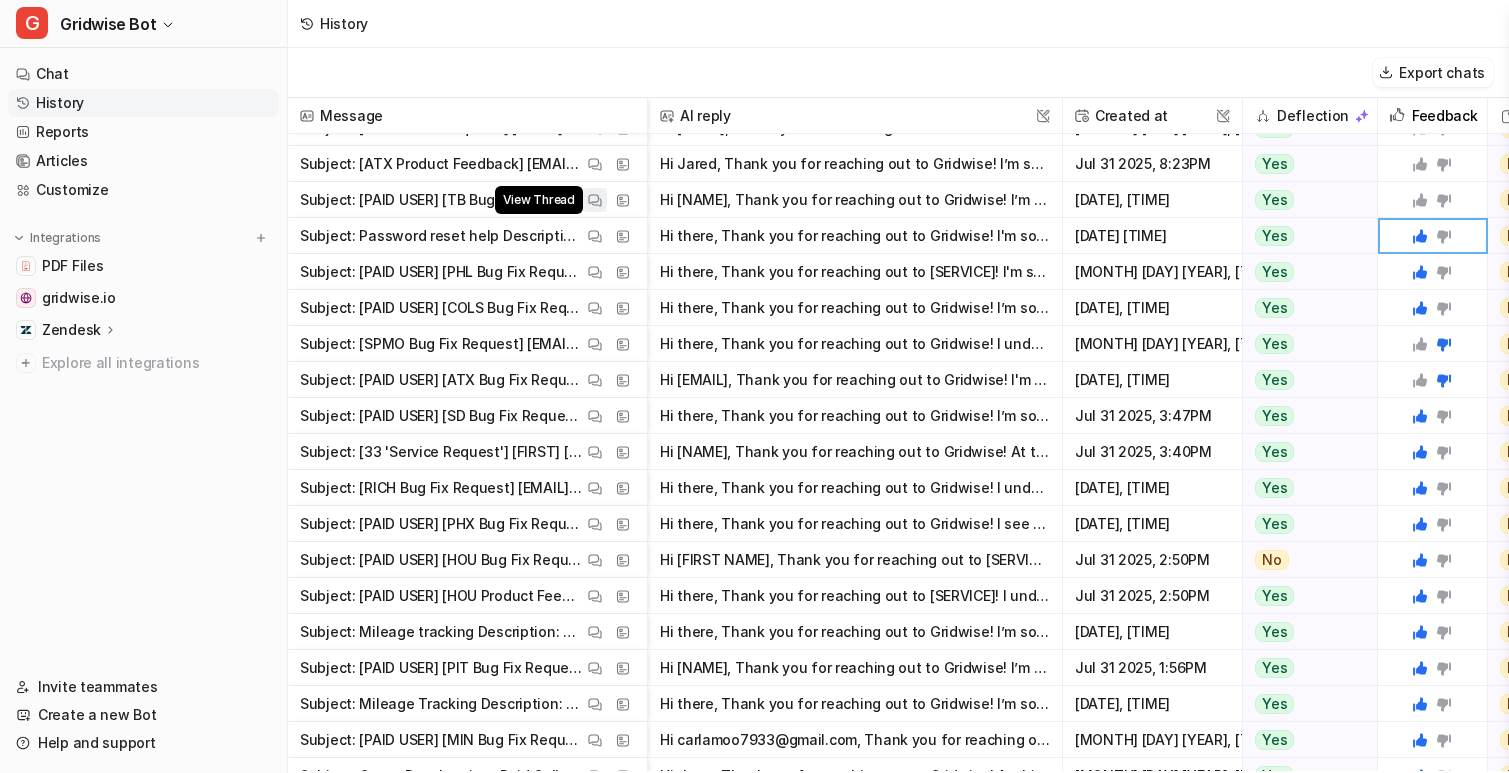 click at bounding box center (595, 200) 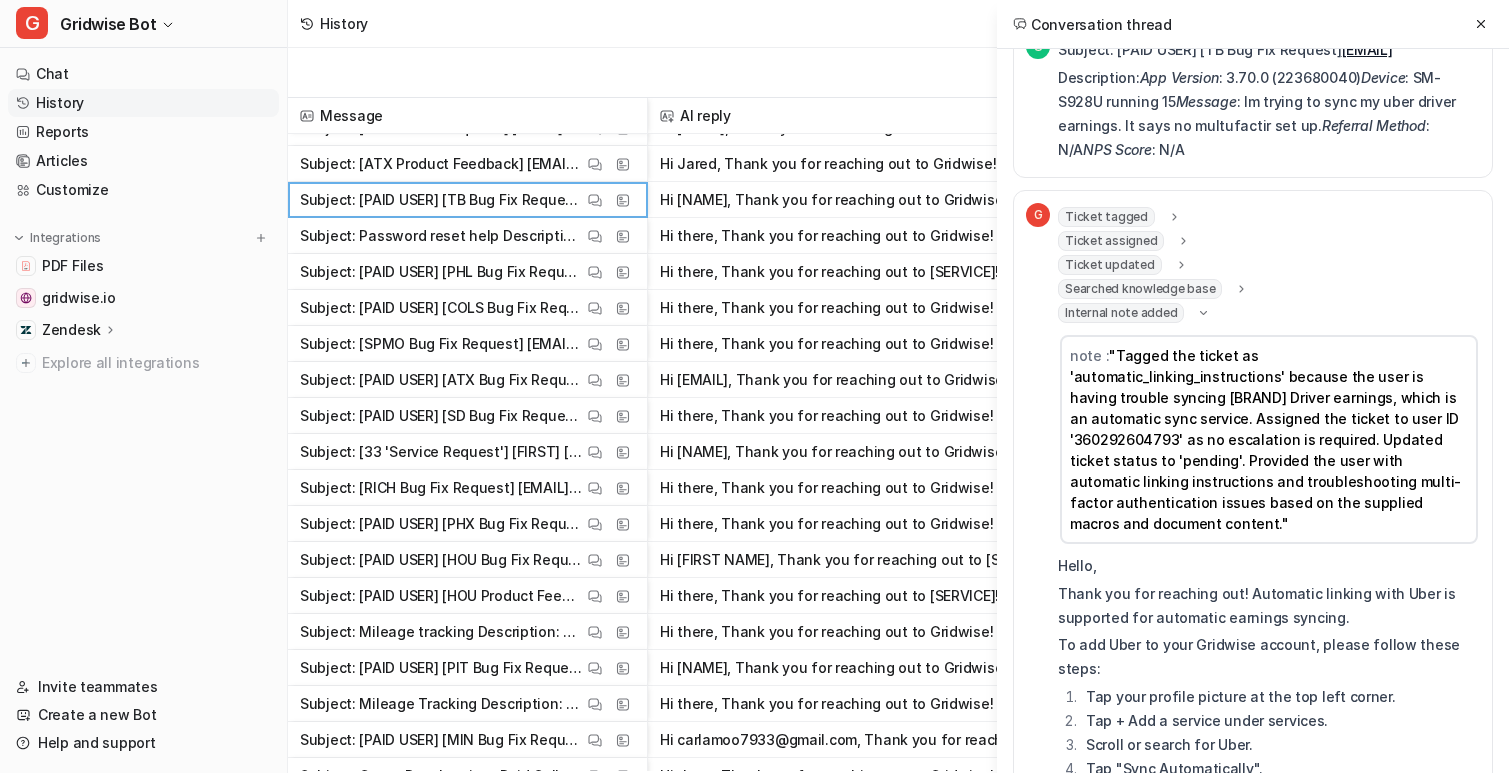 scroll, scrollTop: 855, scrollLeft: 0, axis: vertical 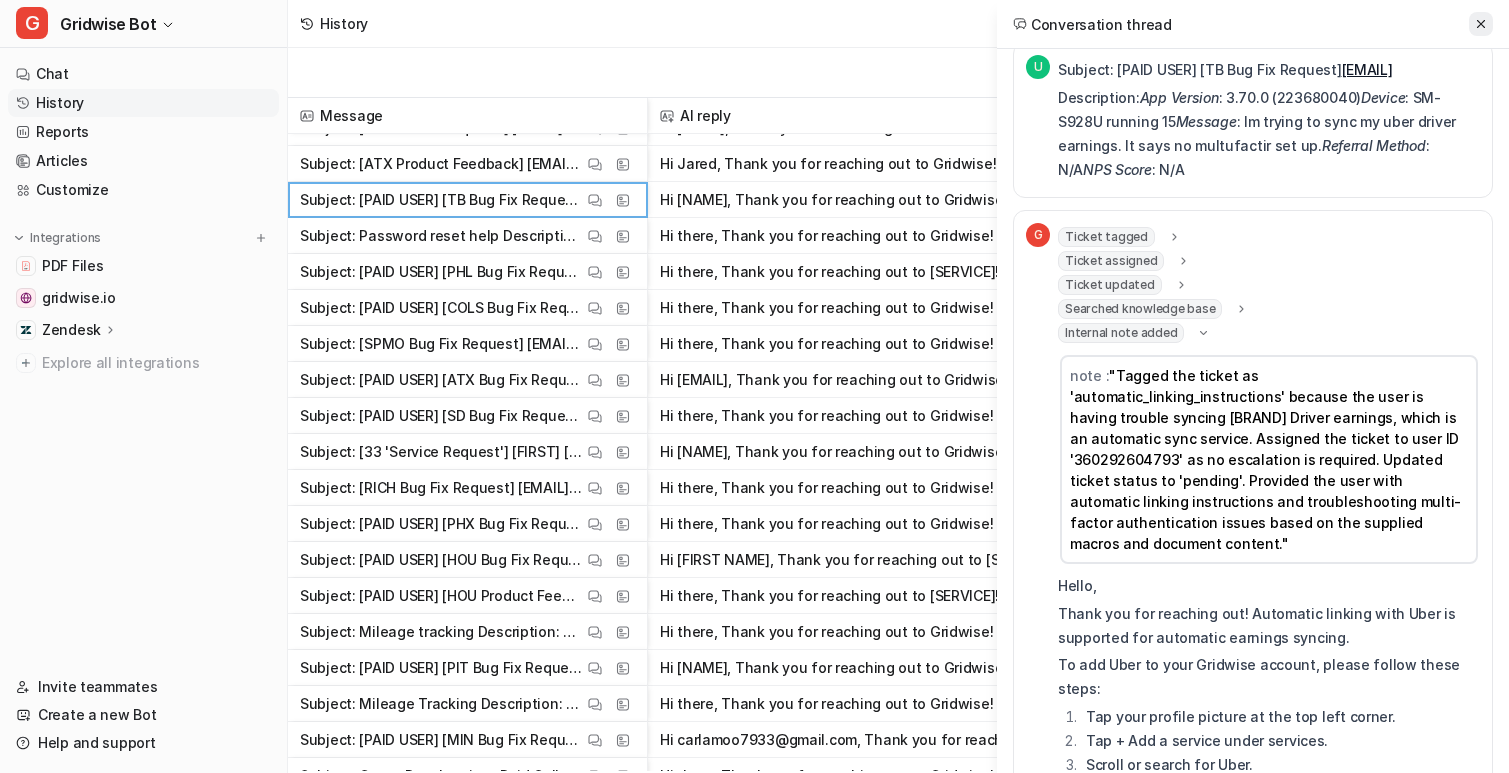 click 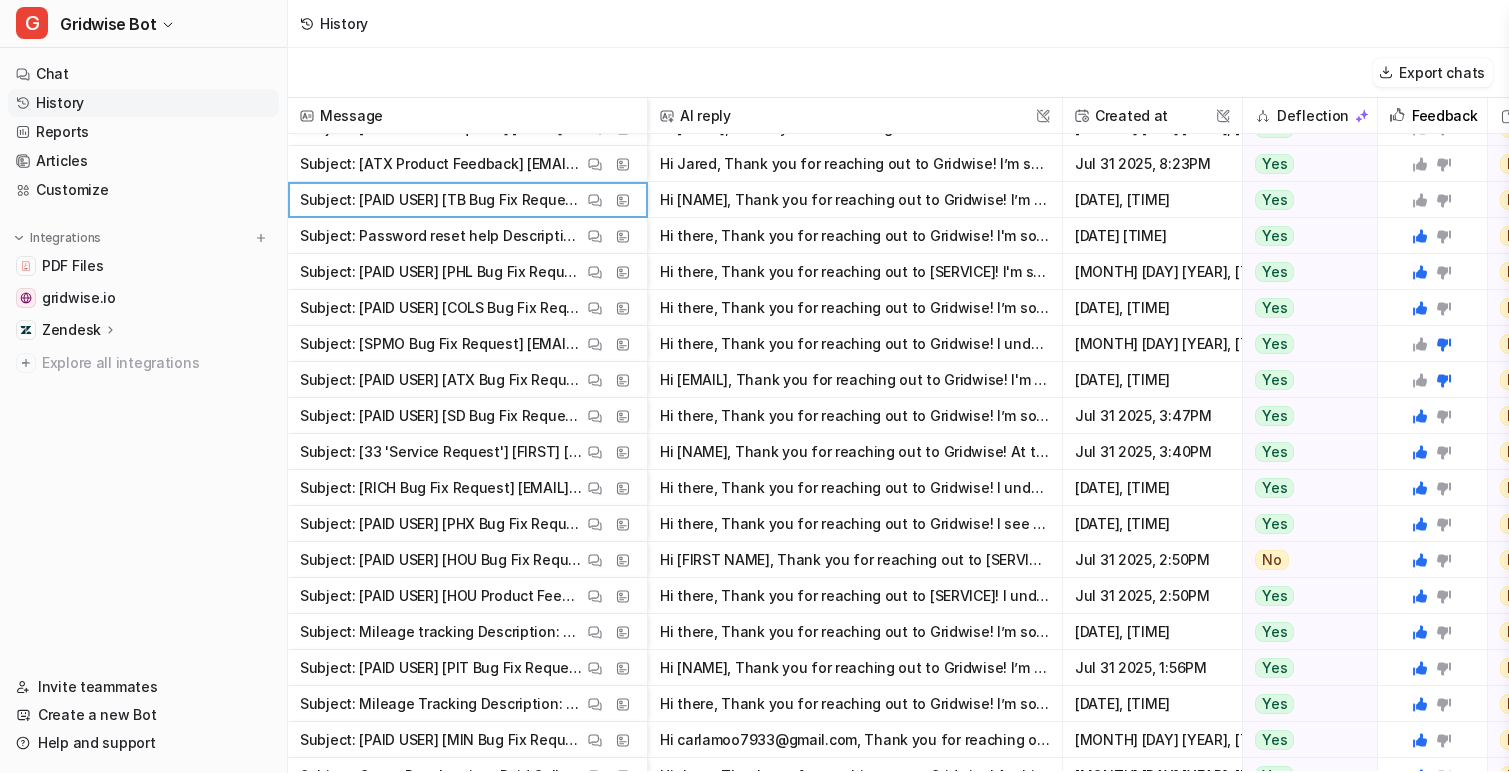 click 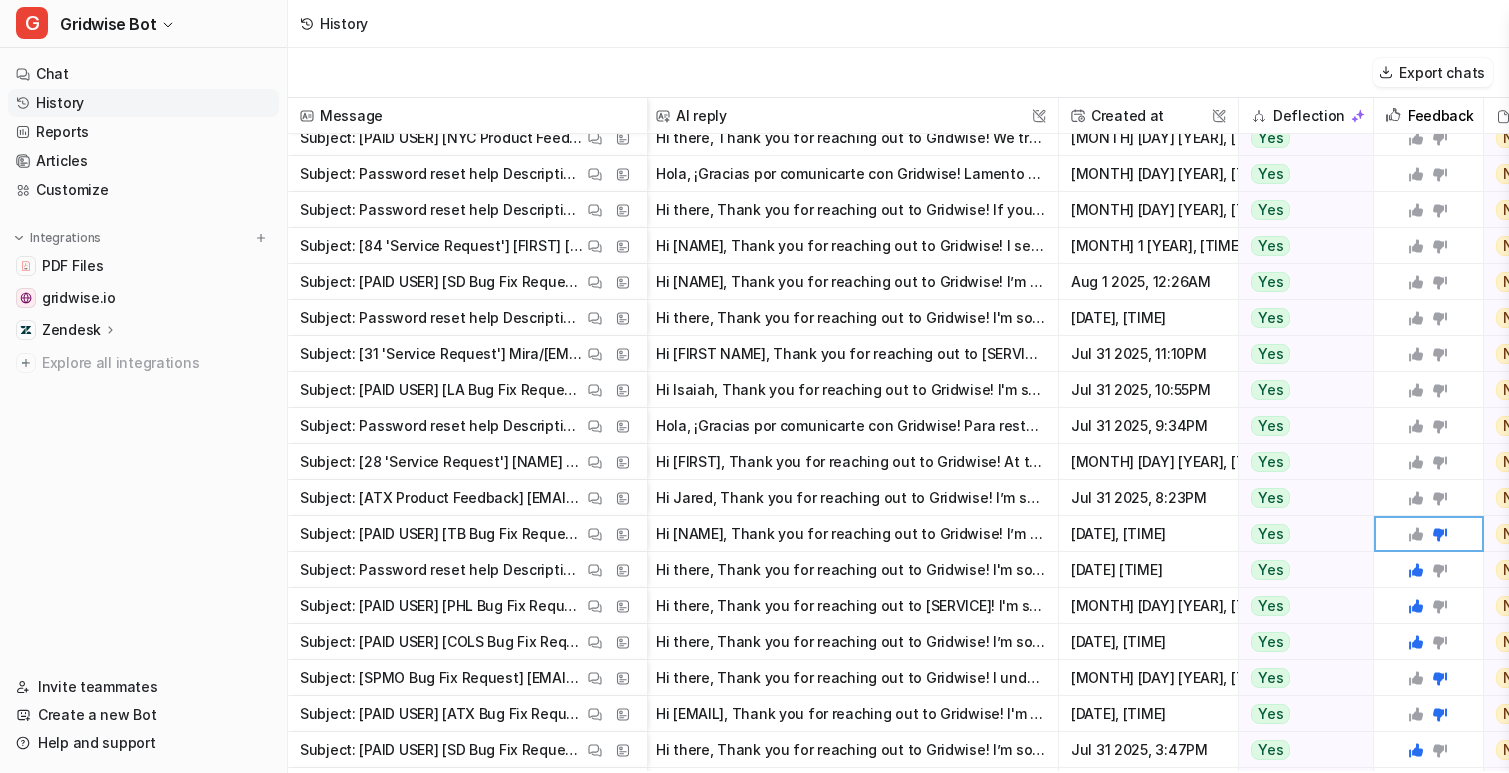 scroll, scrollTop: 50, scrollLeft: 0, axis: vertical 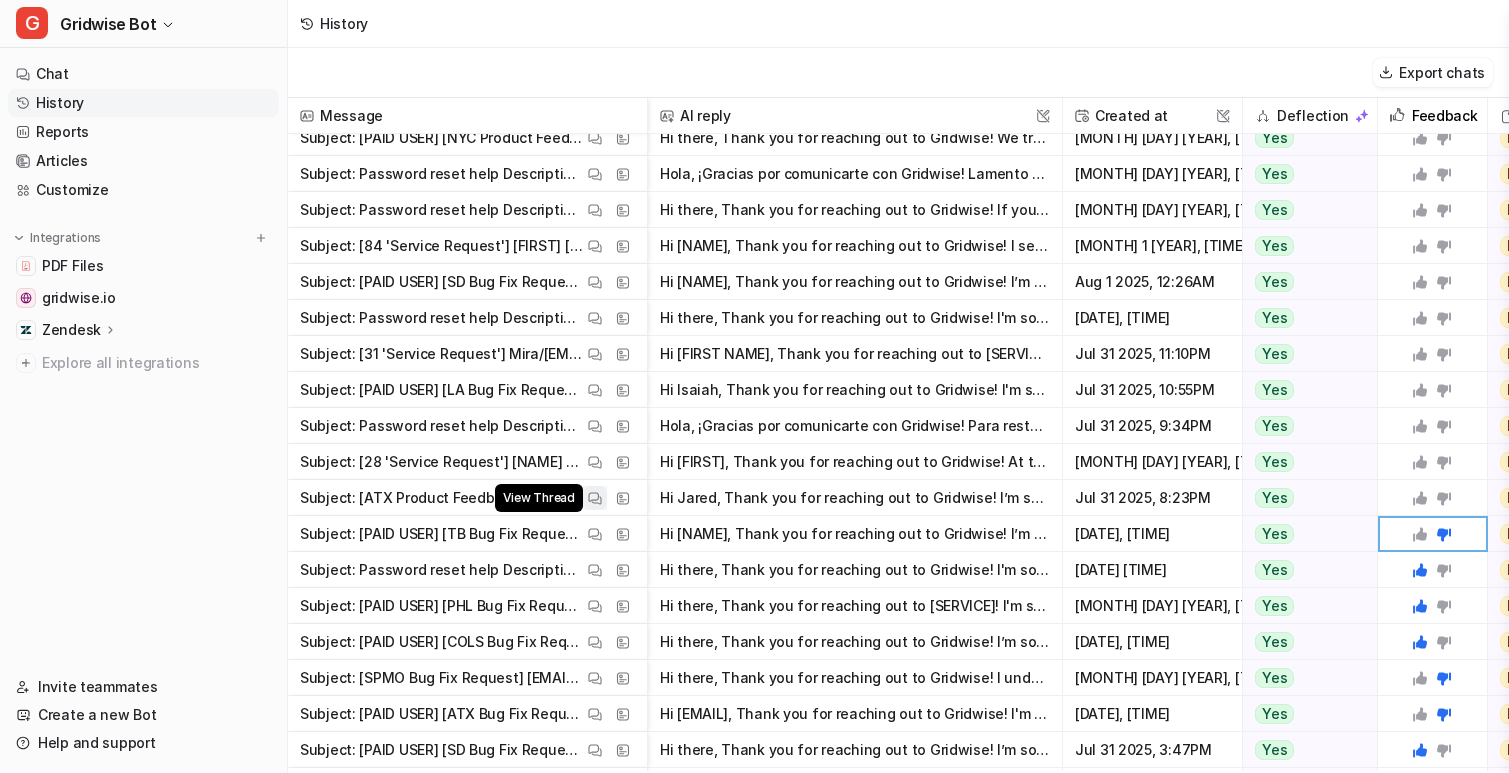 click at bounding box center [595, 498] 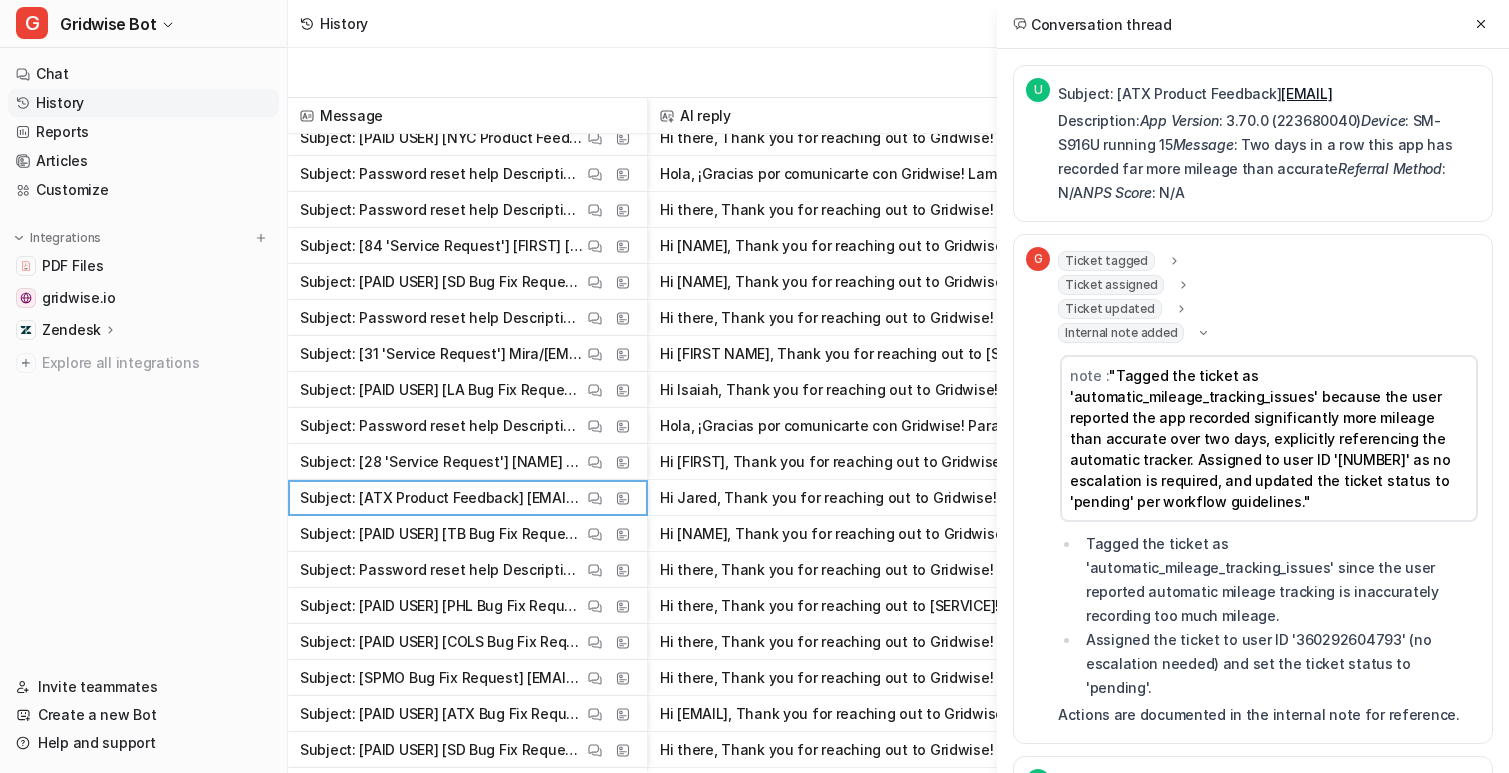 scroll, scrollTop: 828, scrollLeft: 0, axis: vertical 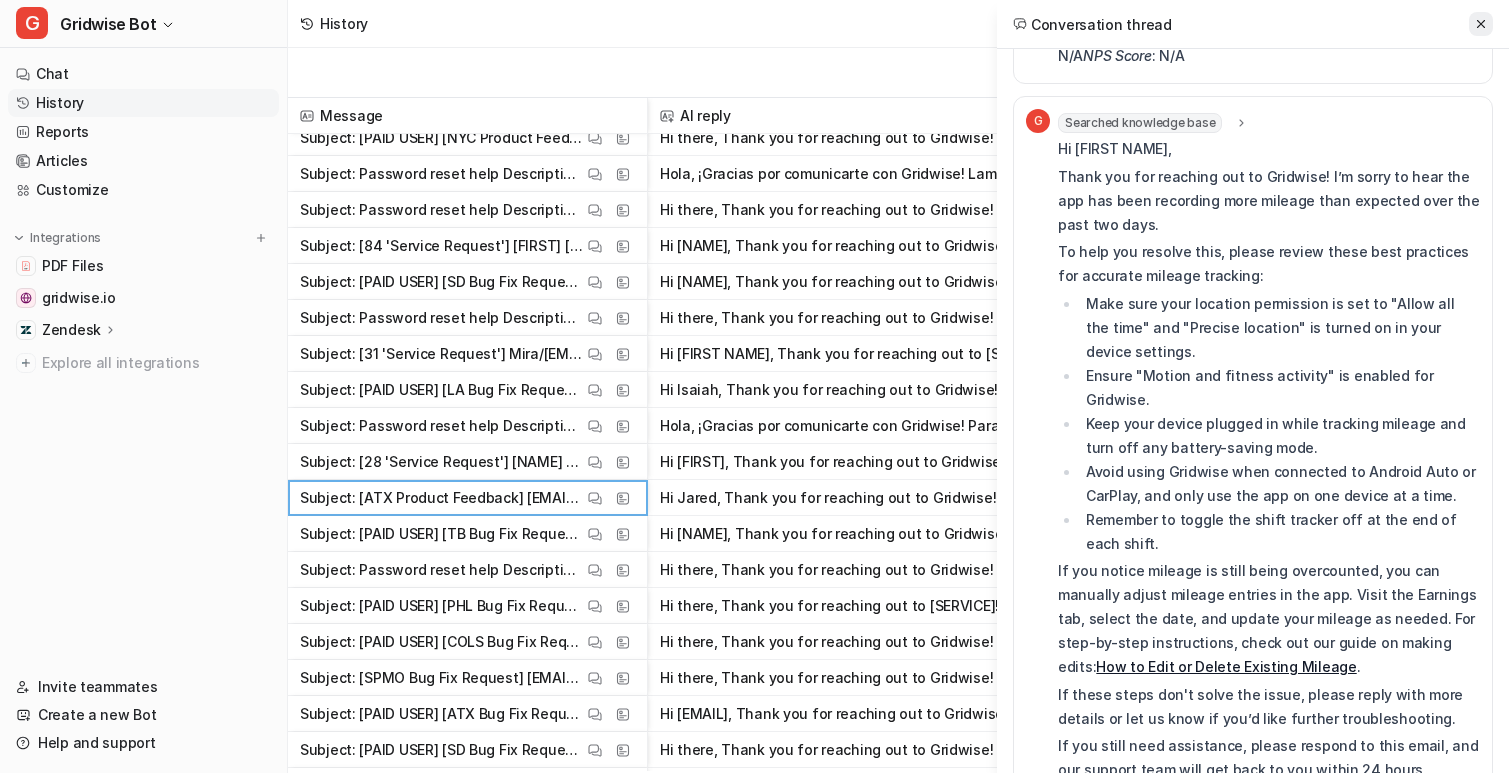 click at bounding box center [1481, 24] 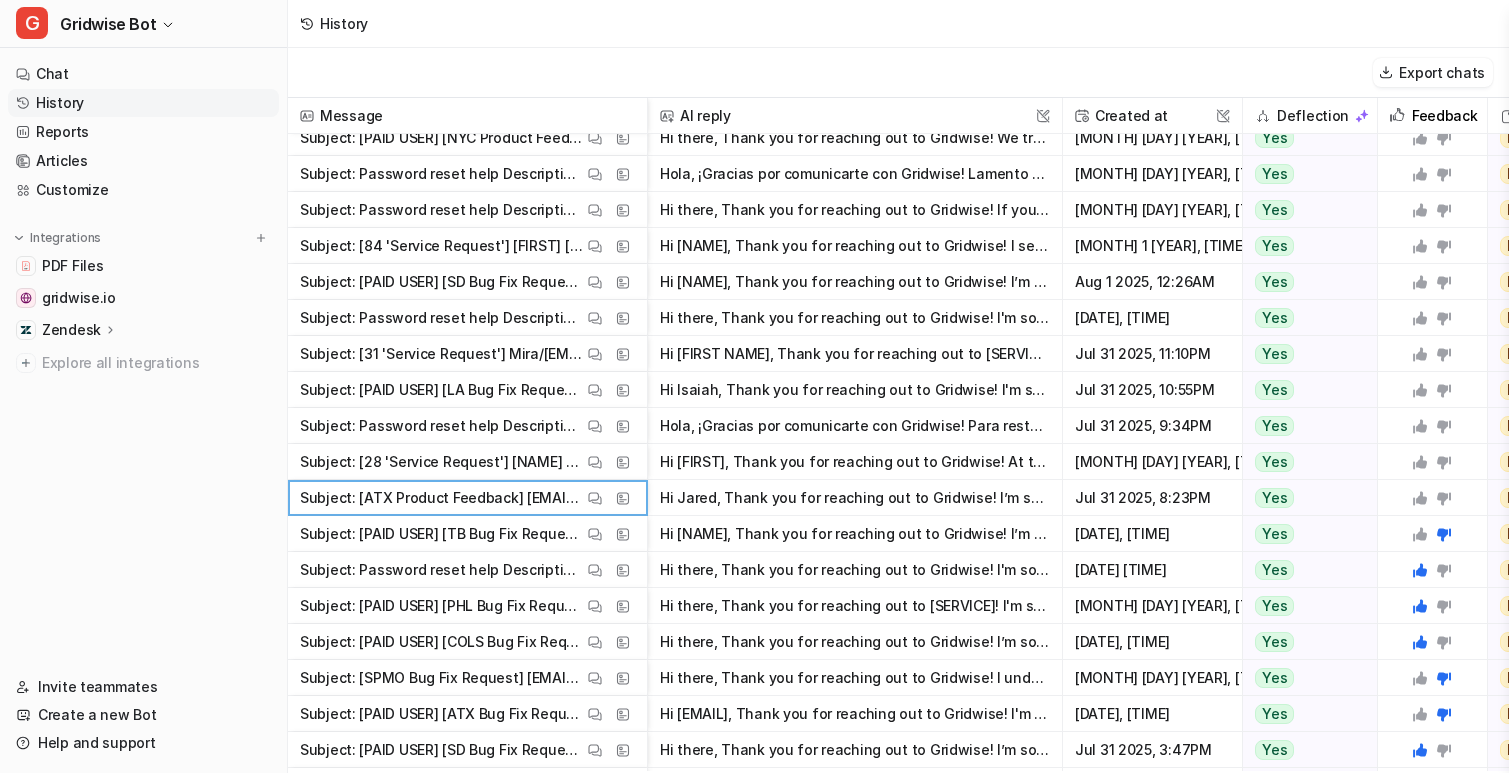 click 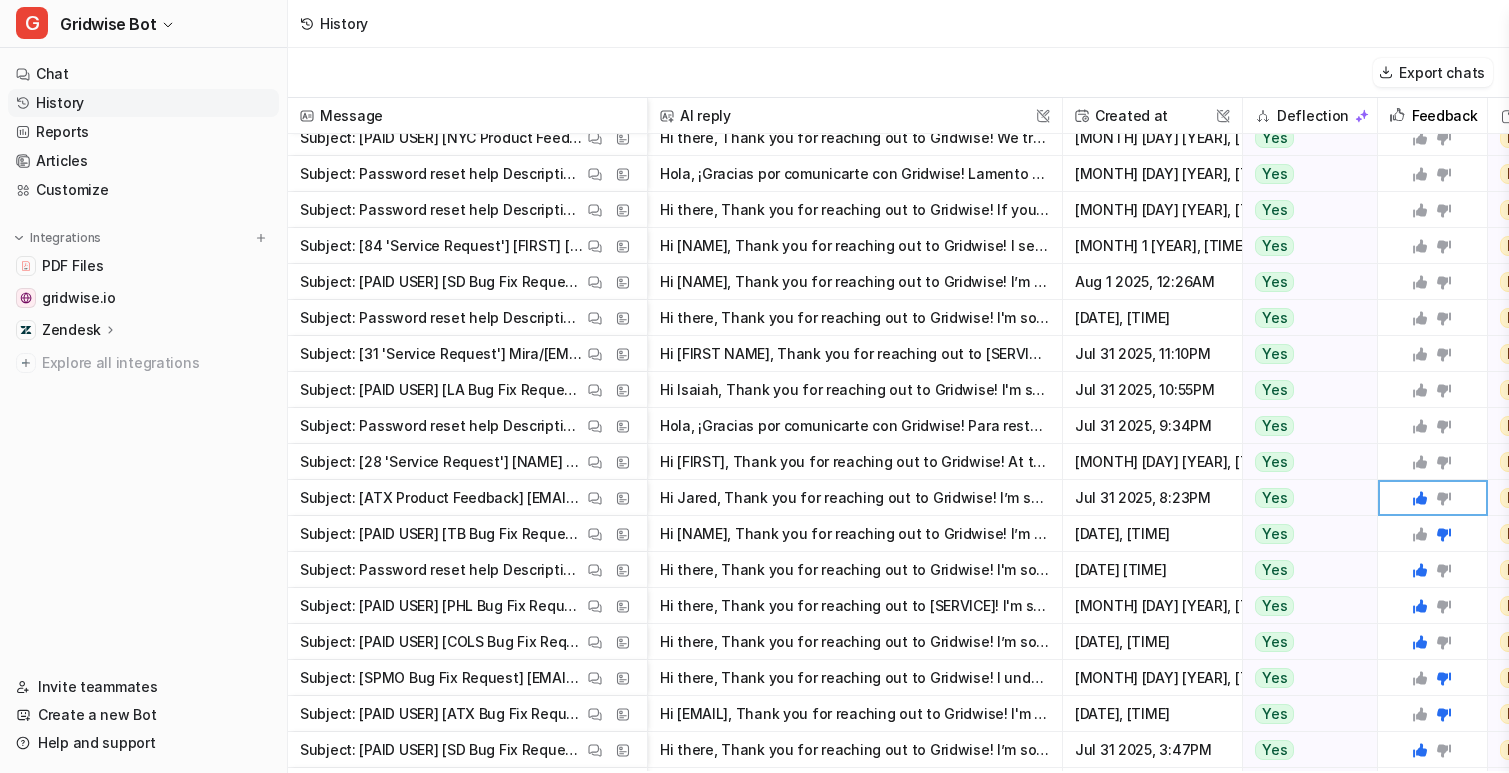 click on "Hola,
¡Gracias por comunicarte con Gridwise!
Para restablecer tu contraseña, sigue estos pasos:
1. Abre la app de Gridwise.
2. Toca "Sign in".
3. Selecciona "Forgot password?".
4. Ingresa el correo" at bounding box center (855, 426) 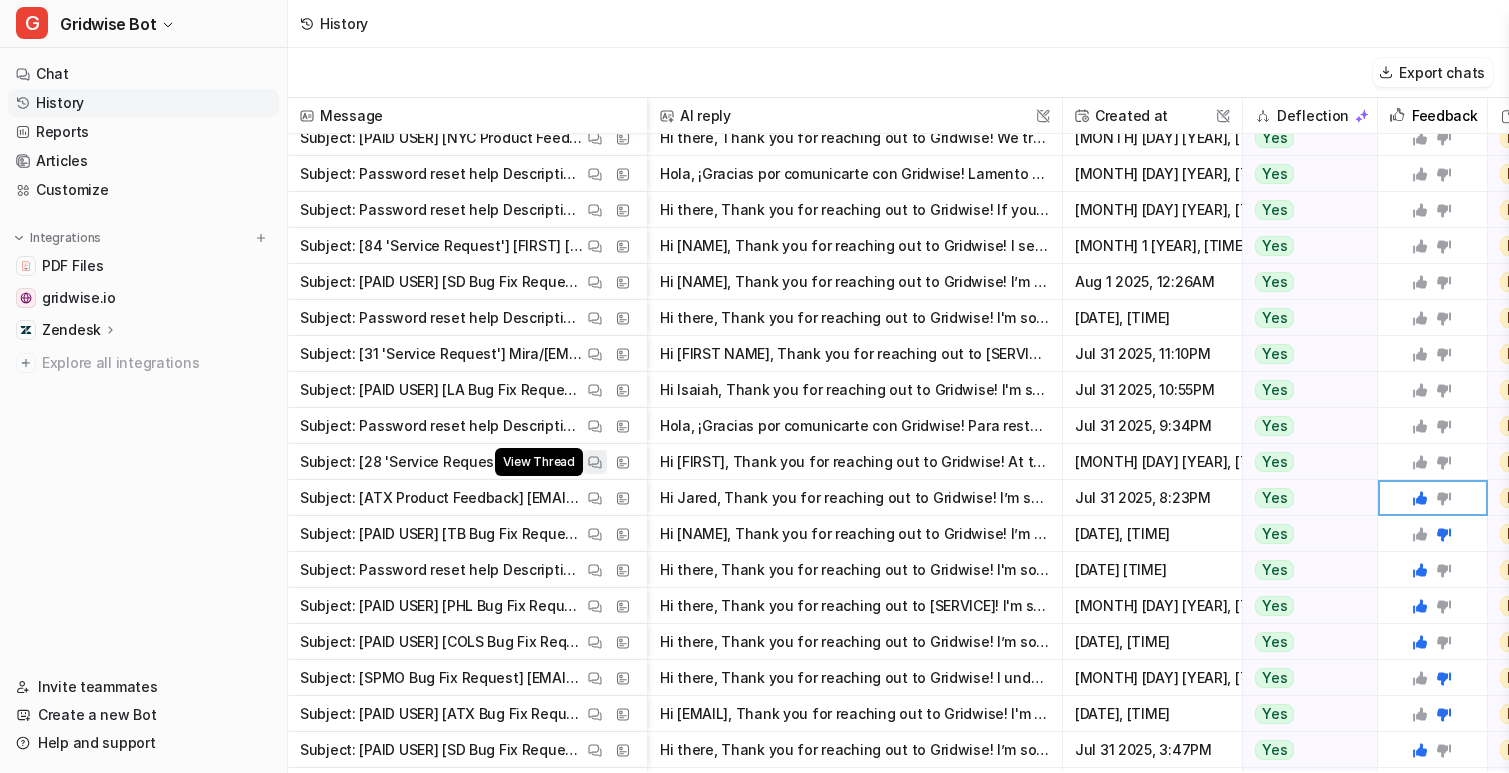 click on "View Thread" at bounding box center [539, 462] 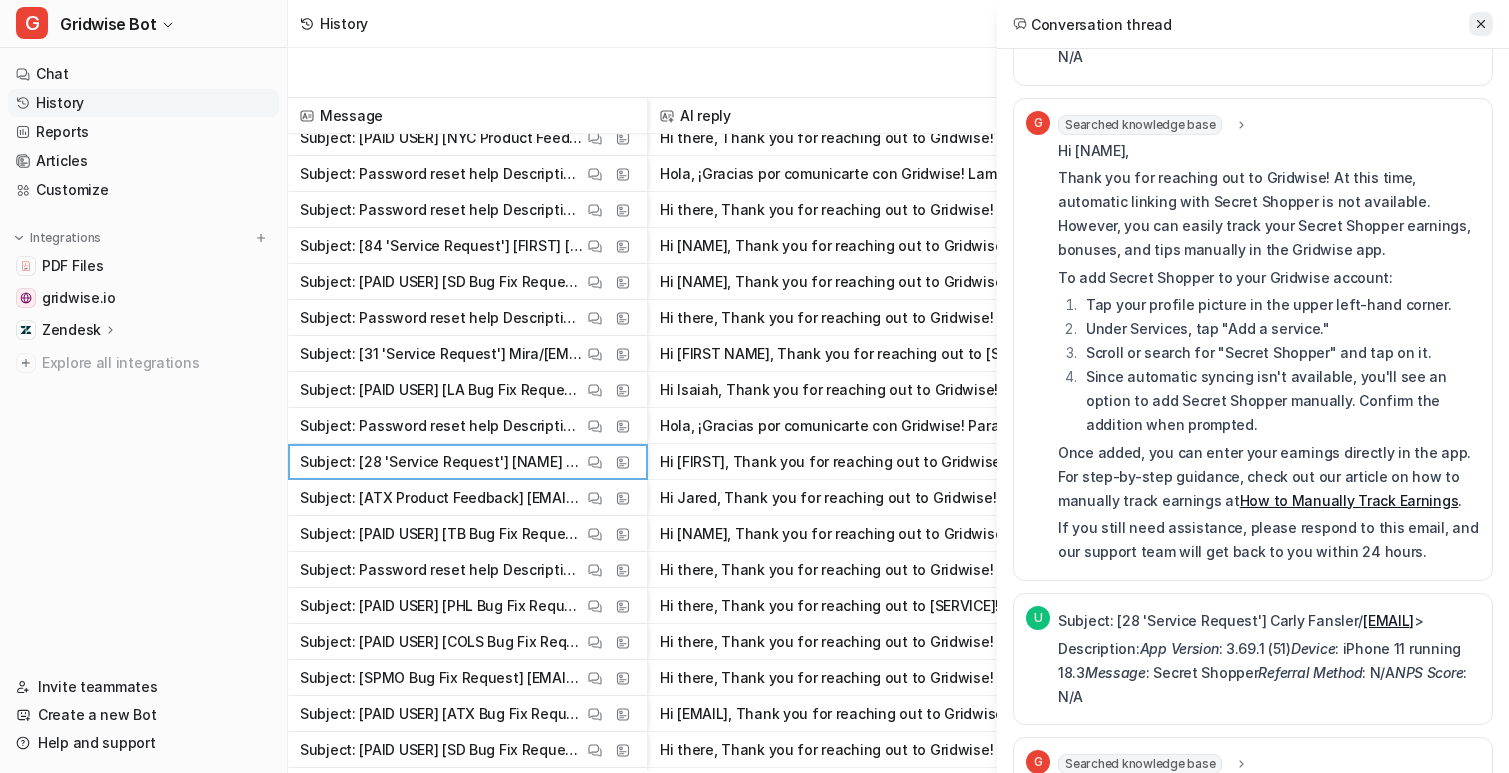 click 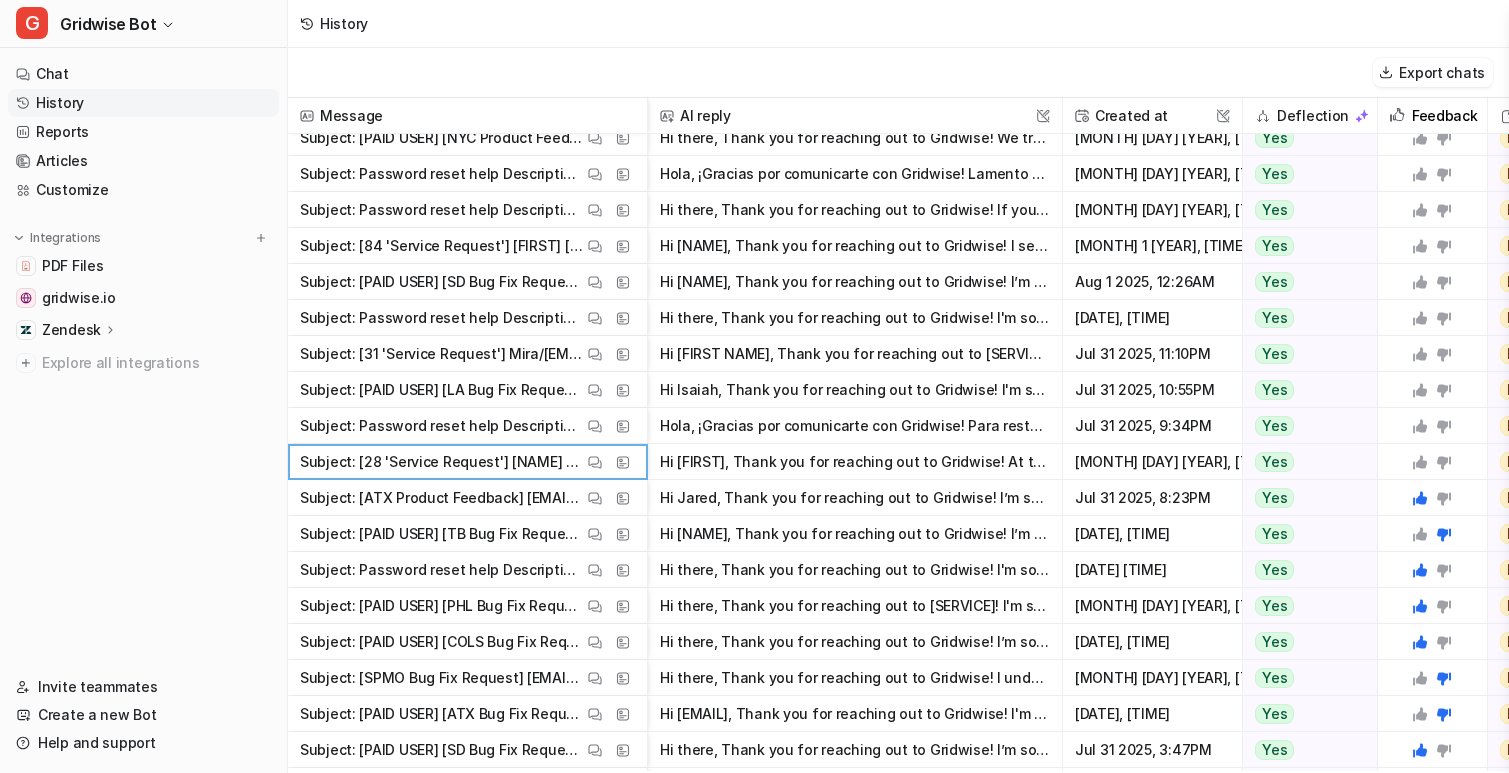 click 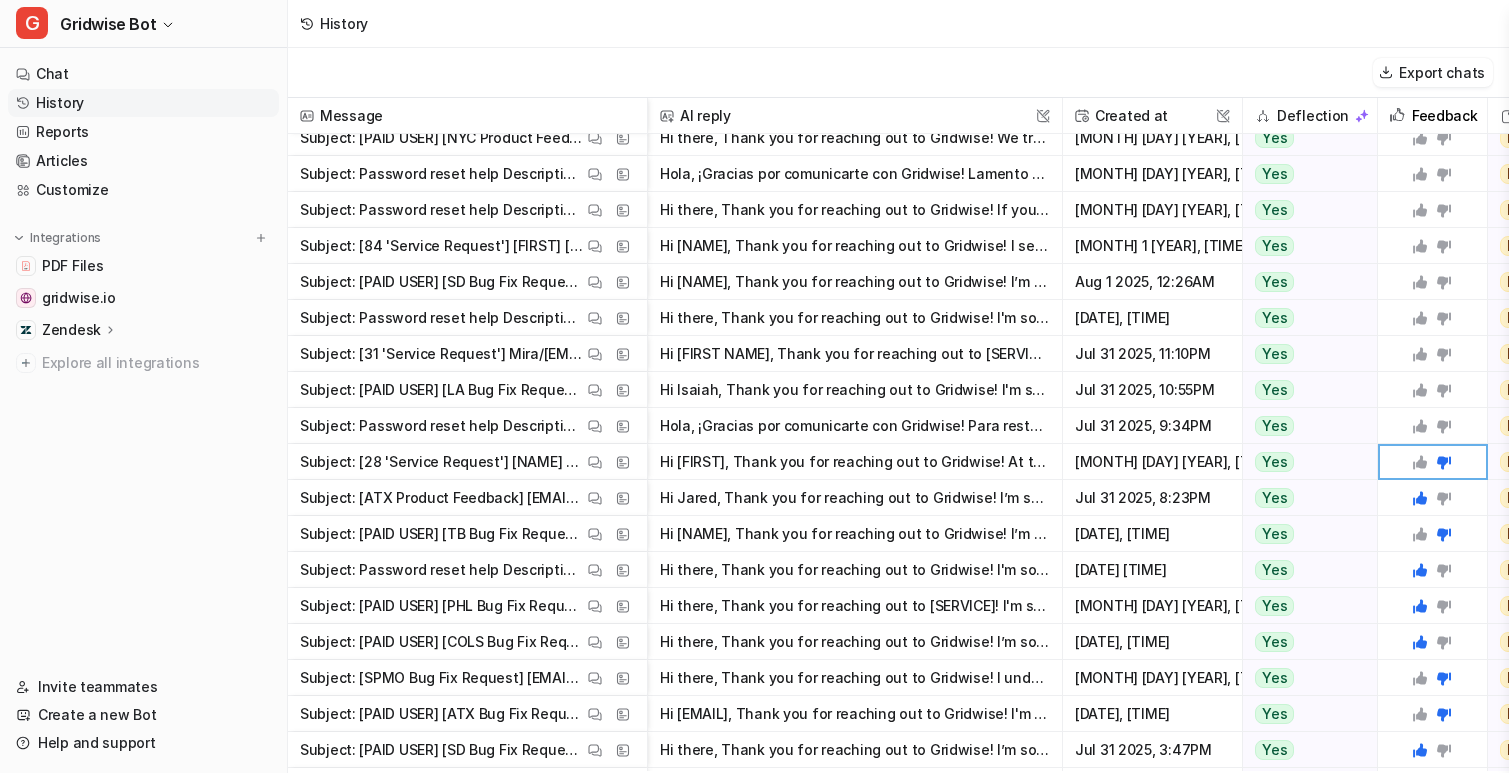 click on "Hola,
¡Gracias por comunicarte con Gridwise!
Para restablecer tu contraseña, sigue estos pasos:
1. Abre la app de Gridwise.
2. Toca "Sign in".
3. Selecciona "Forgot password?".
4. Ingresa el correo" at bounding box center (855, 426) 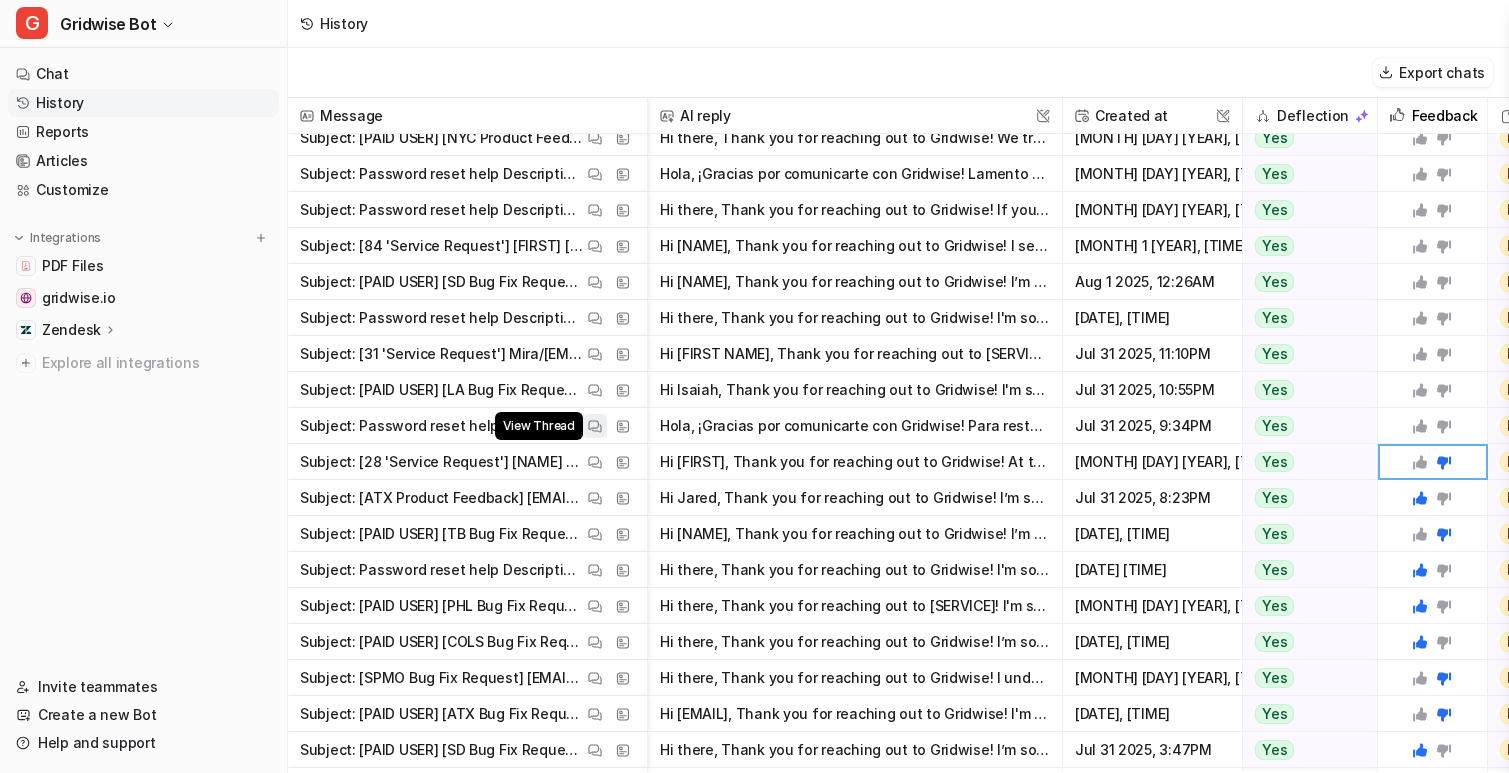 click at bounding box center (595, 426) 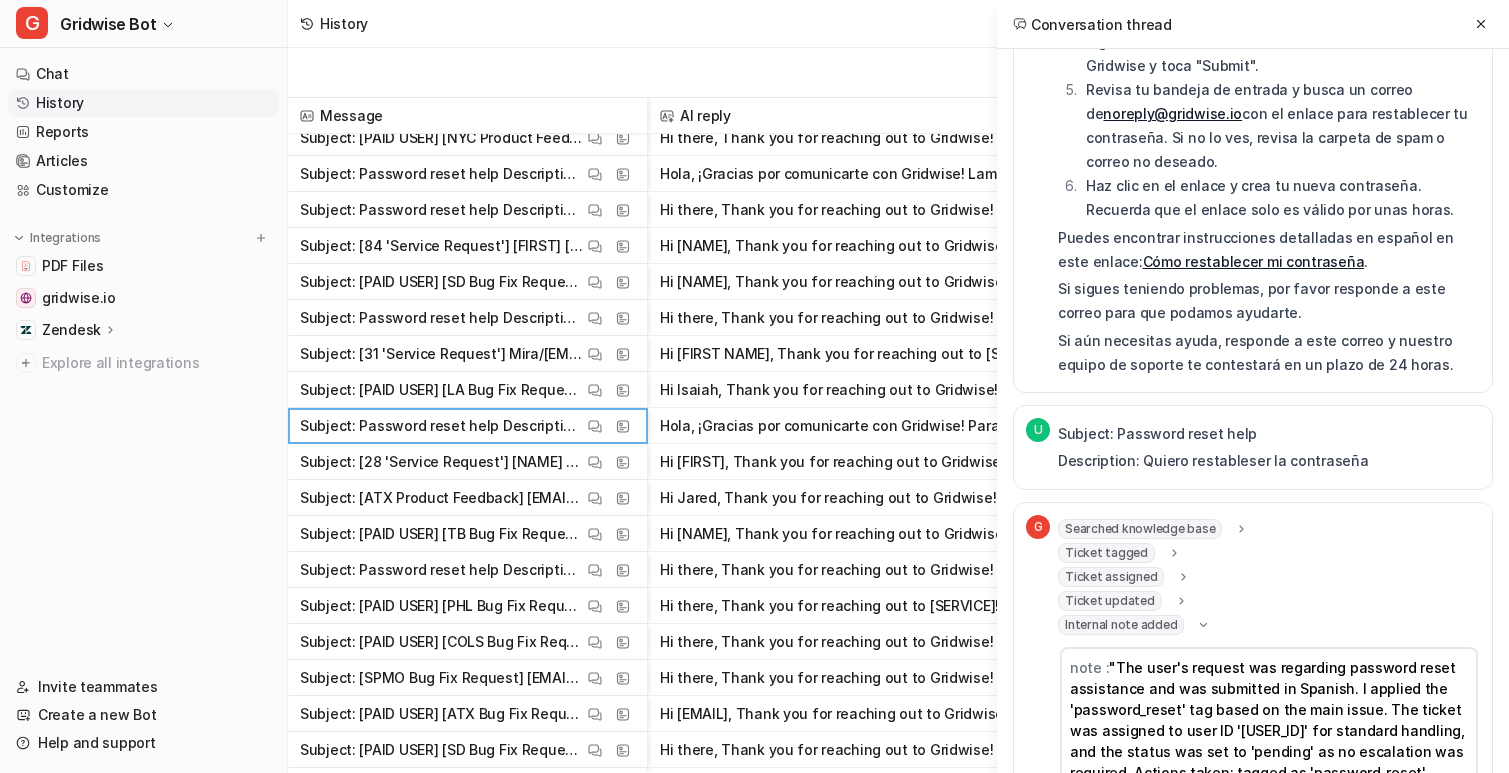 scroll, scrollTop: 0, scrollLeft: 0, axis: both 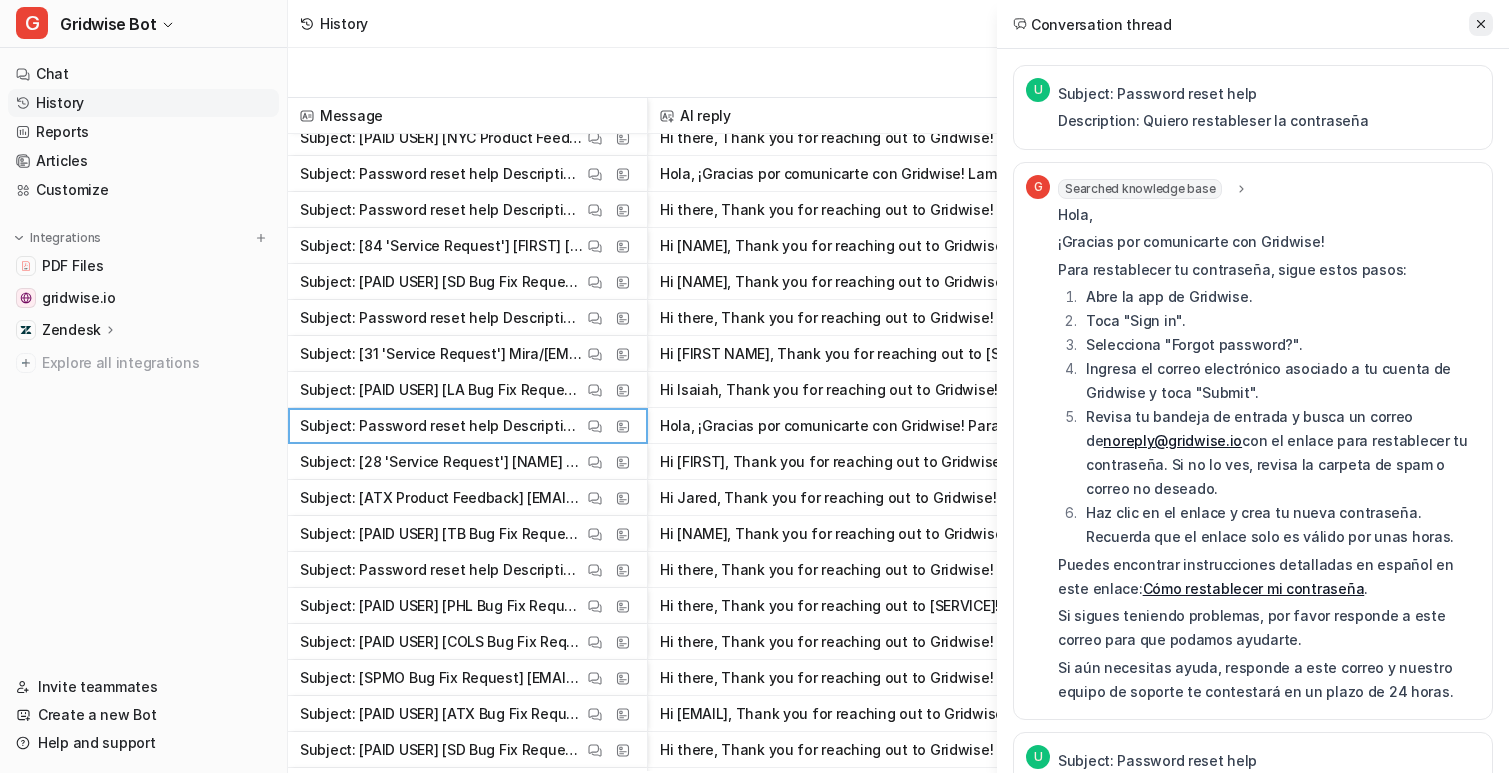 click 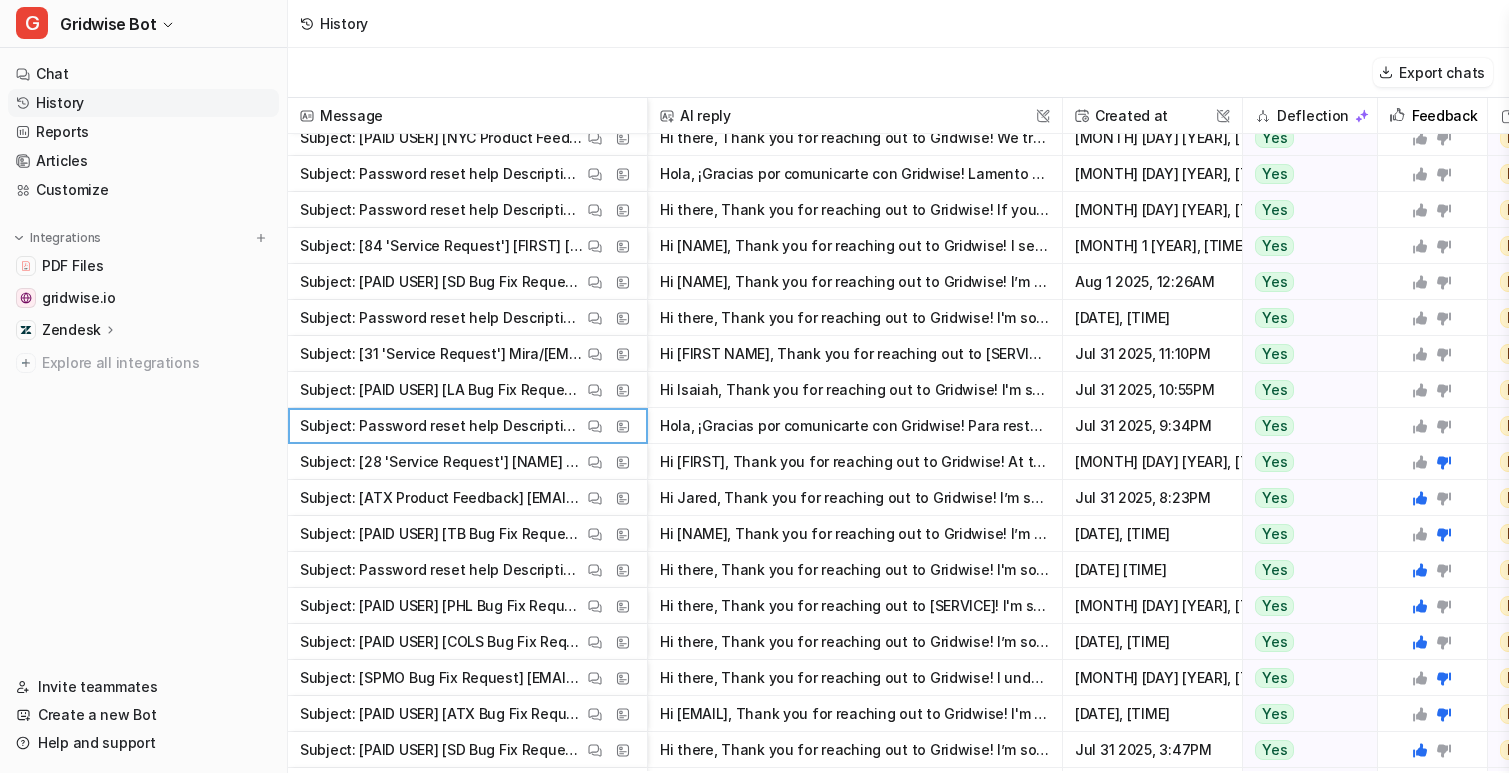 click 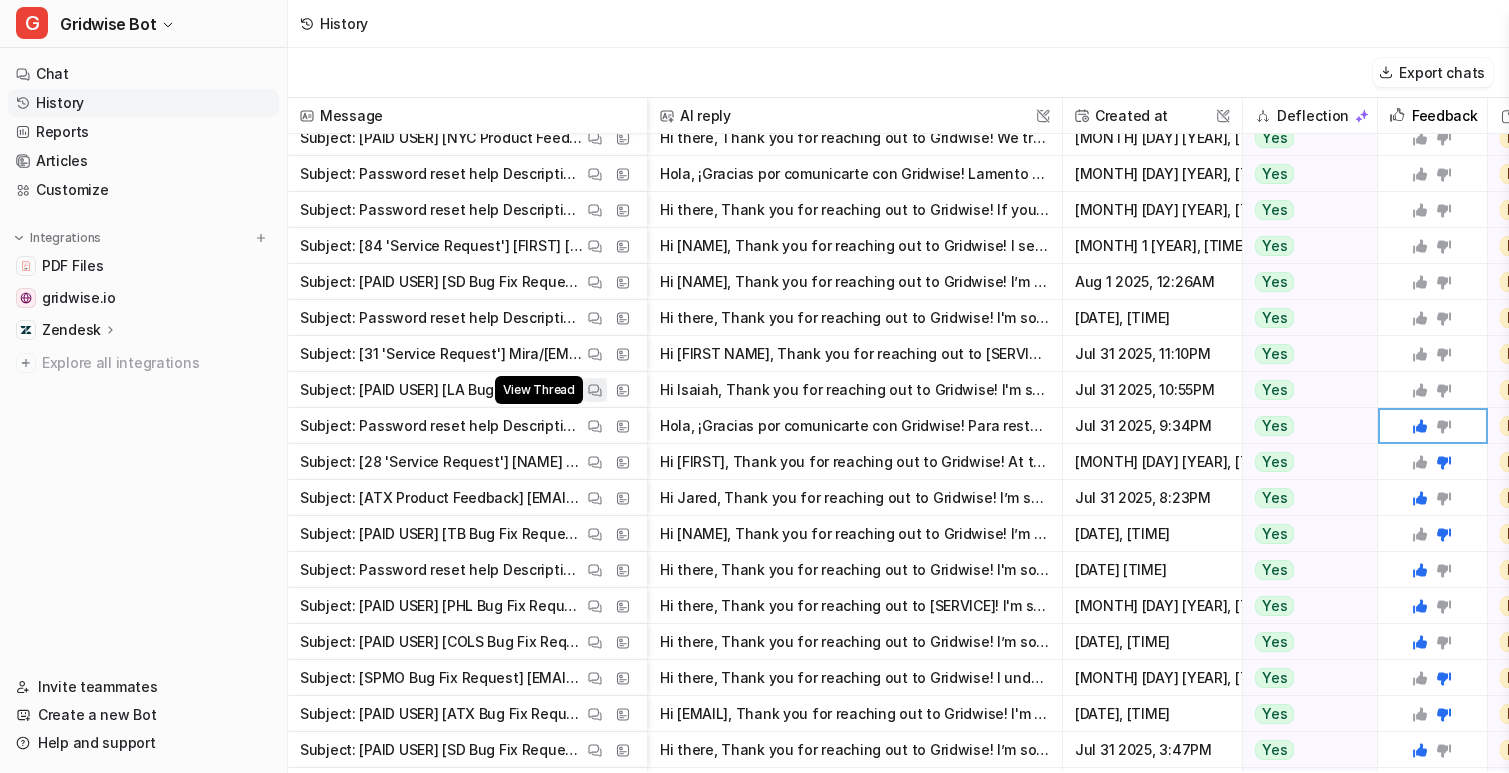 click on "View Thread" at bounding box center (595, 390) 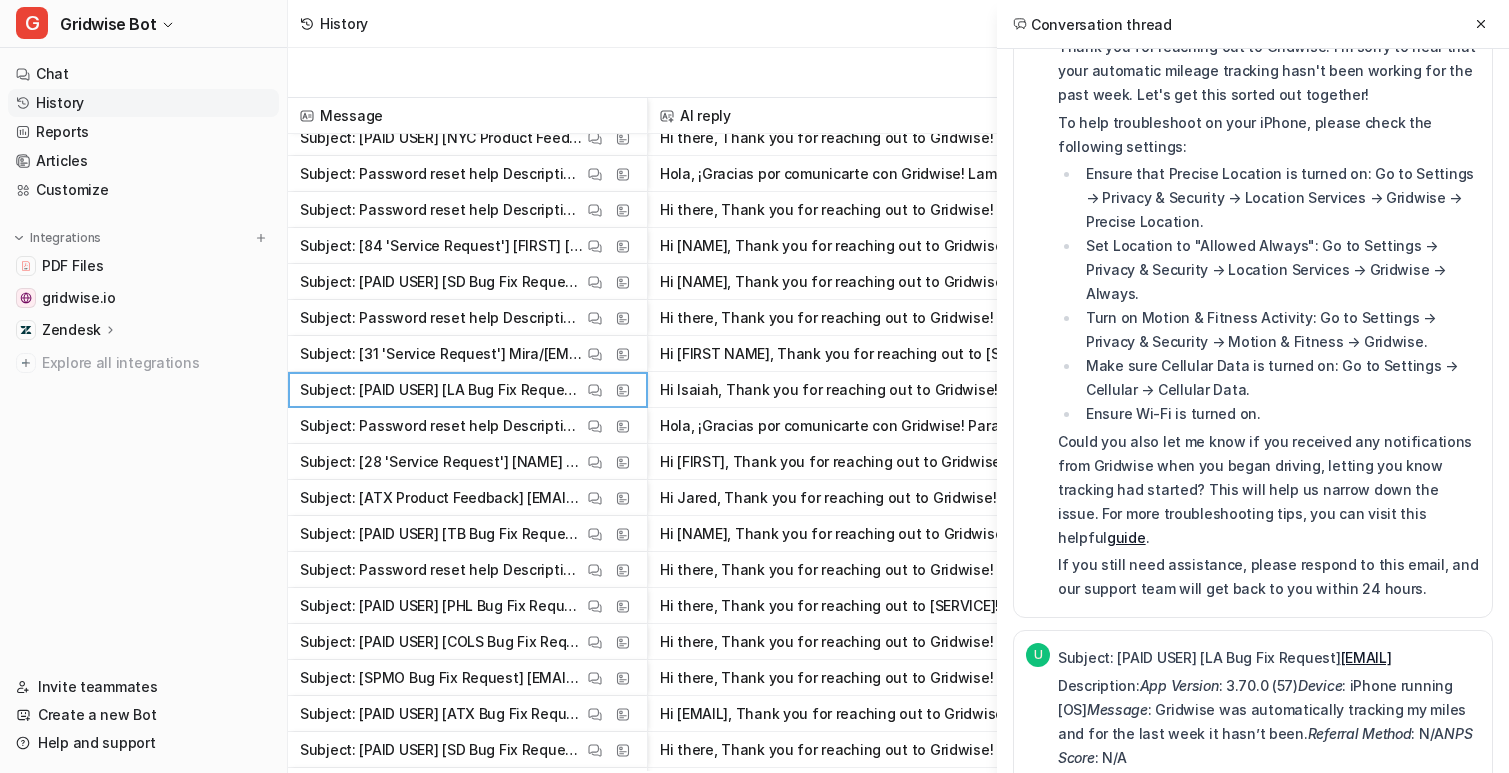scroll, scrollTop: 215, scrollLeft: 0, axis: vertical 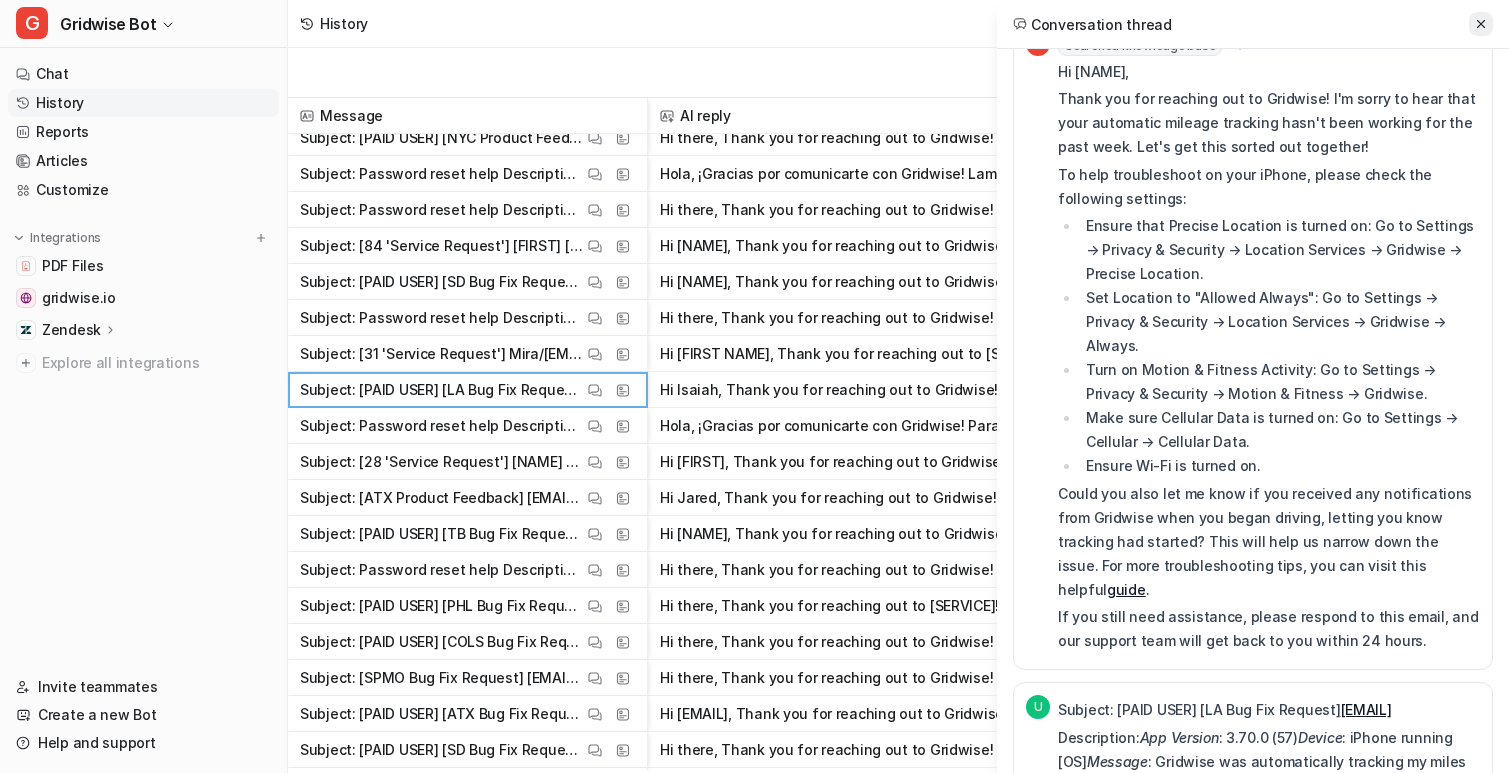 click 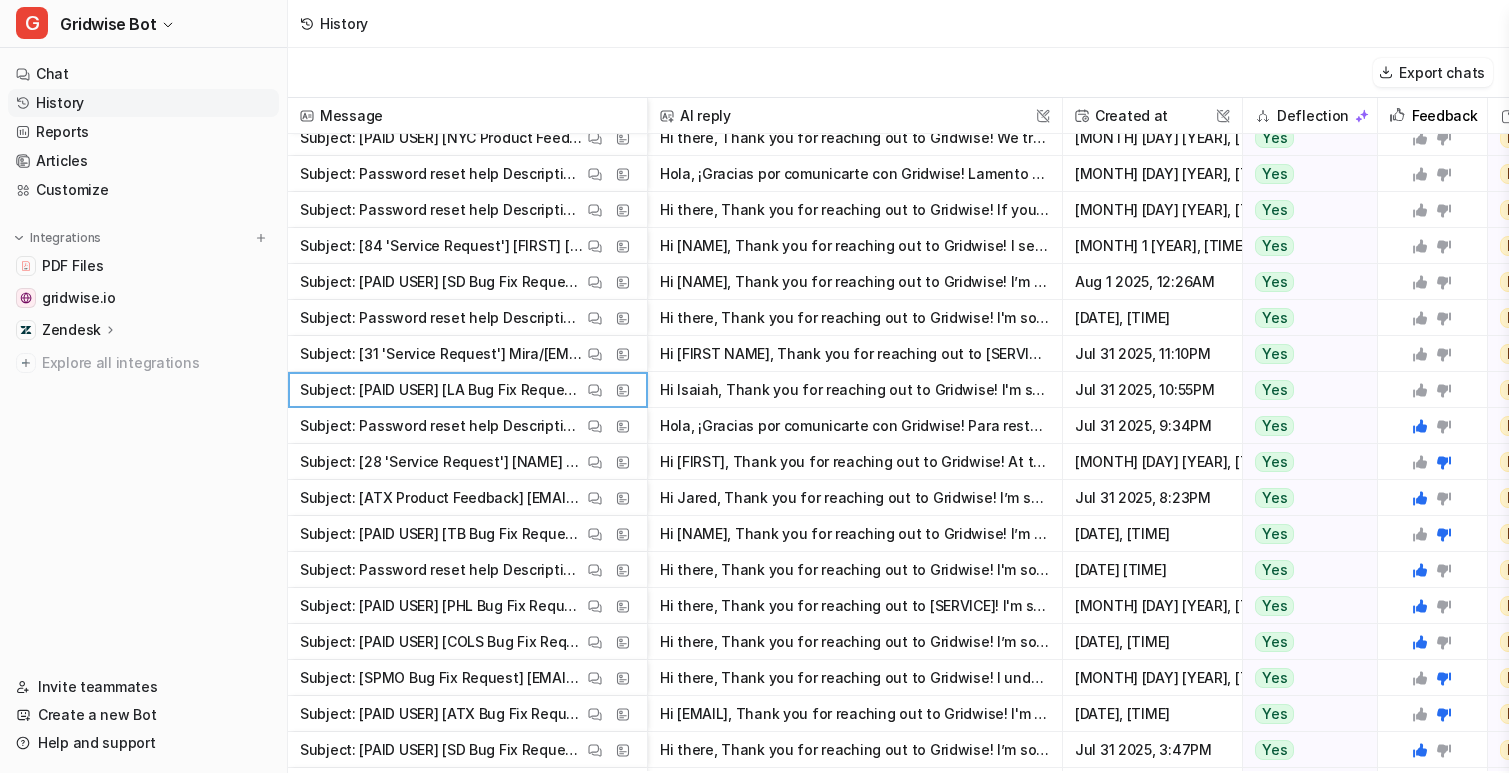 click 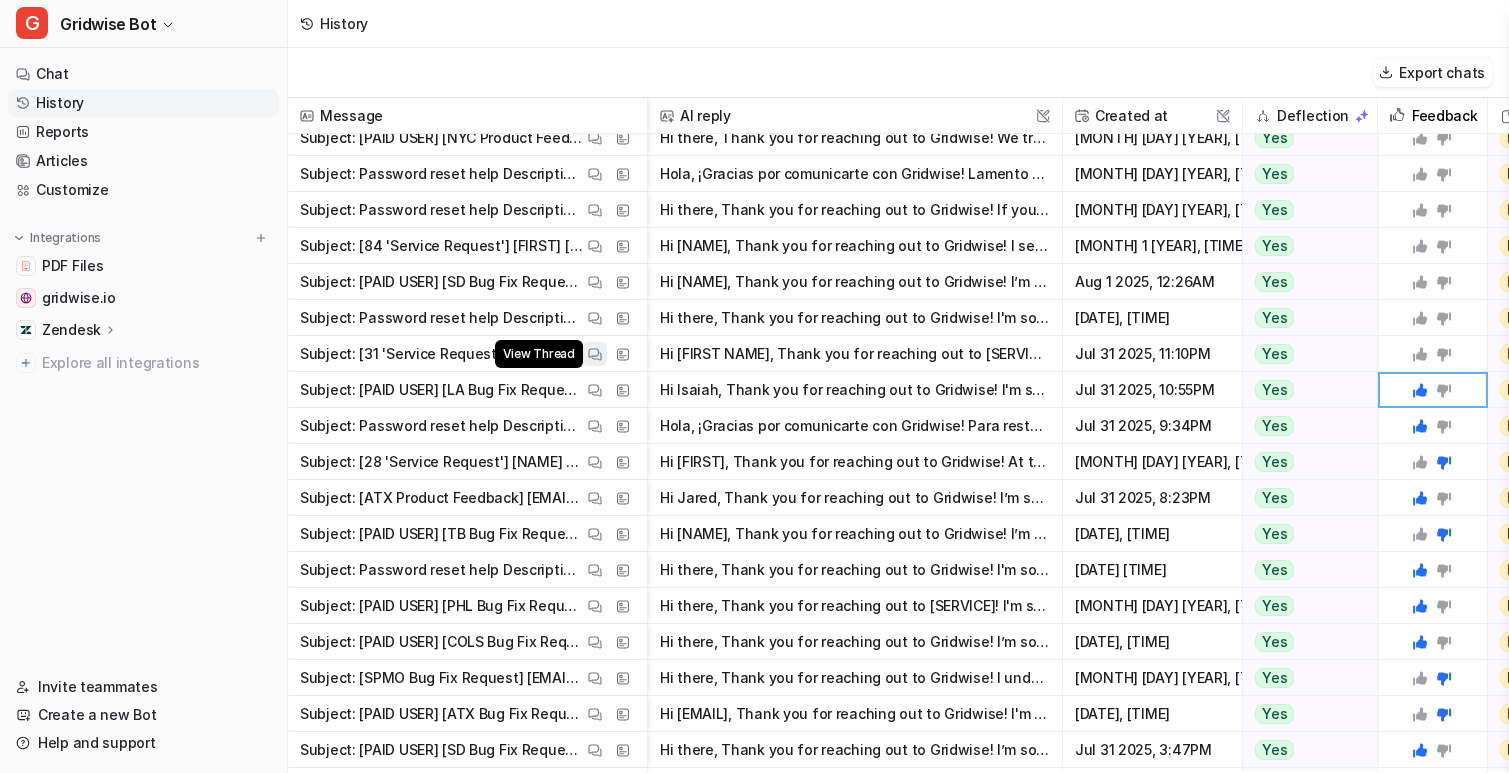 click at bounding box center (595, 354) 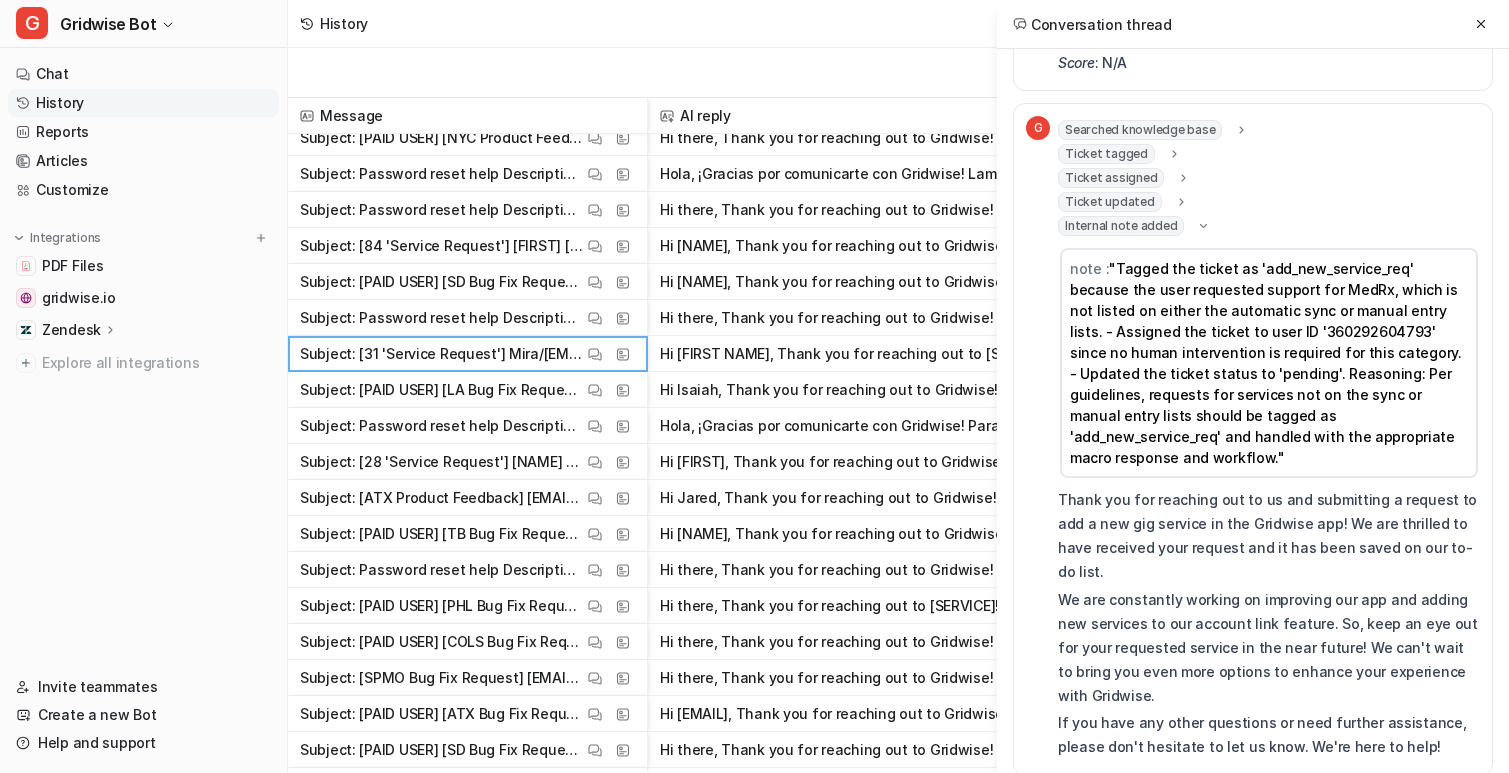 scroll, scrollTop: 596, scrollLeft: 0, axis: vertical 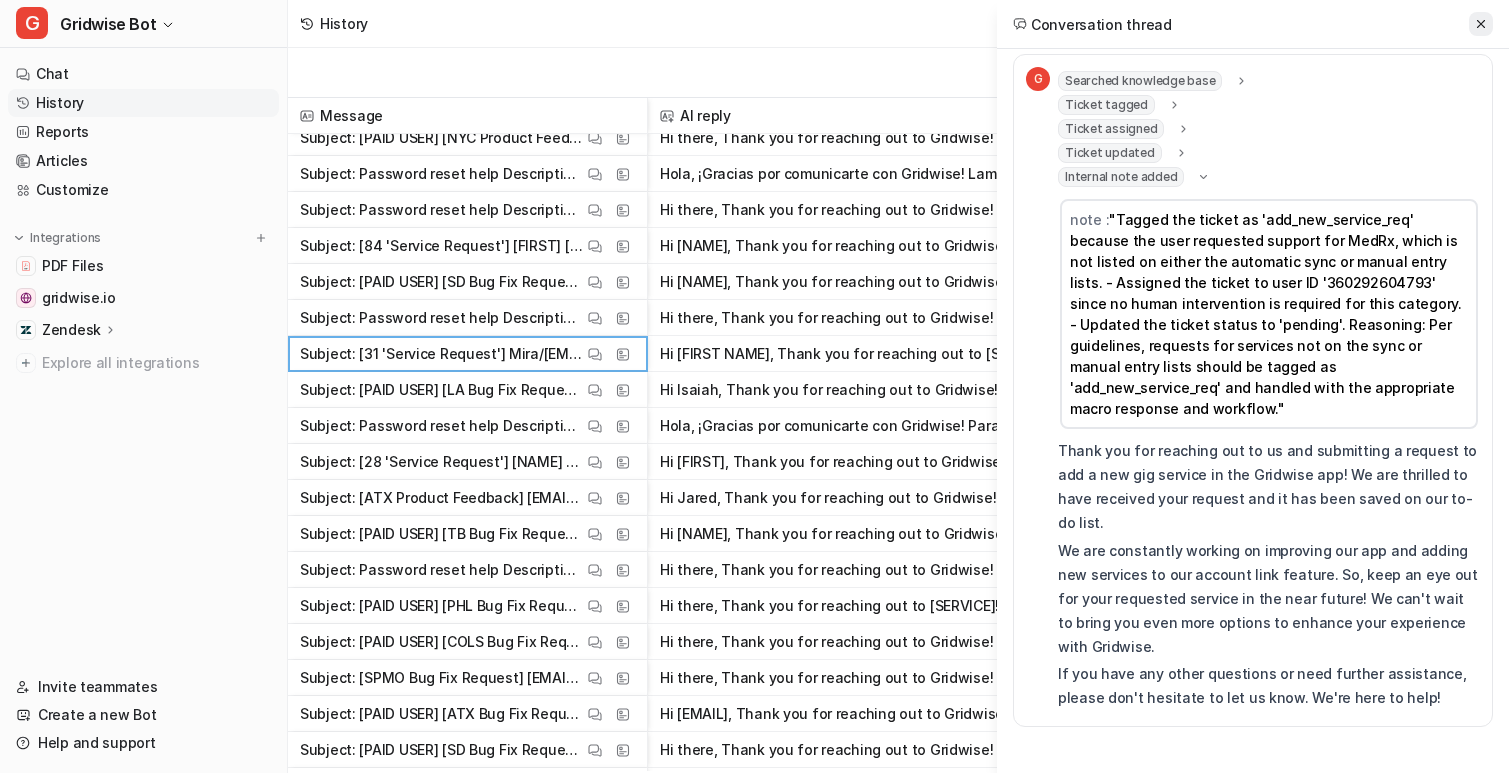 click 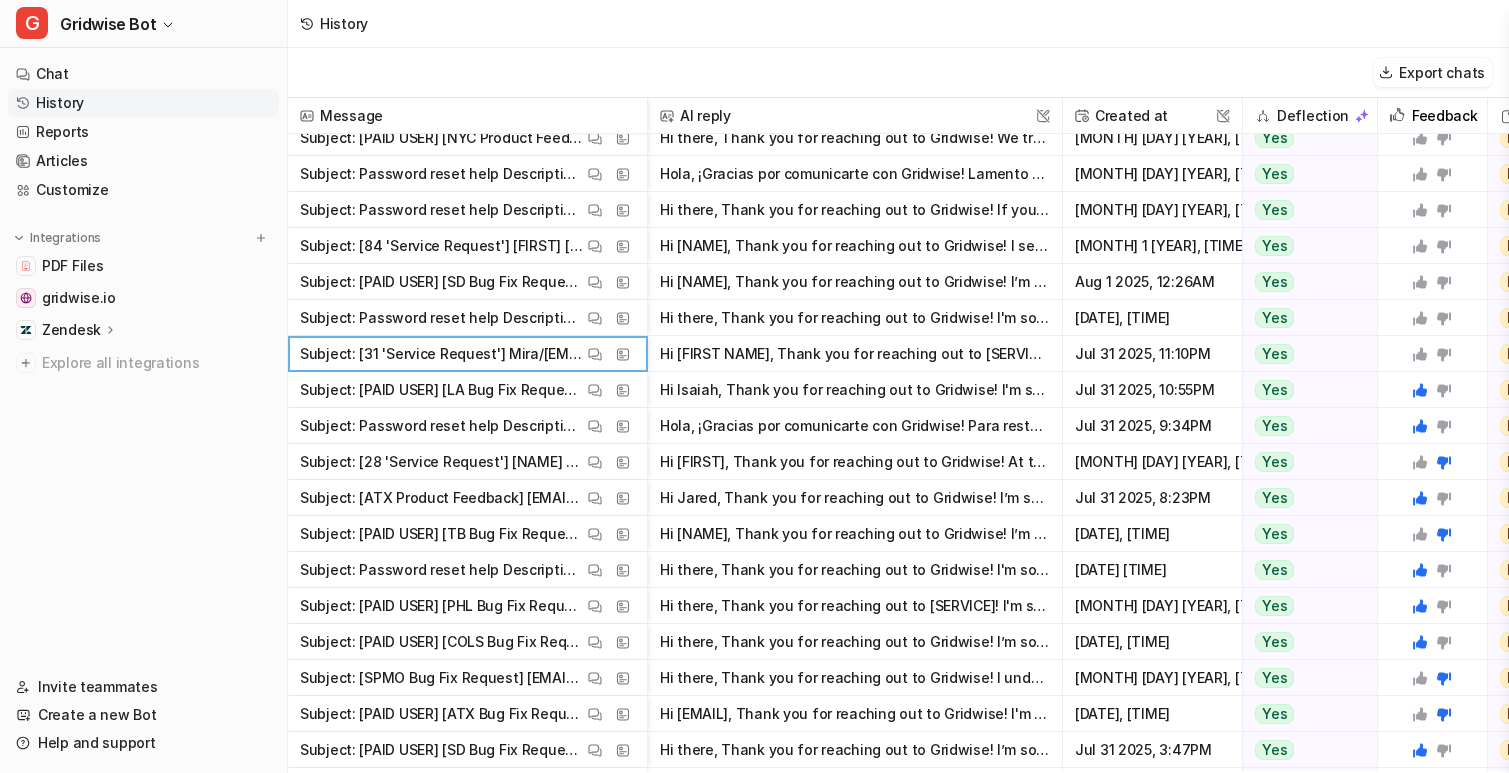click 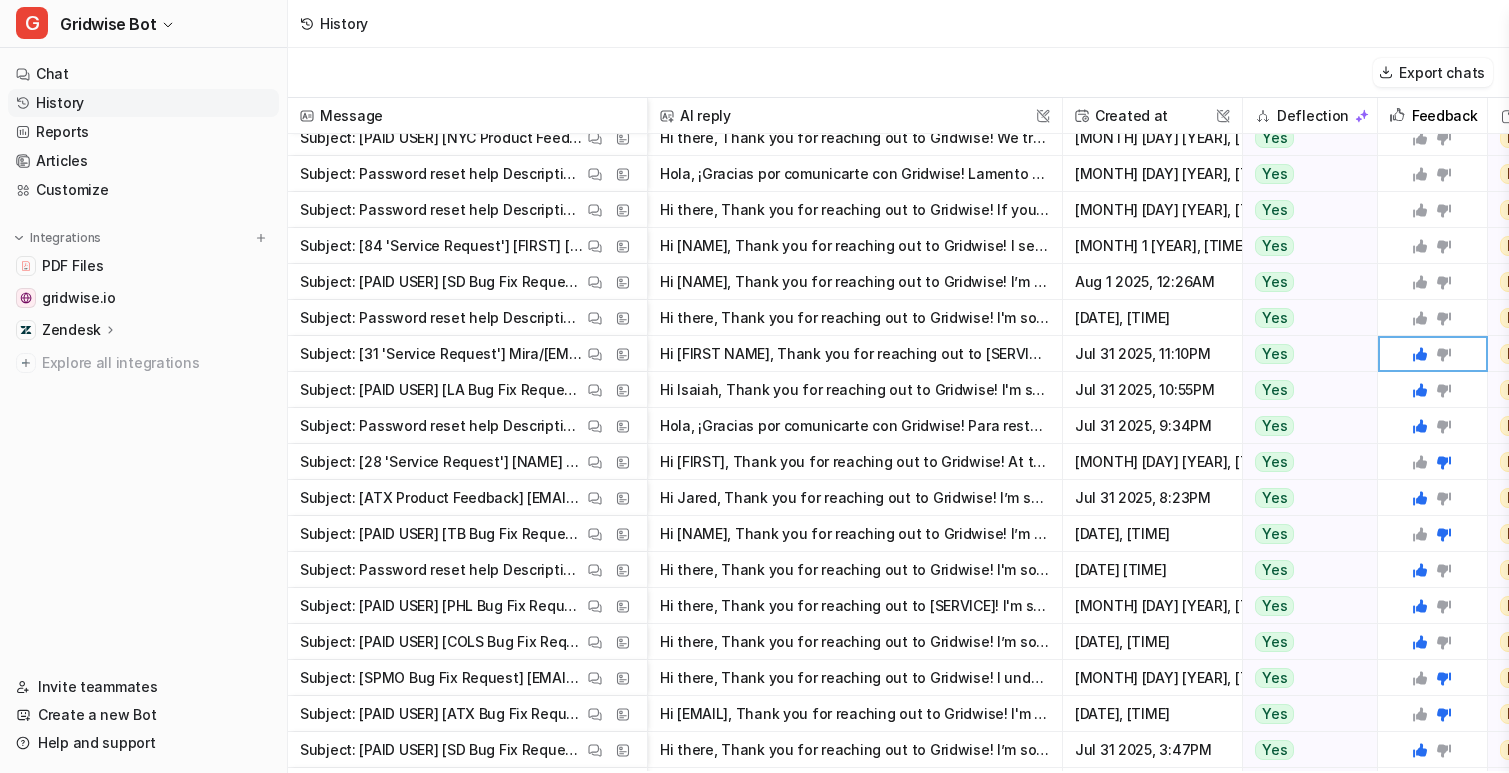 scroll, scrollTop: 0, scrollLeft: 0, axis: both 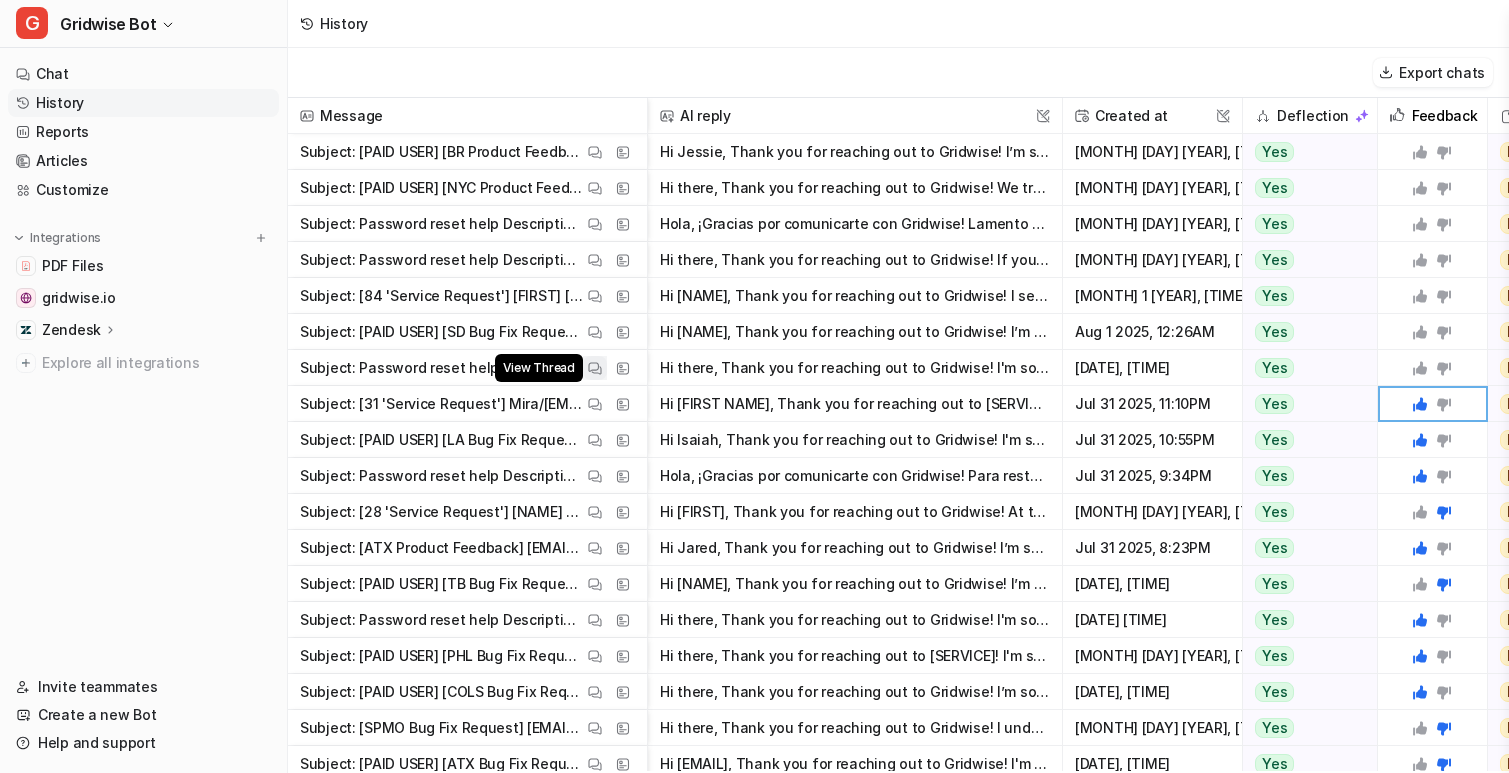 click at bounding box center [595, 368] 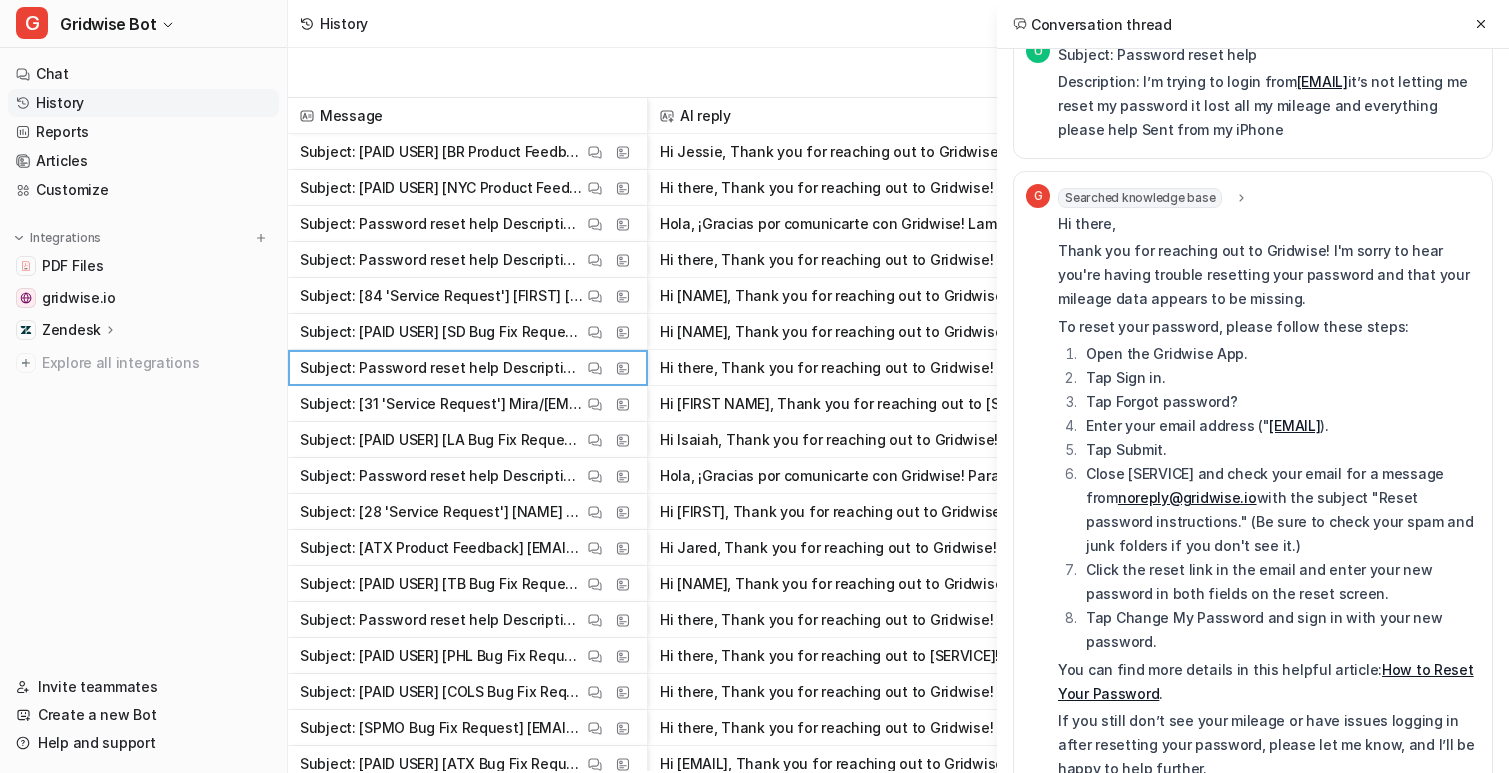 scroll, scrollTop: 666, scrollLeft: 0, axis: vertical 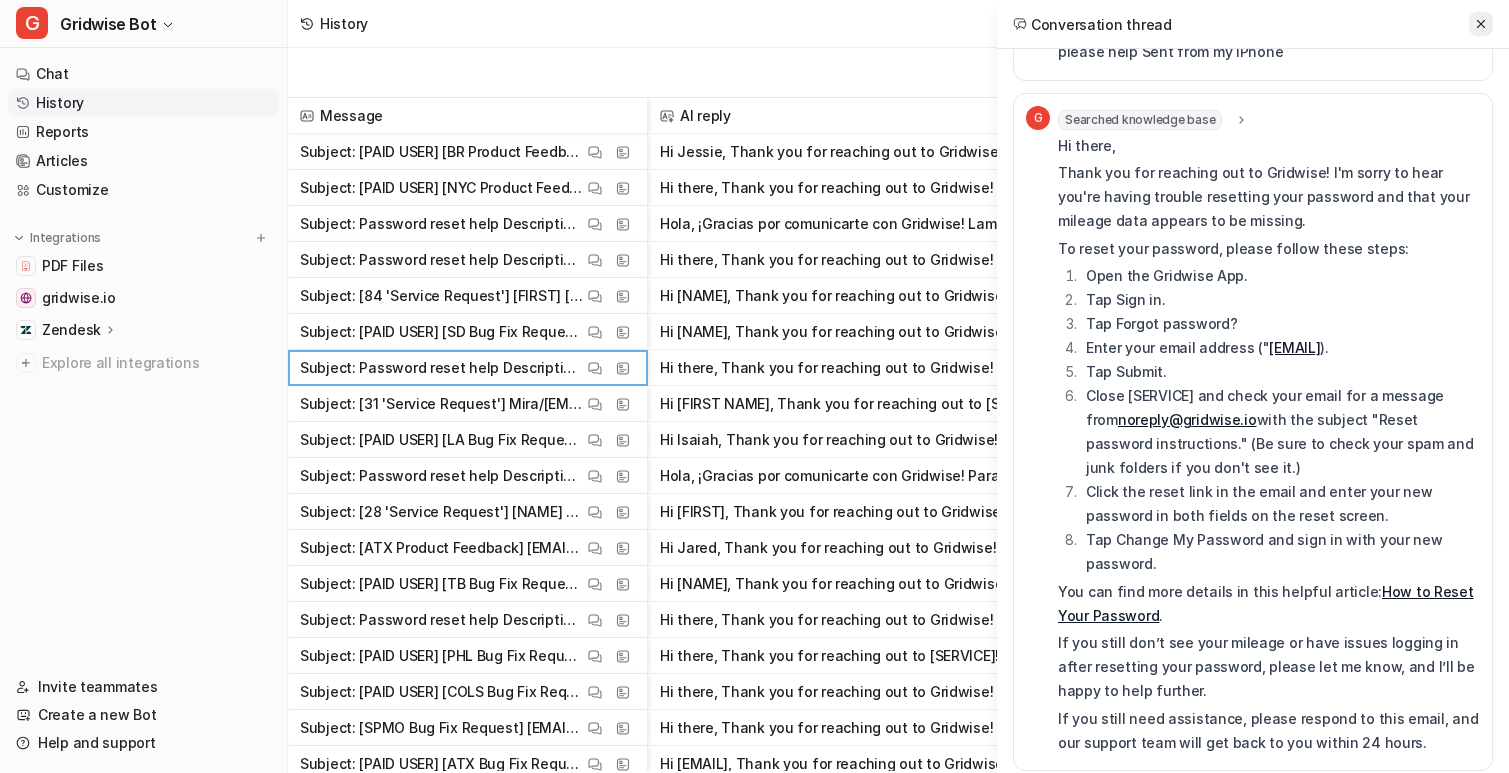 click 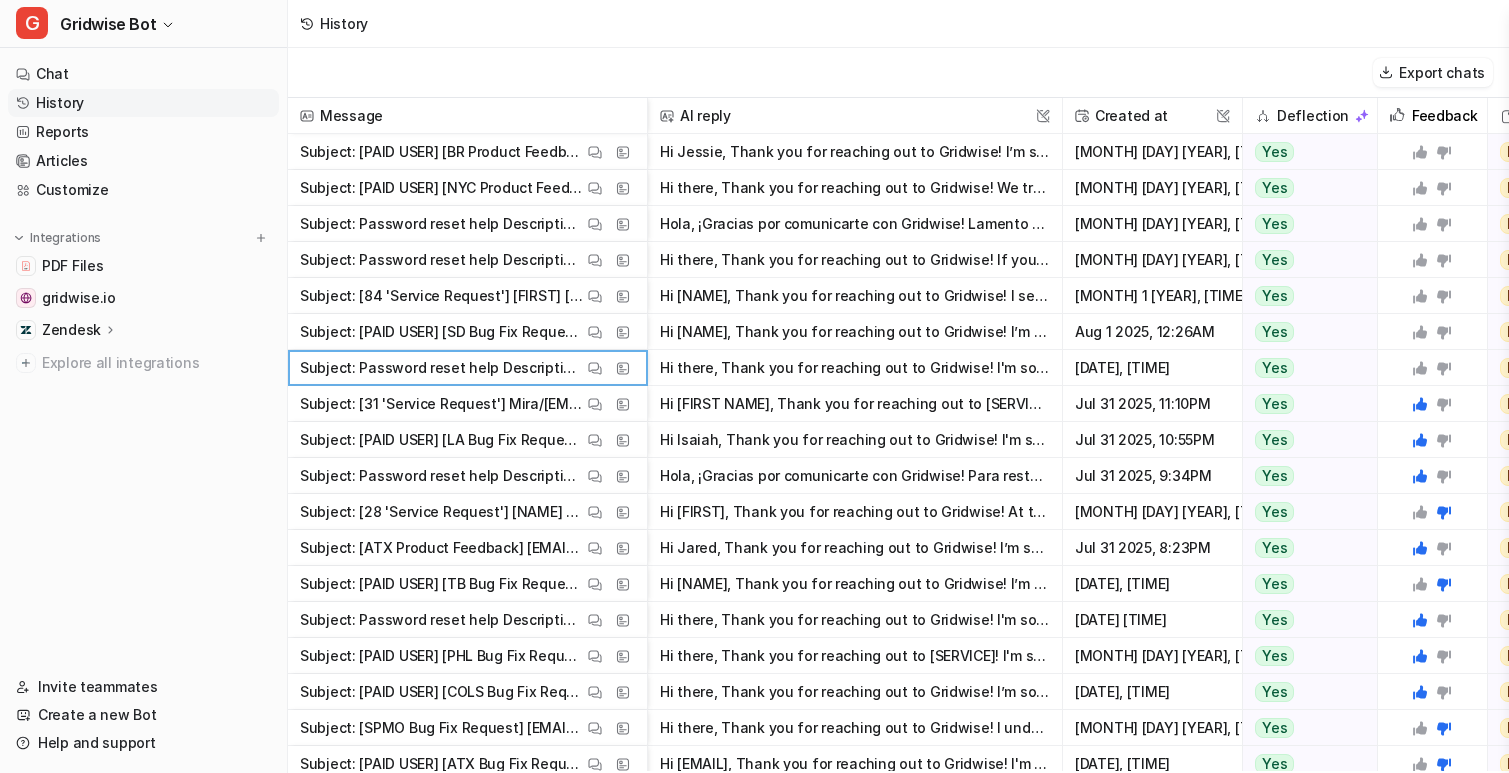 click 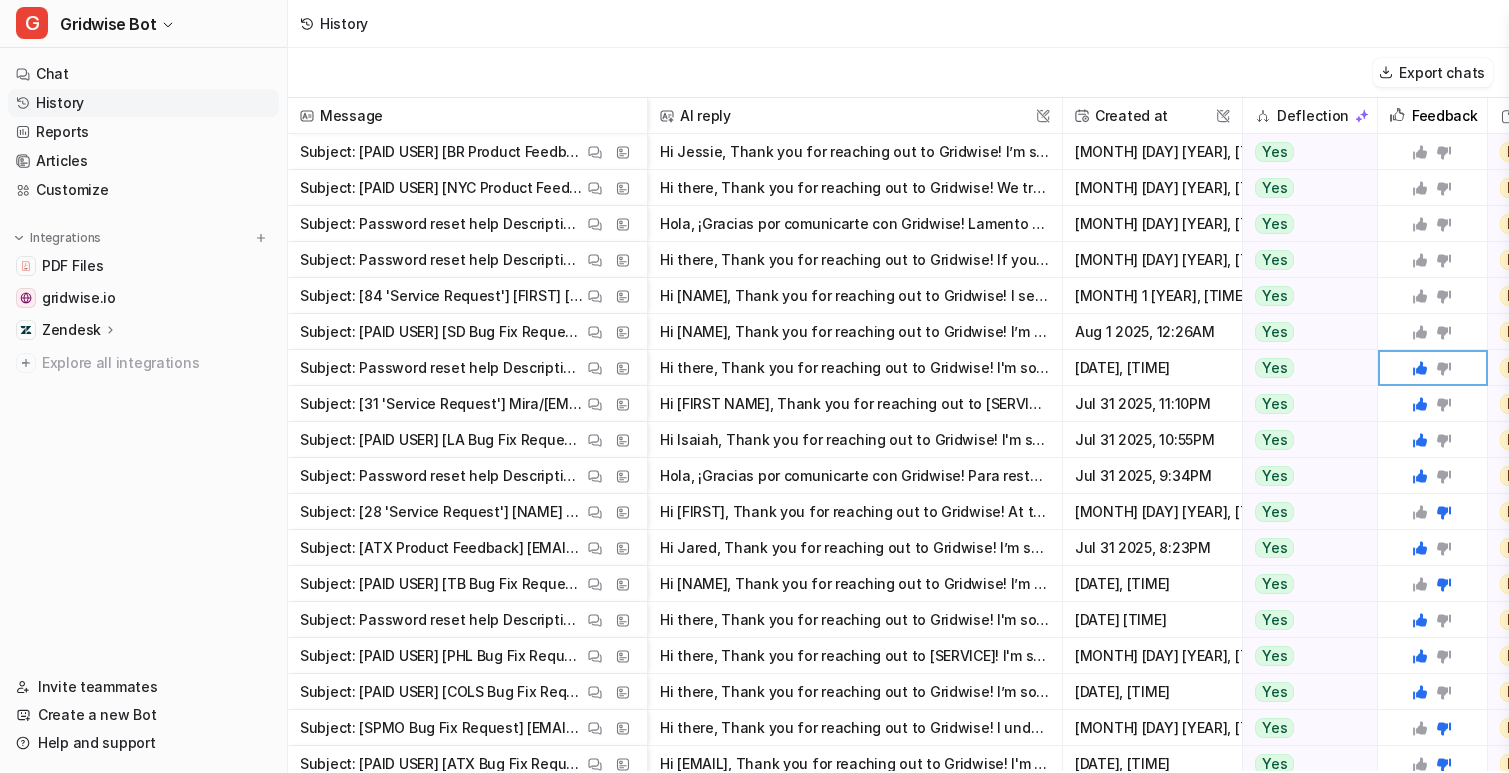click on "Hi [NAME],
Thank you for reaching out to Gridwise! I’m sorry to hear you’re still having trouble connecting your Uber Eats account. As a Gridwise Plus (paid) user, your earnings should automatically u" at bounding box center (855, 332) 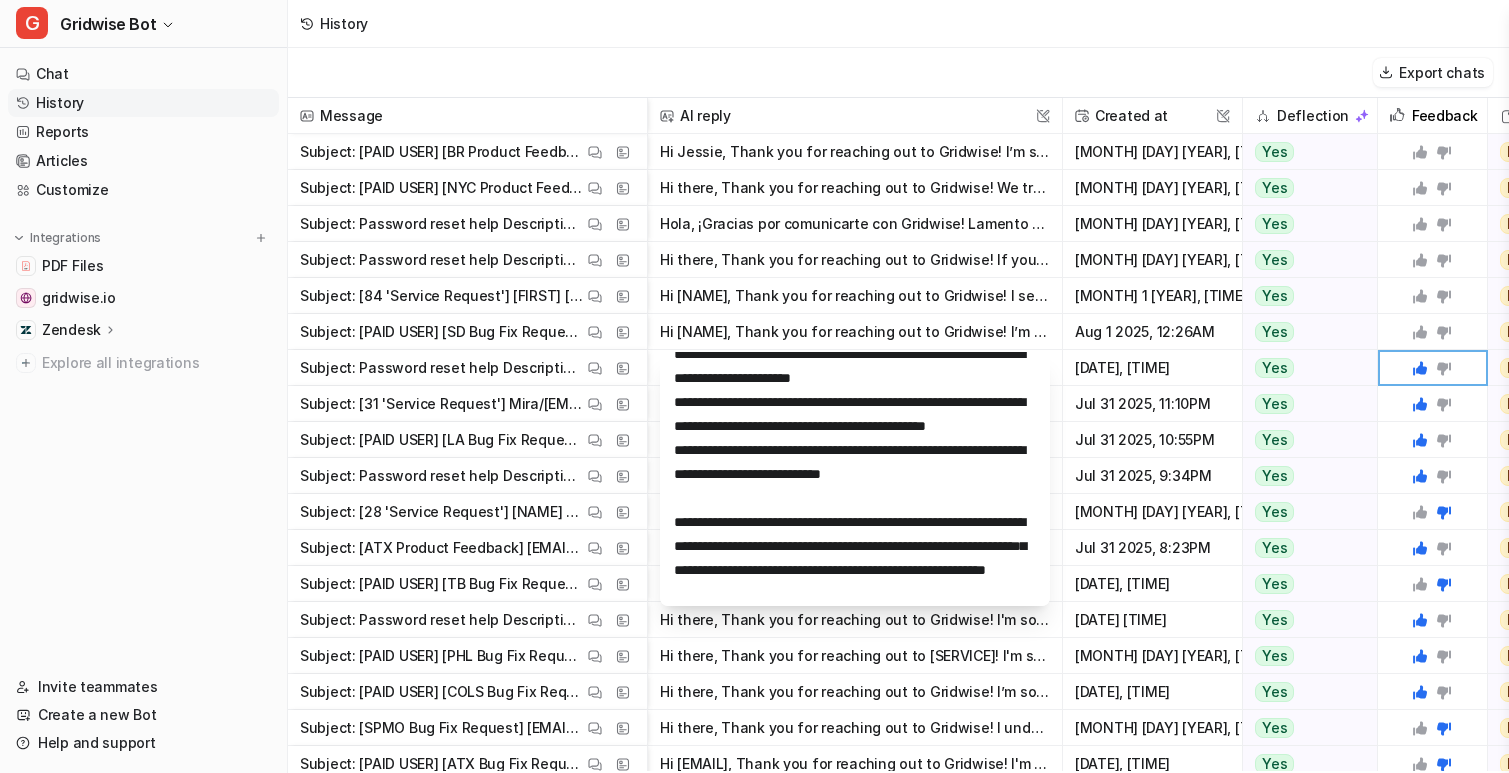 scroll, scrollTop: 286, scrollLeft: 0, axis: vertical 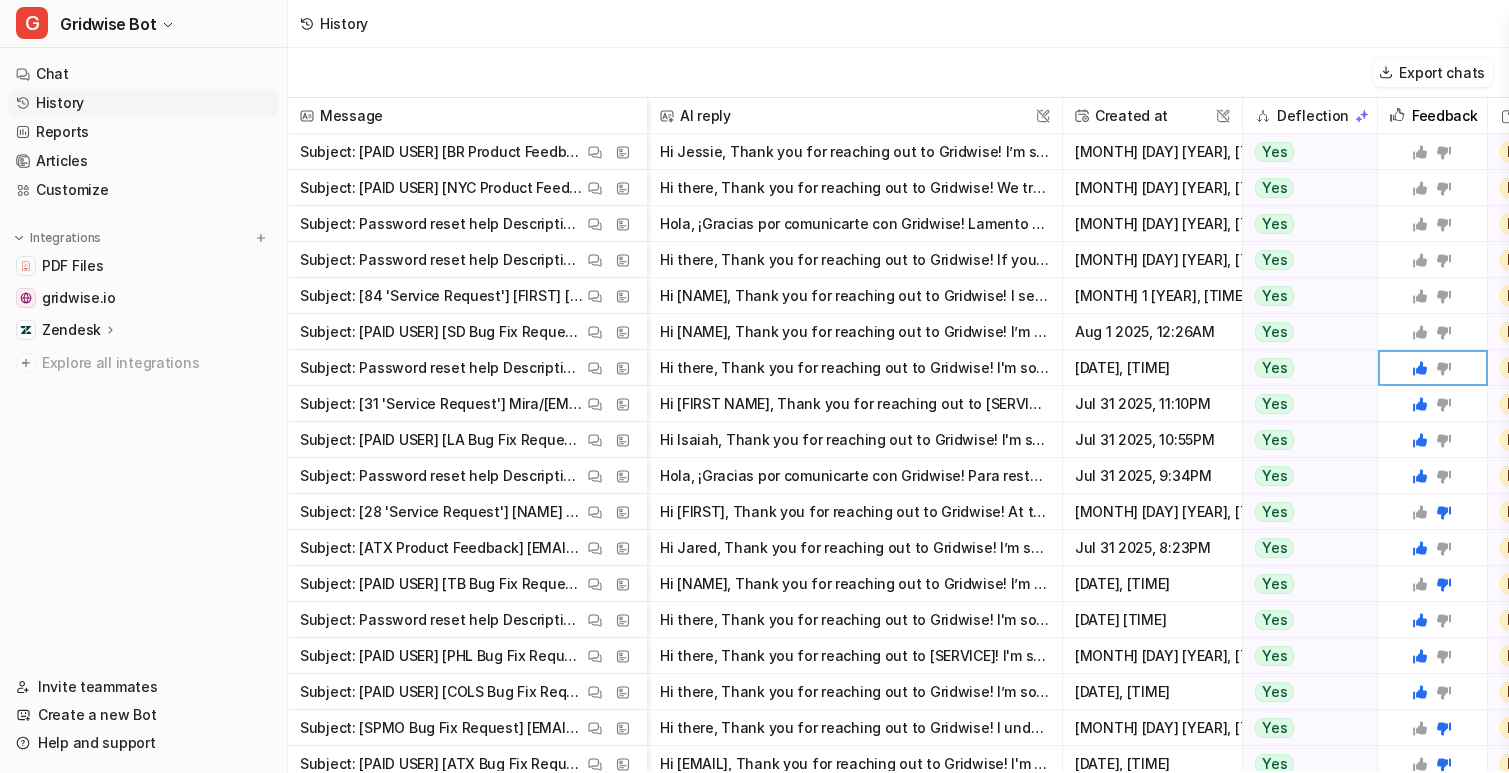 click 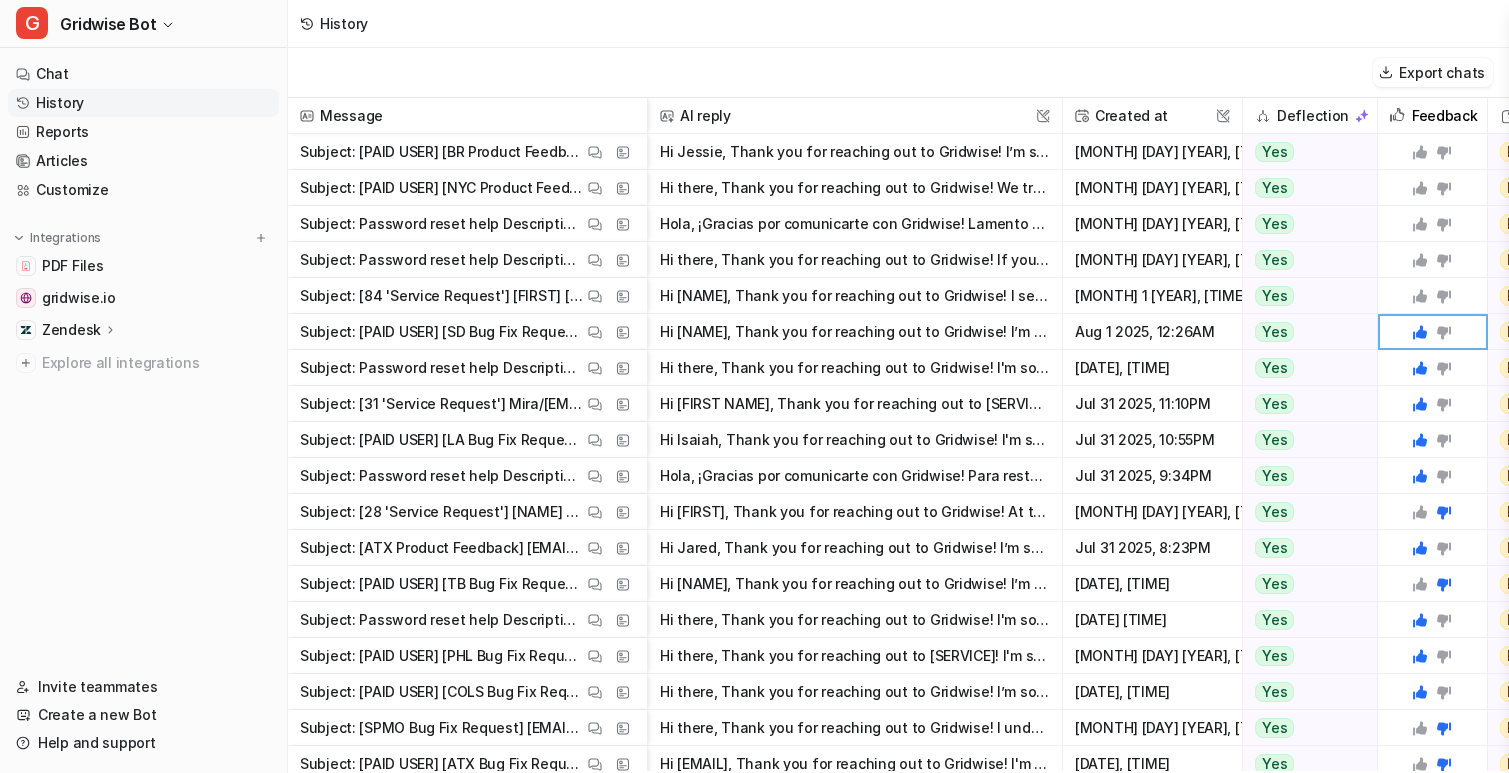 click on "Hi [NAME],
Thank you for reaching out to Gridwise! I see you’re looking to add HelloTech to your account. At this time, HelloTech is supported as a manual entry service in Gridwise.
To add HelloTech" at bounding box center (855, 296) 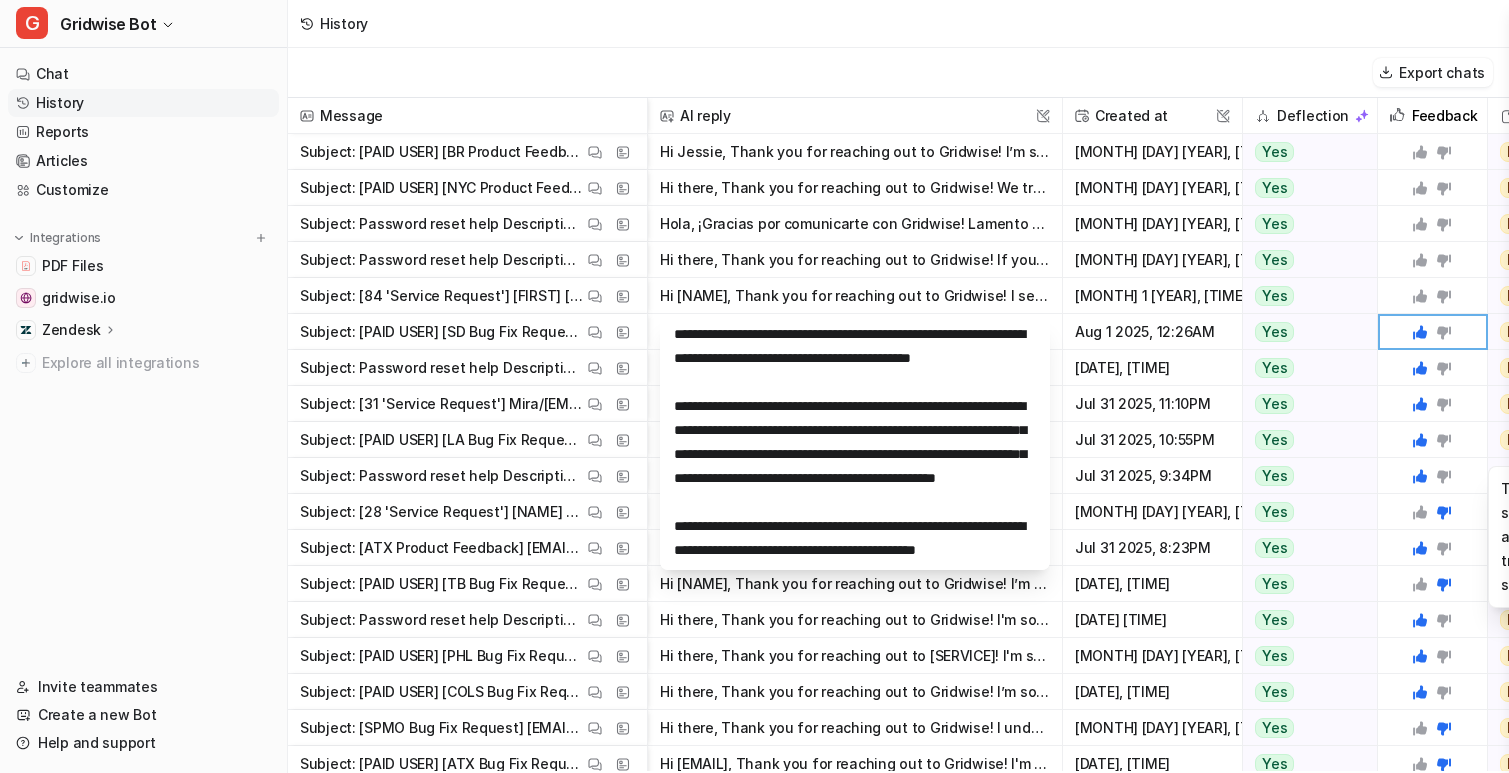 scroll, scrollTop: 300, scrollLeft: 0, axis: vertical 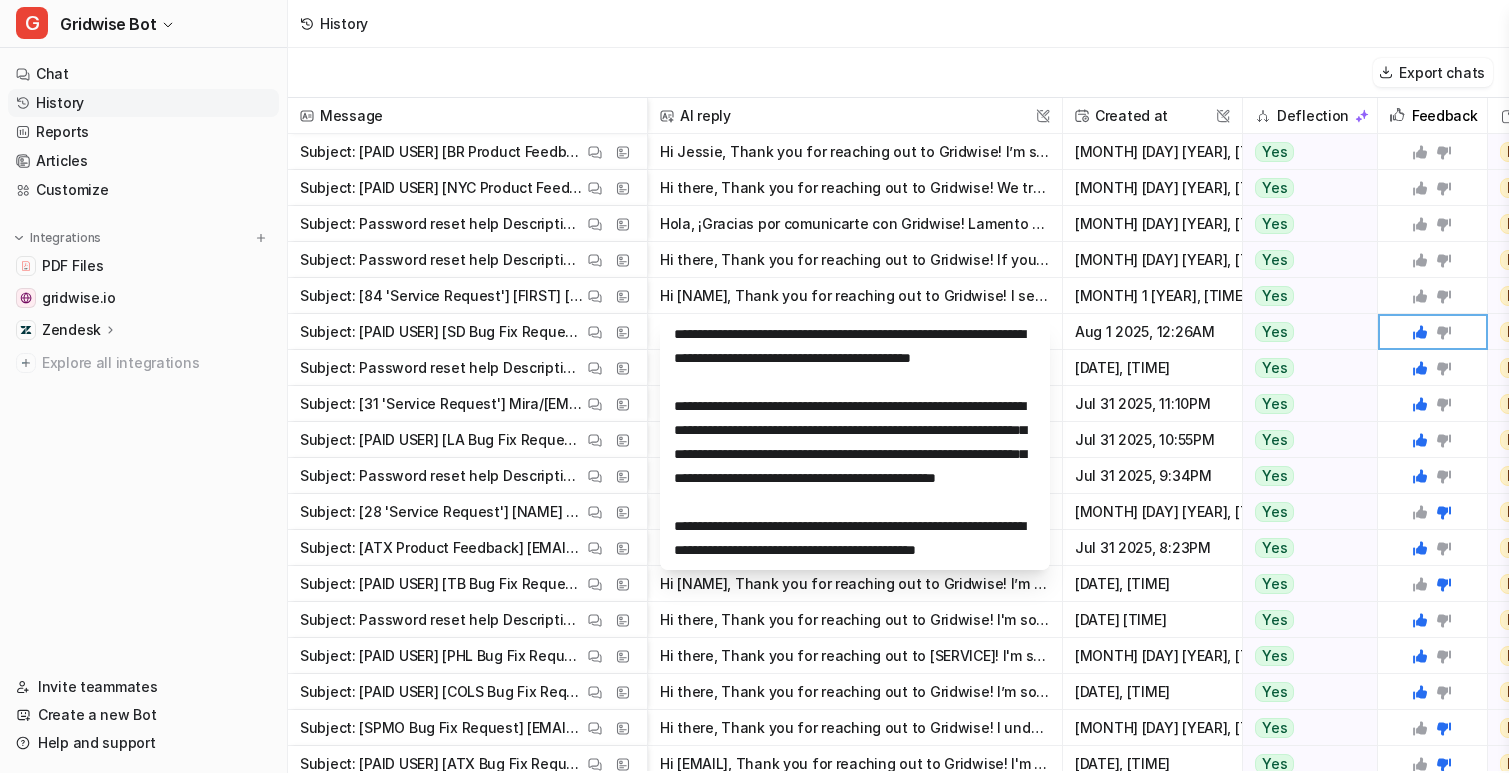 click 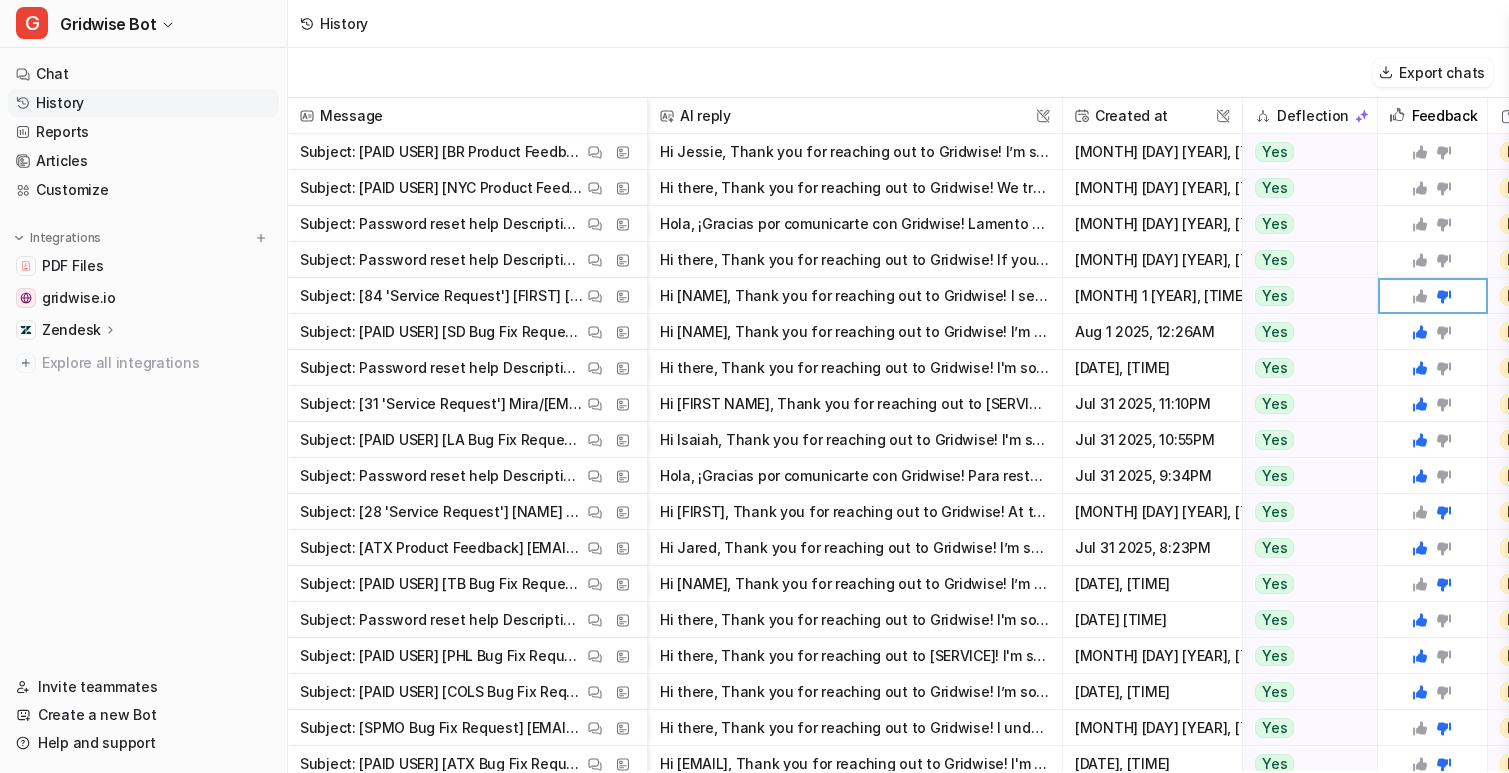 click on "Hi there,
Thank you for reaching out to Gridwise! If you need to reset your password, please follow these steps:
1. Open the Gridwise App.
2. Tap Sign in.
3. Tap Forgot password?
4. Enter the email" at bounding box center (855, 260) 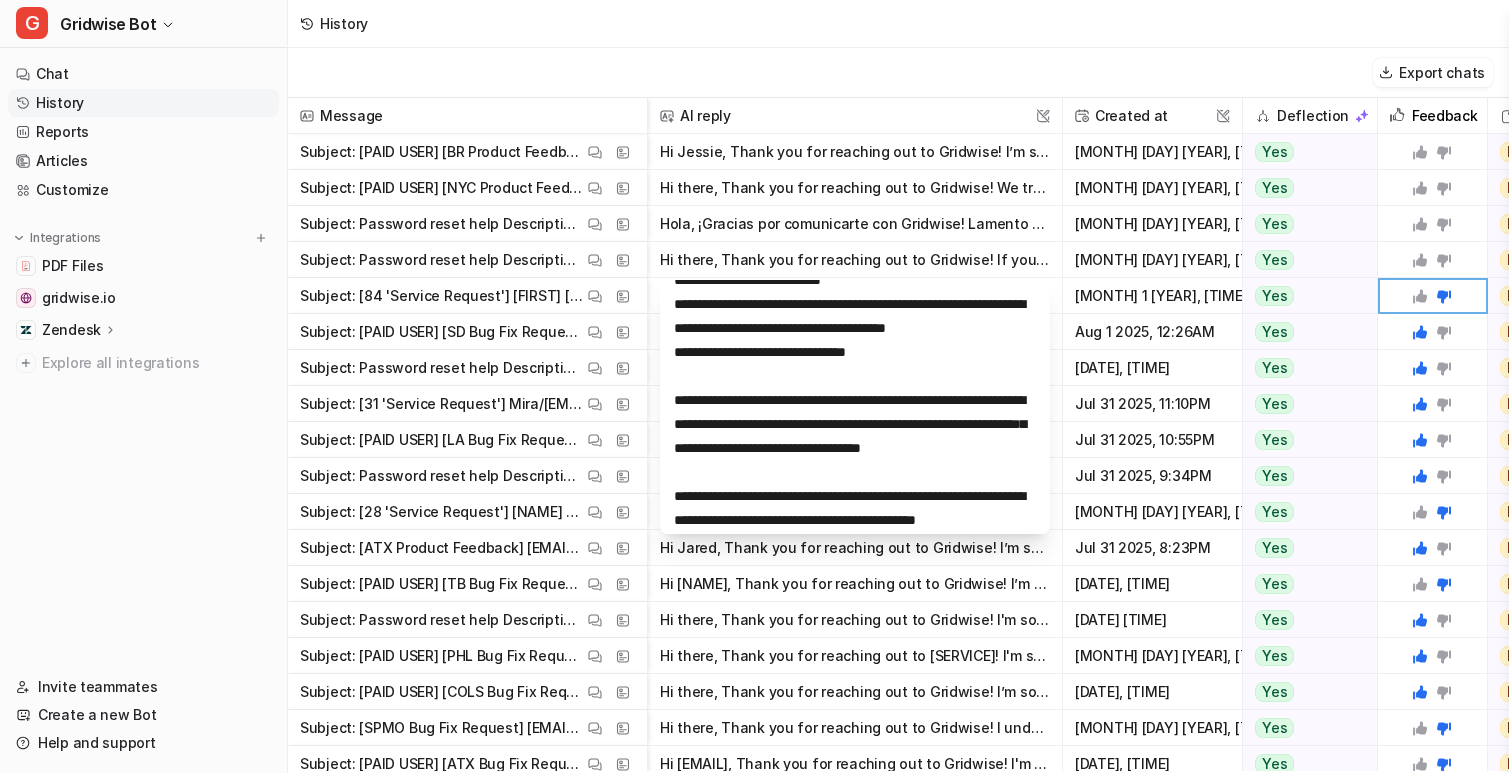 scroll, scrollTop: 316, scrollLeft: 0, axis: vertical 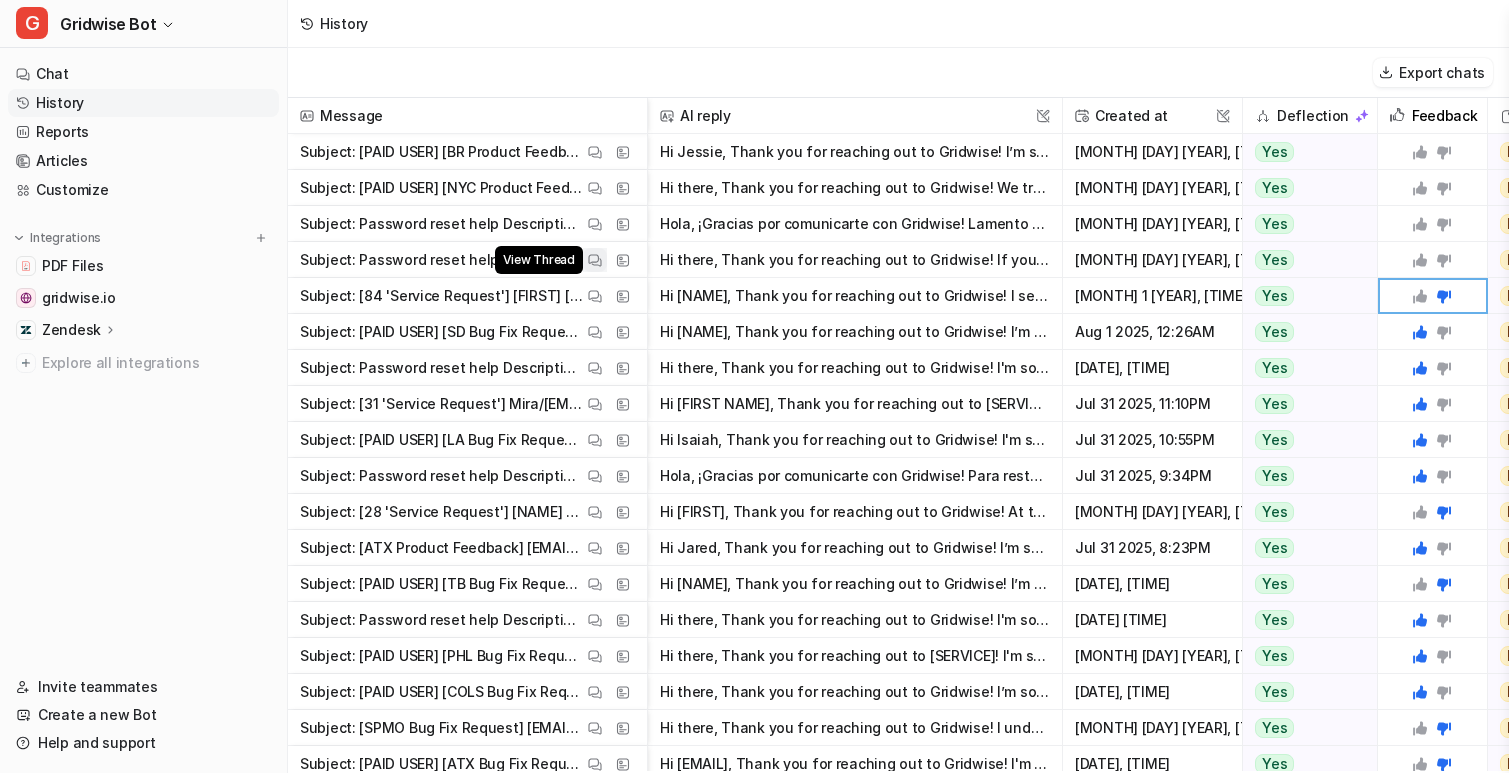 click at bounding box center (595, 260) 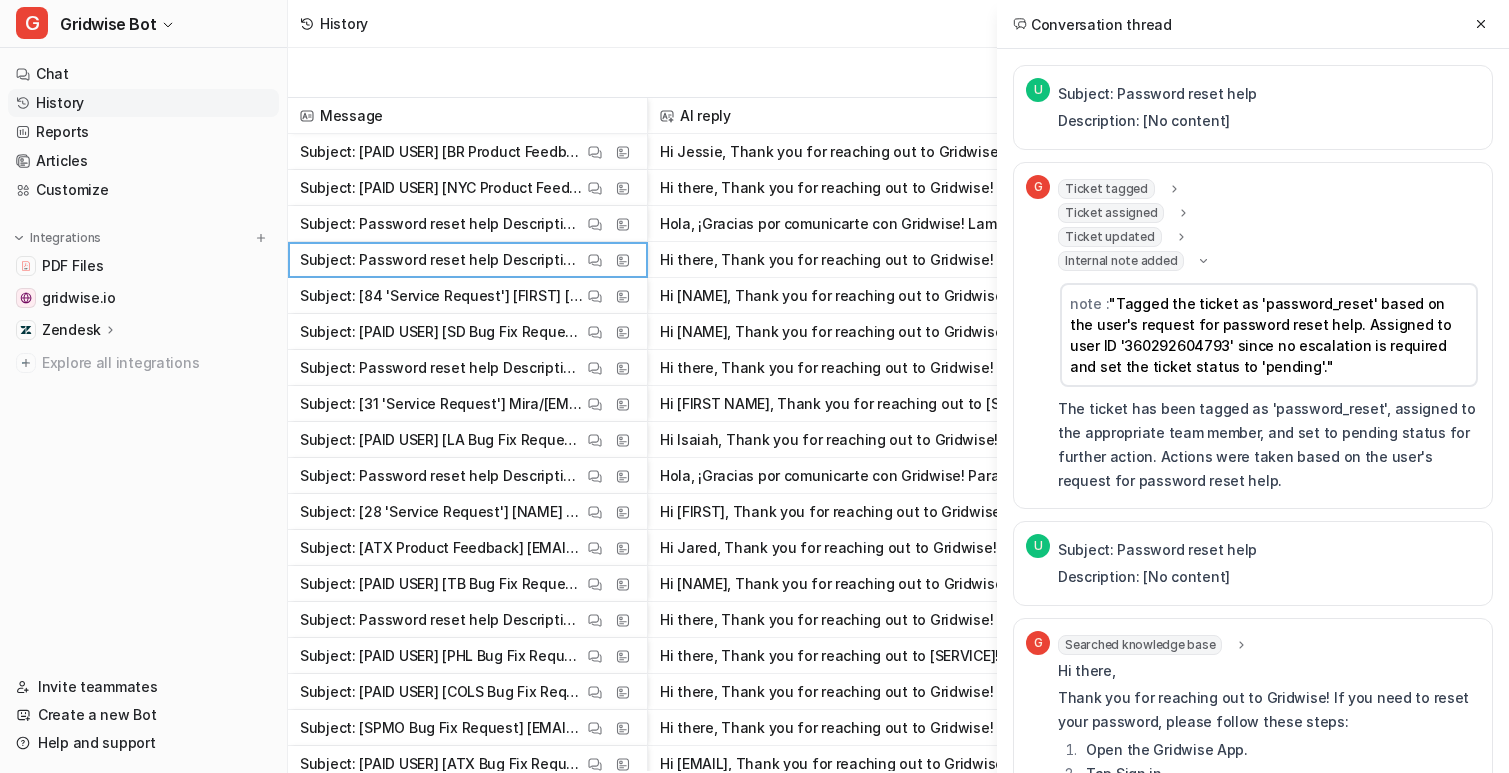 scroll, scrollTop: 419, scrollLeft: 0, axis: vertical 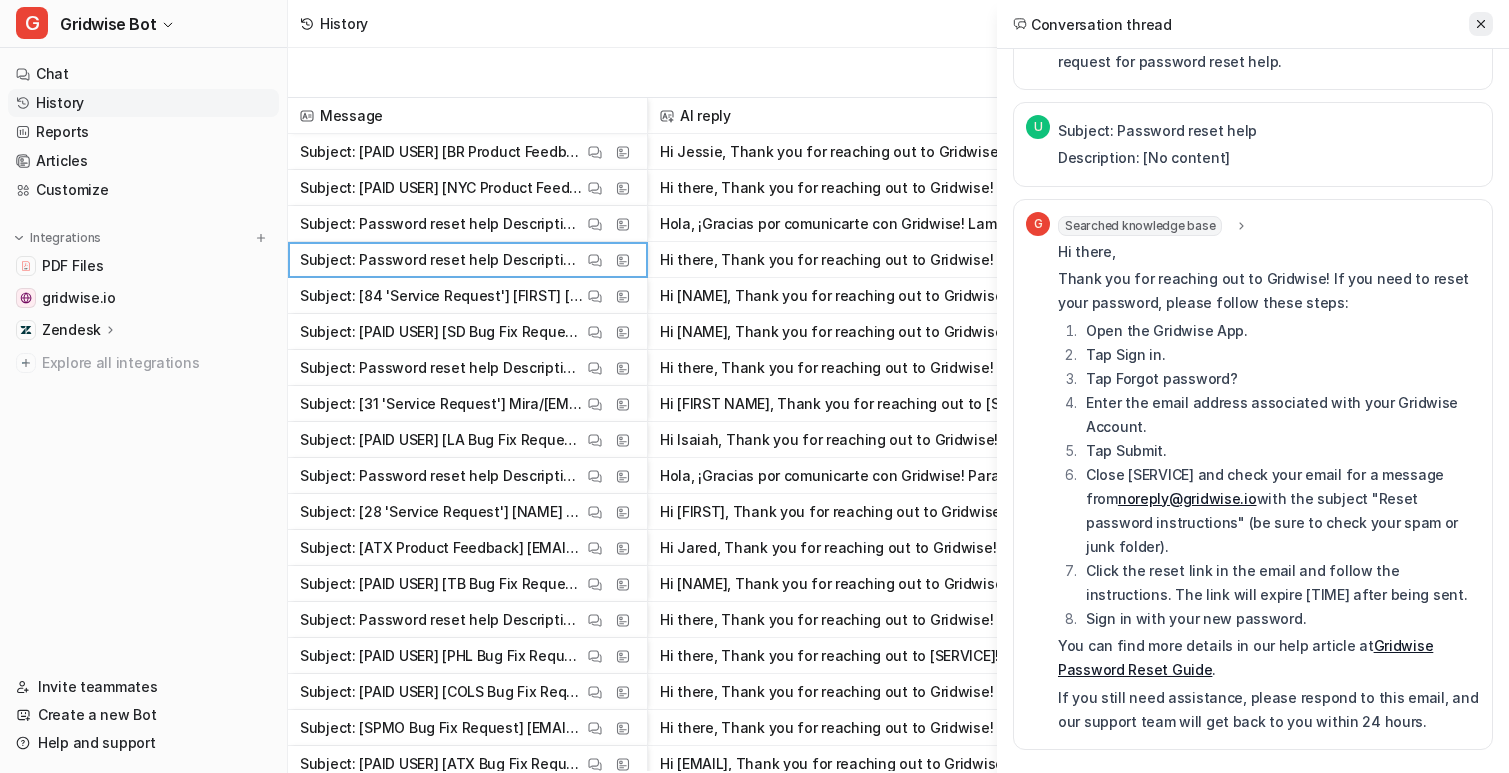 click 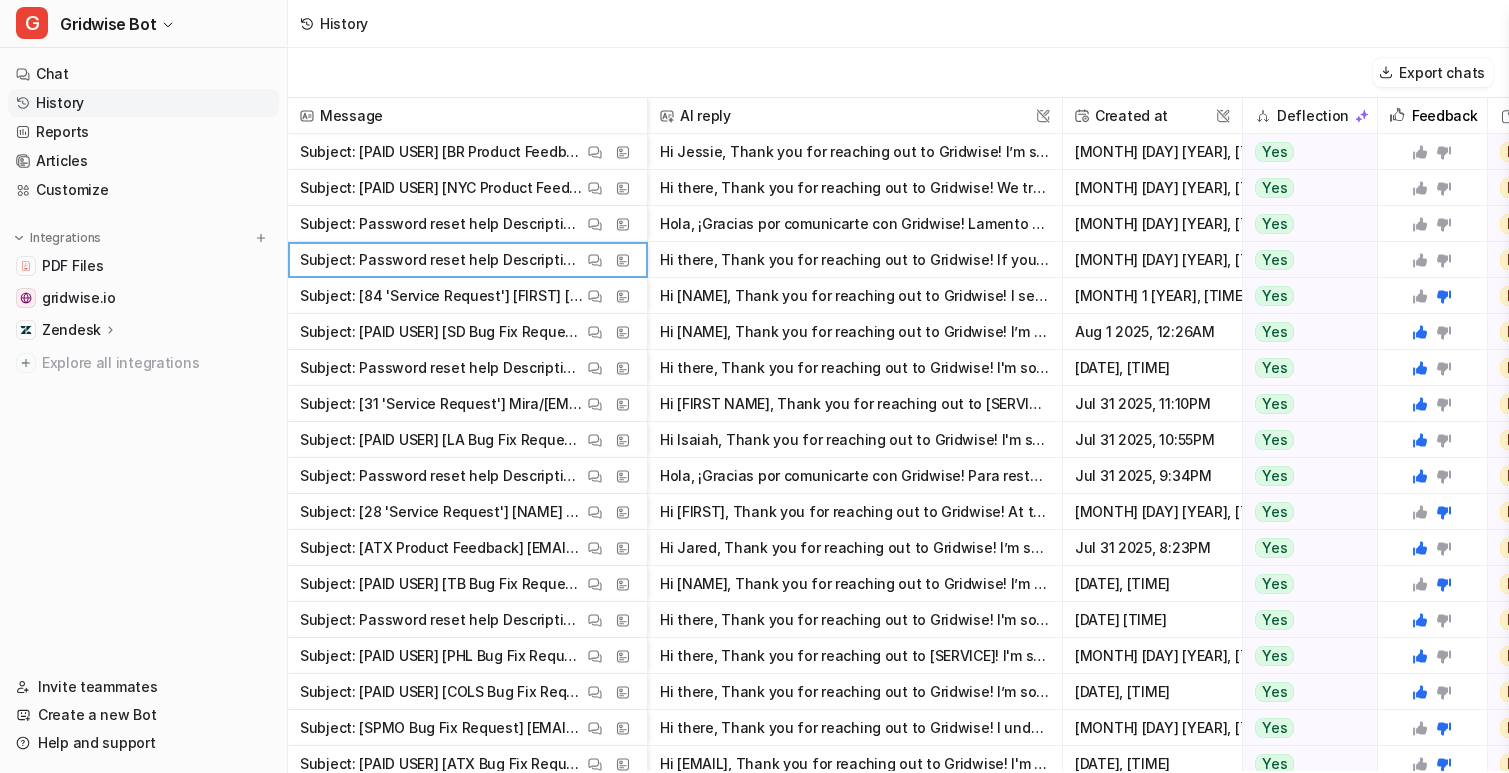 click 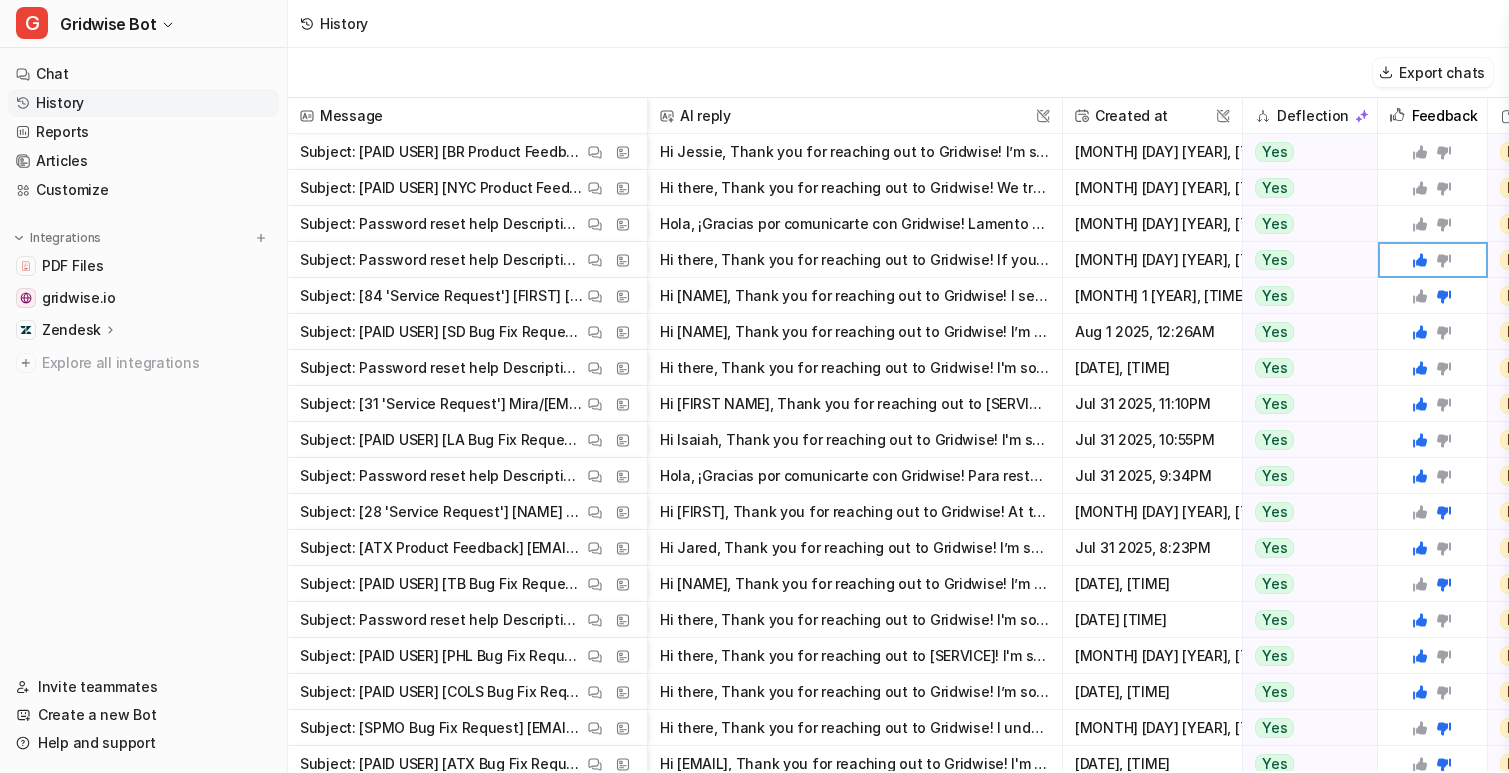 click on "Hola,
¡Gracias por comunicarte con Gridwise! Lamento escuchar que estás teniendo problemas para restablecer tu contraseña.
¿Puedes confirmar primero que este correo electrónico es el correcto que ut" at bounding box center [855, 224] 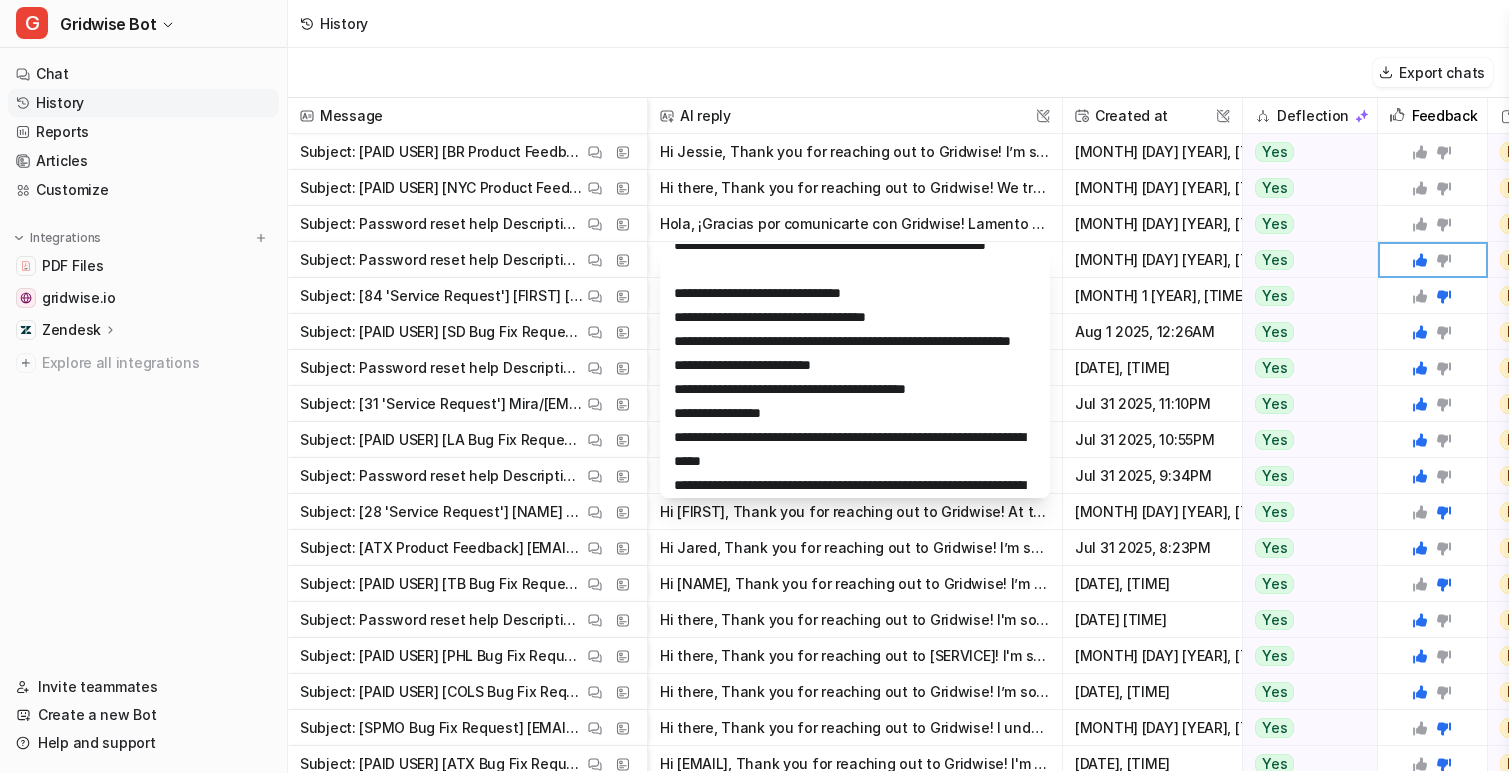 scroll, scrollTop: 575, scrollLeft: 0, axis: vertical 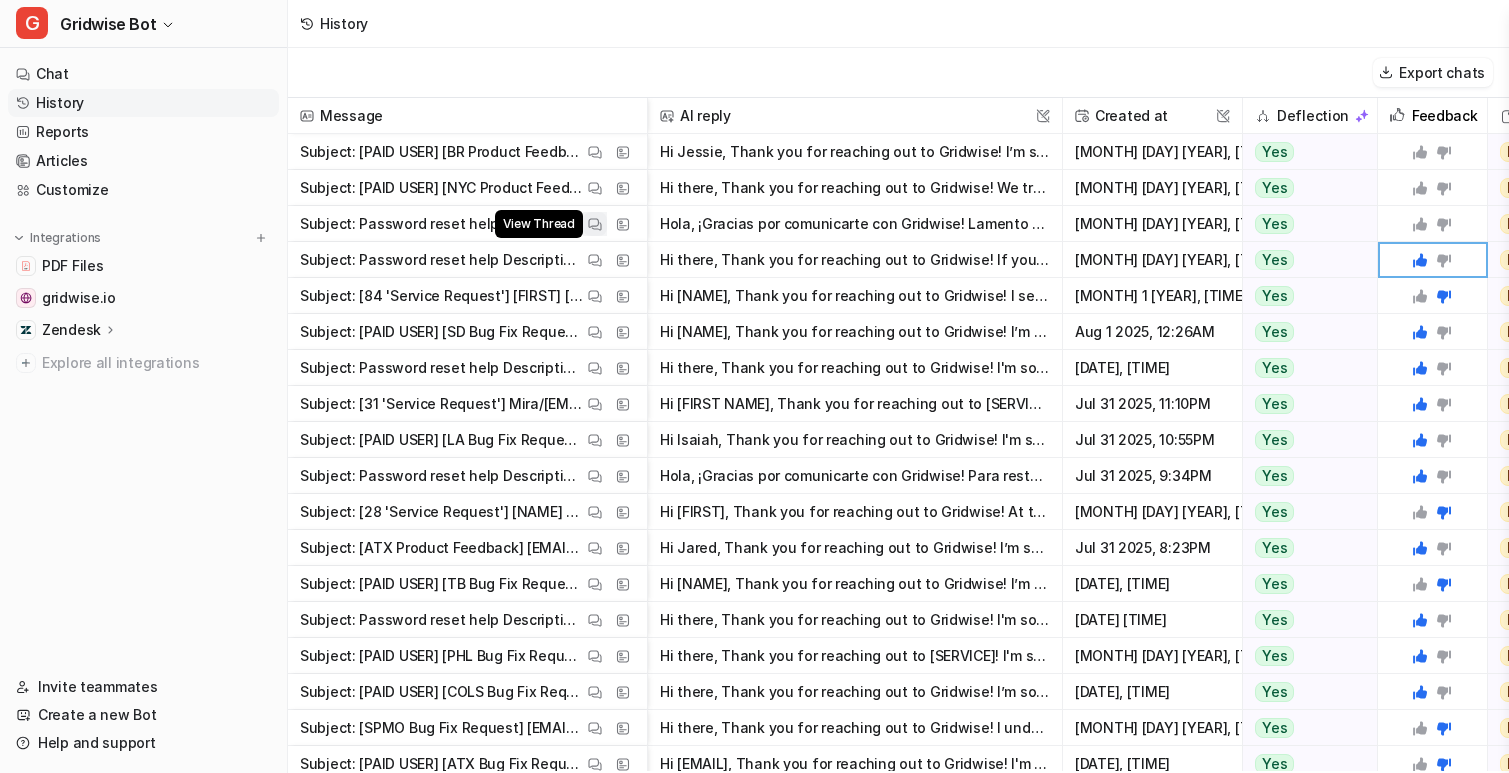 click at bounding box center (595, 224) 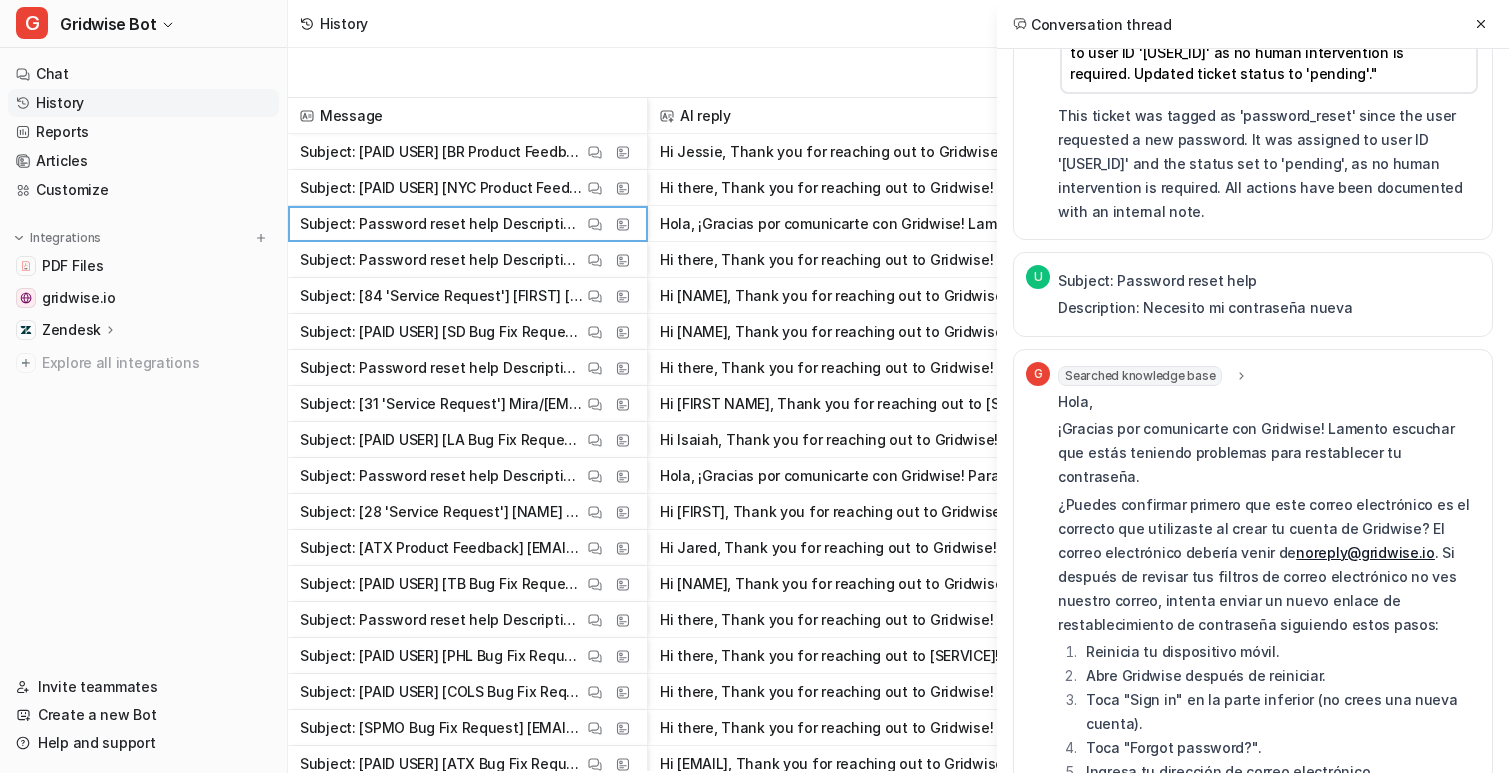 scroll, scrollTop: 0, scrollLeft: 0, axis: both 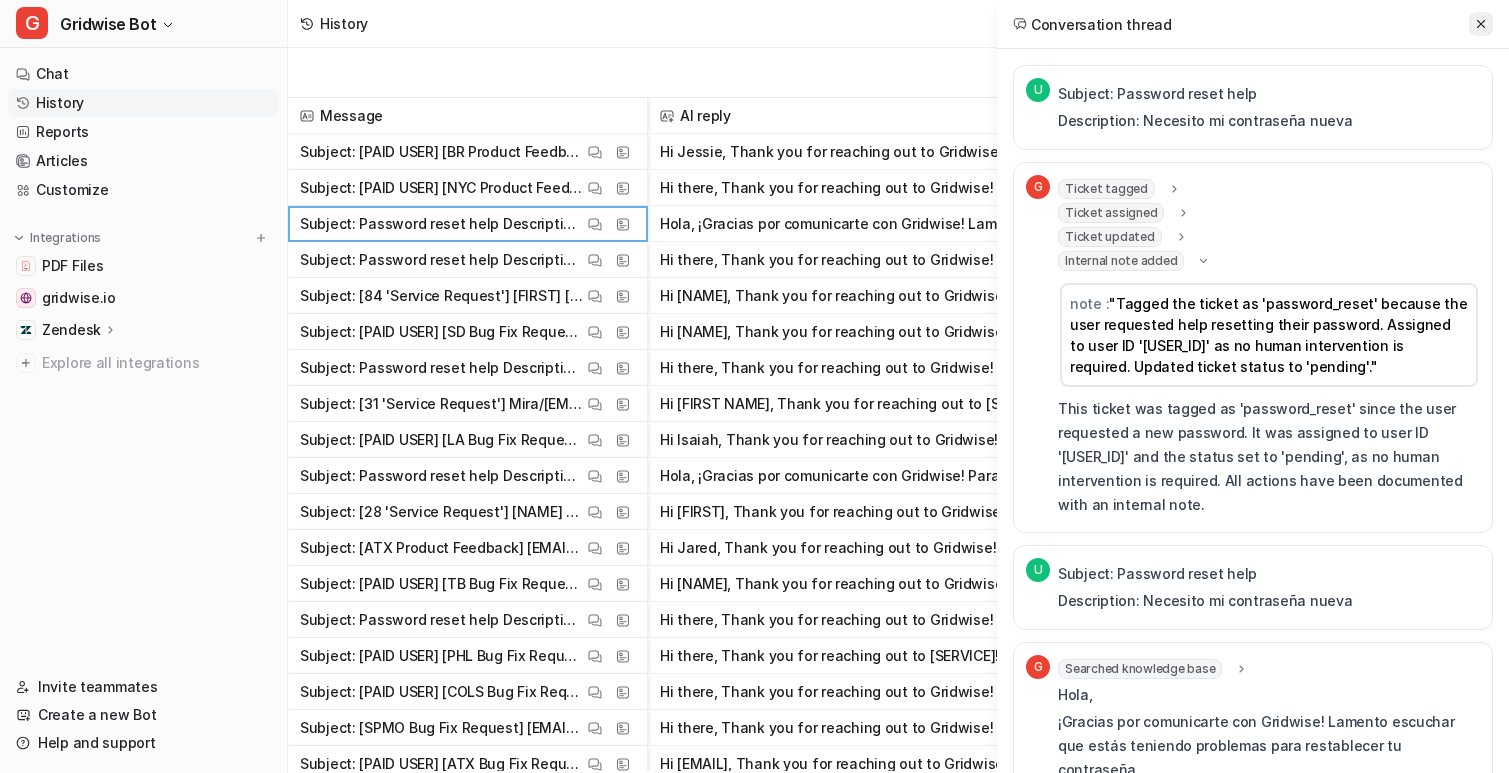 click at bounding box center [1481, 24] 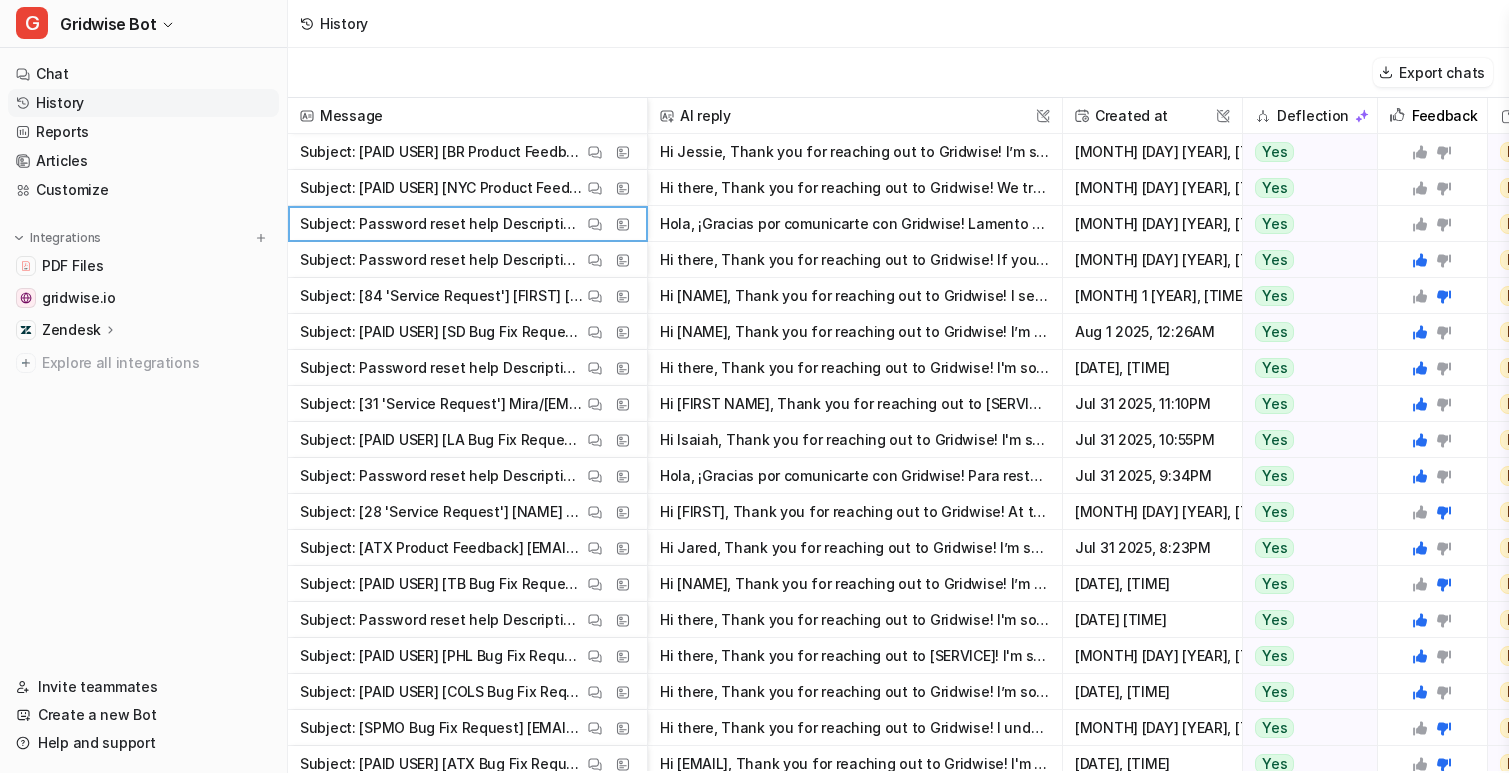 click 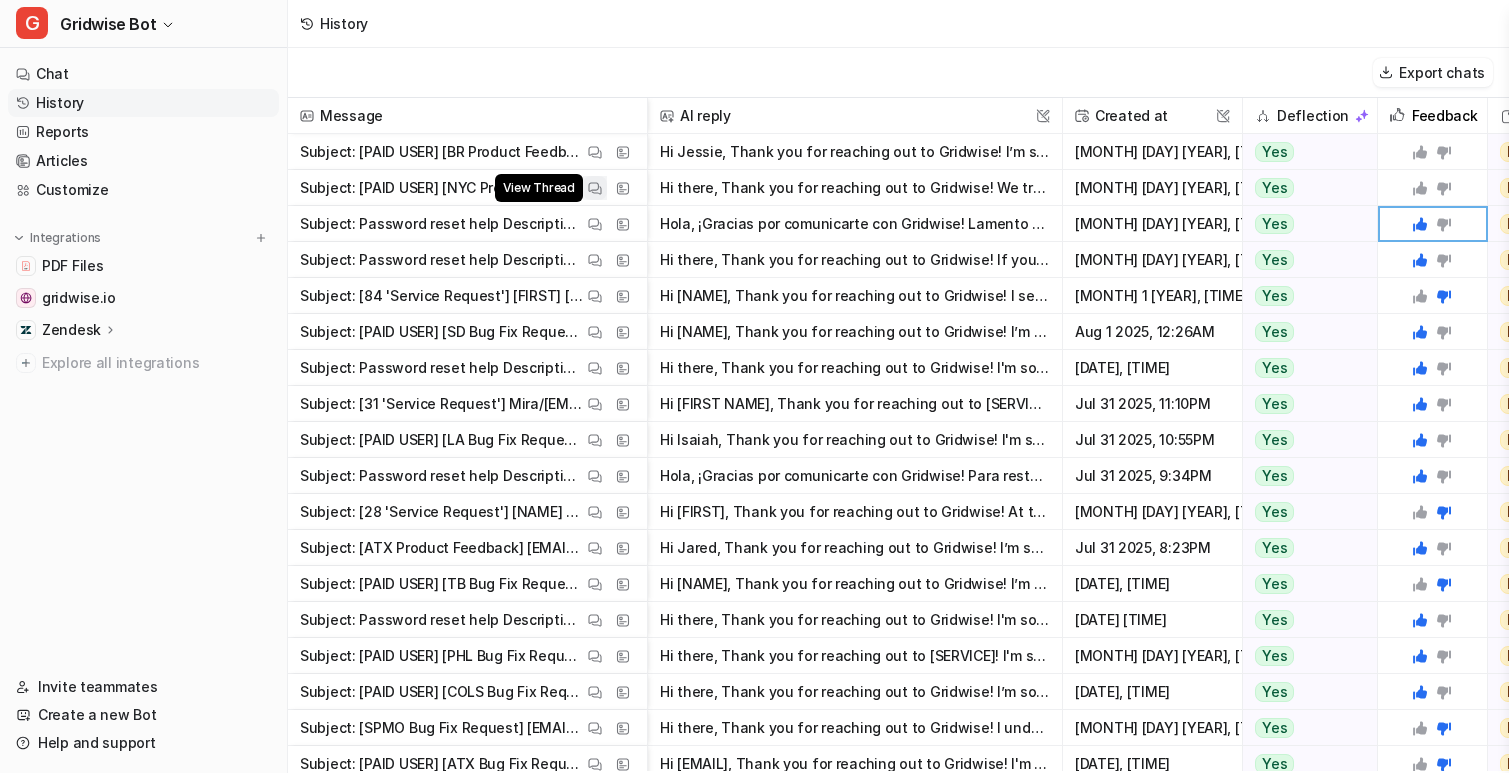 click at bounding box center (595, 188) 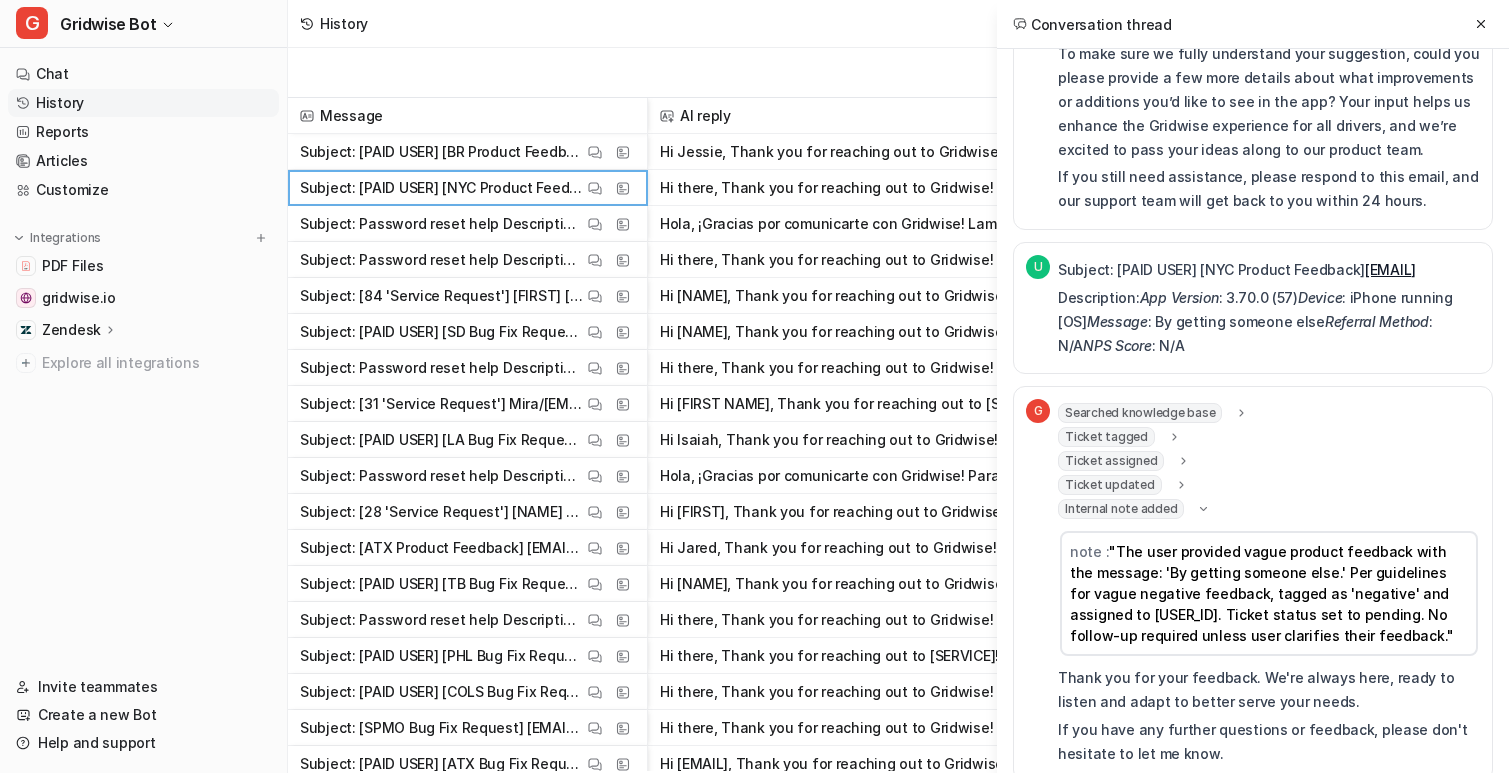 scroll, scrollTop: 392, scrollLeft: 0, axis: vertical 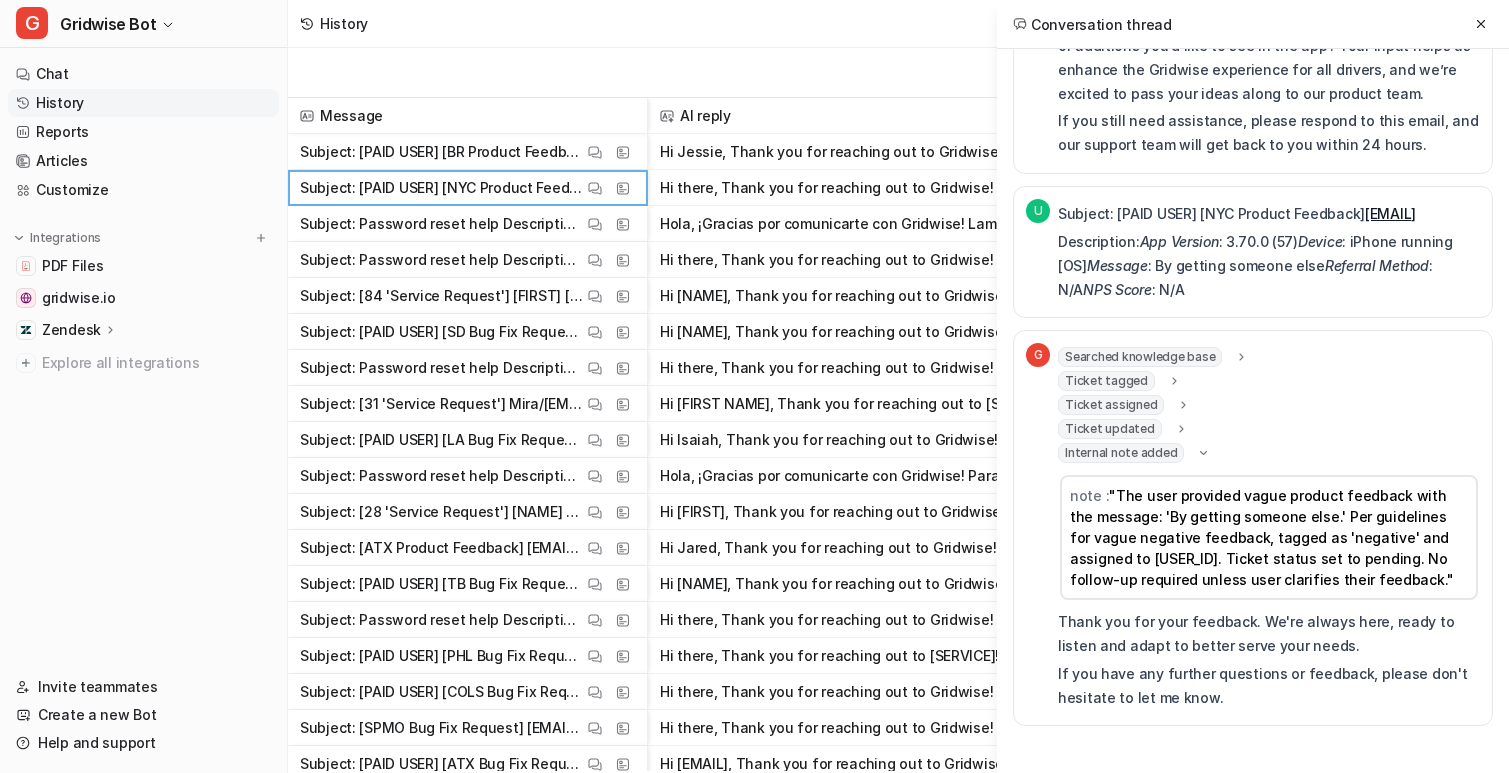 click on "Conversation thread" at bounding box center (1253, 24) 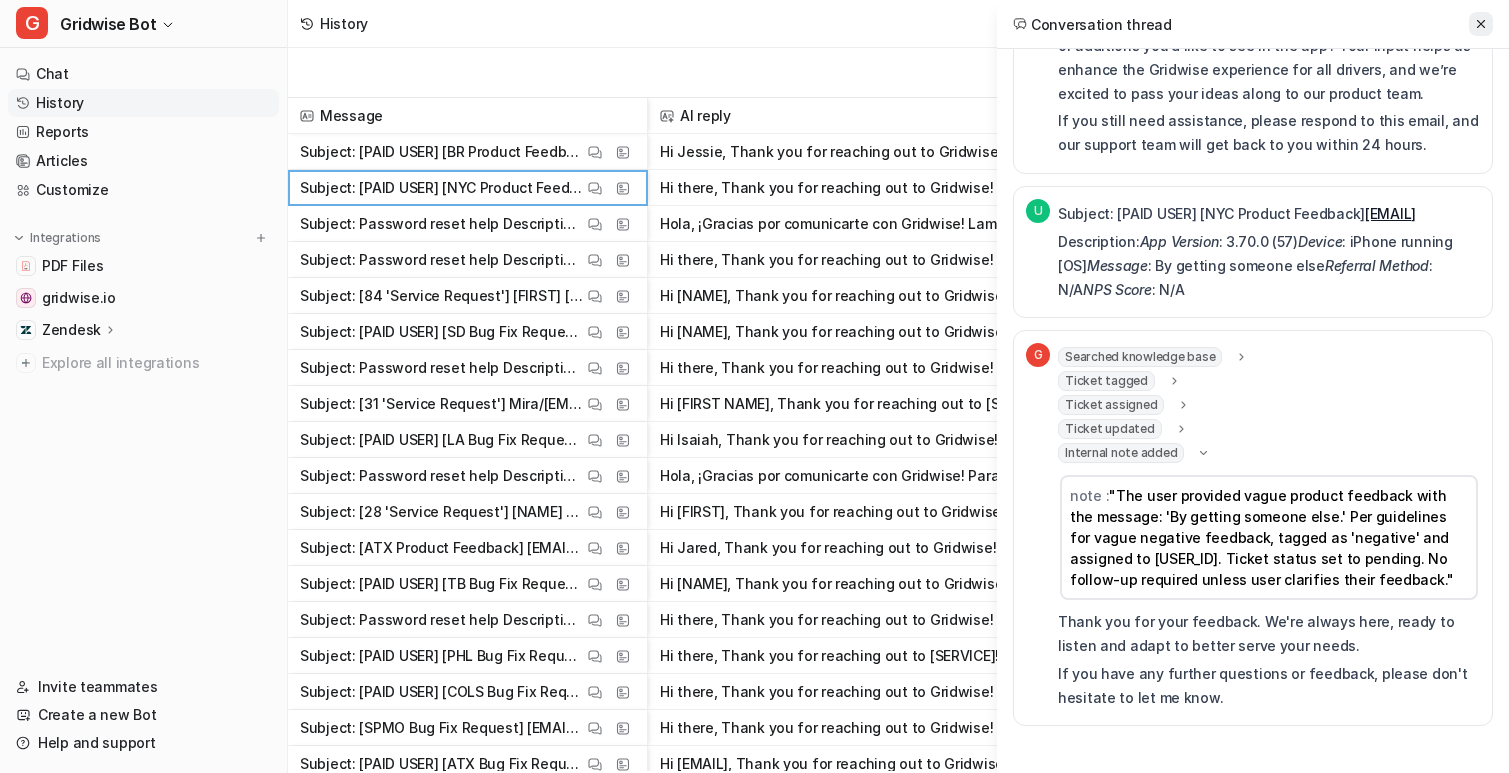 click 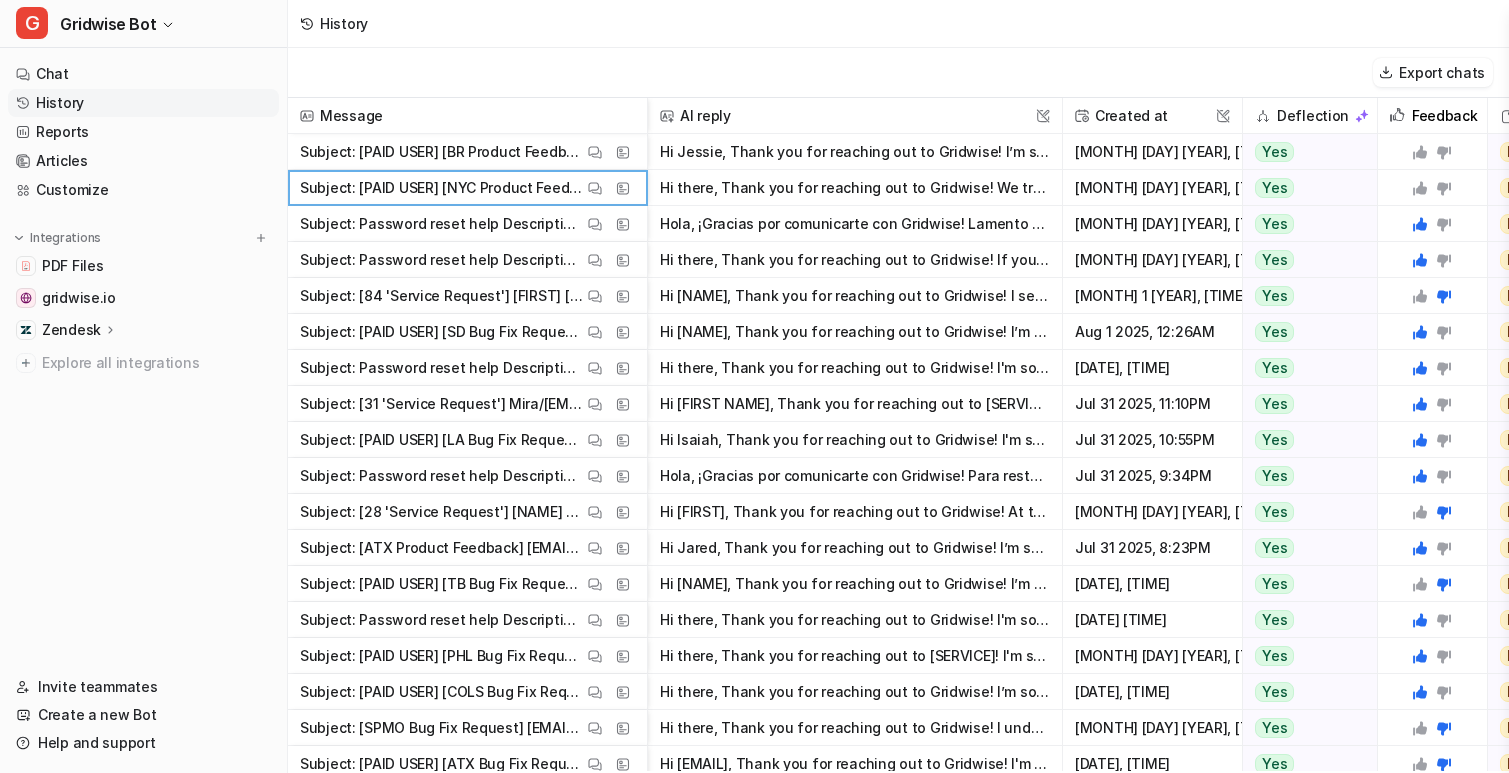 click 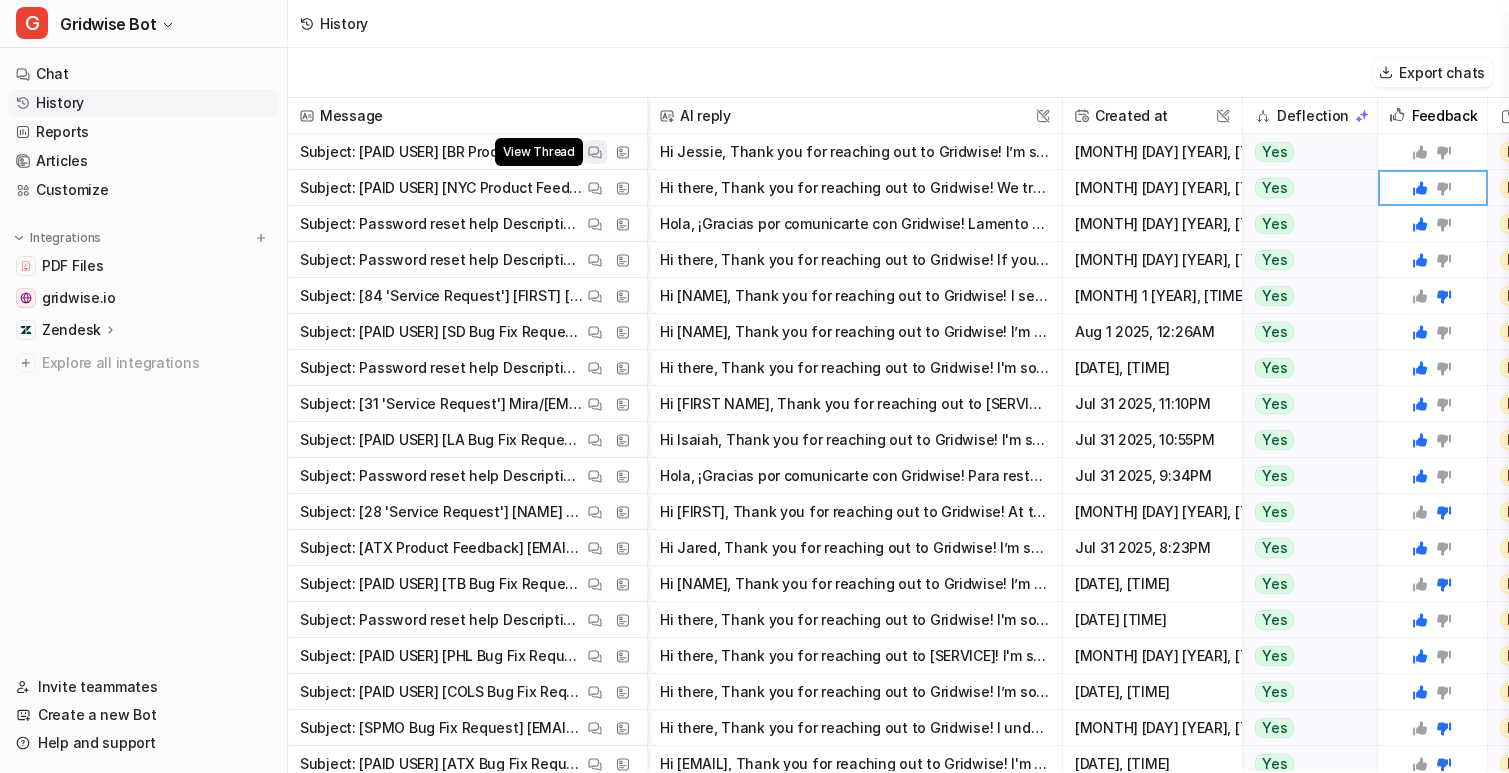 click at bounding box center [595, 152] 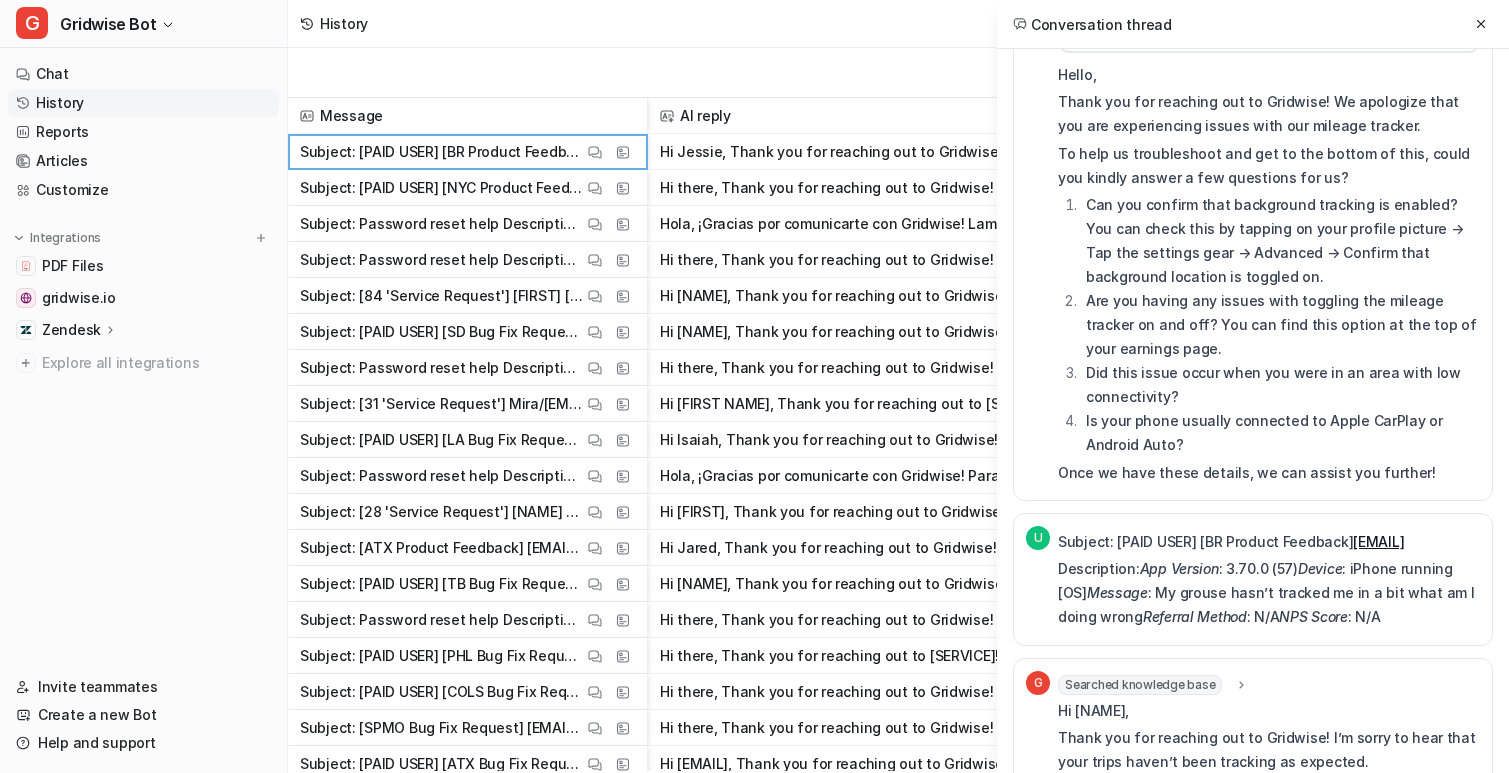 scroll, scrollTop: 0, scrollLeft: 0, axis: both 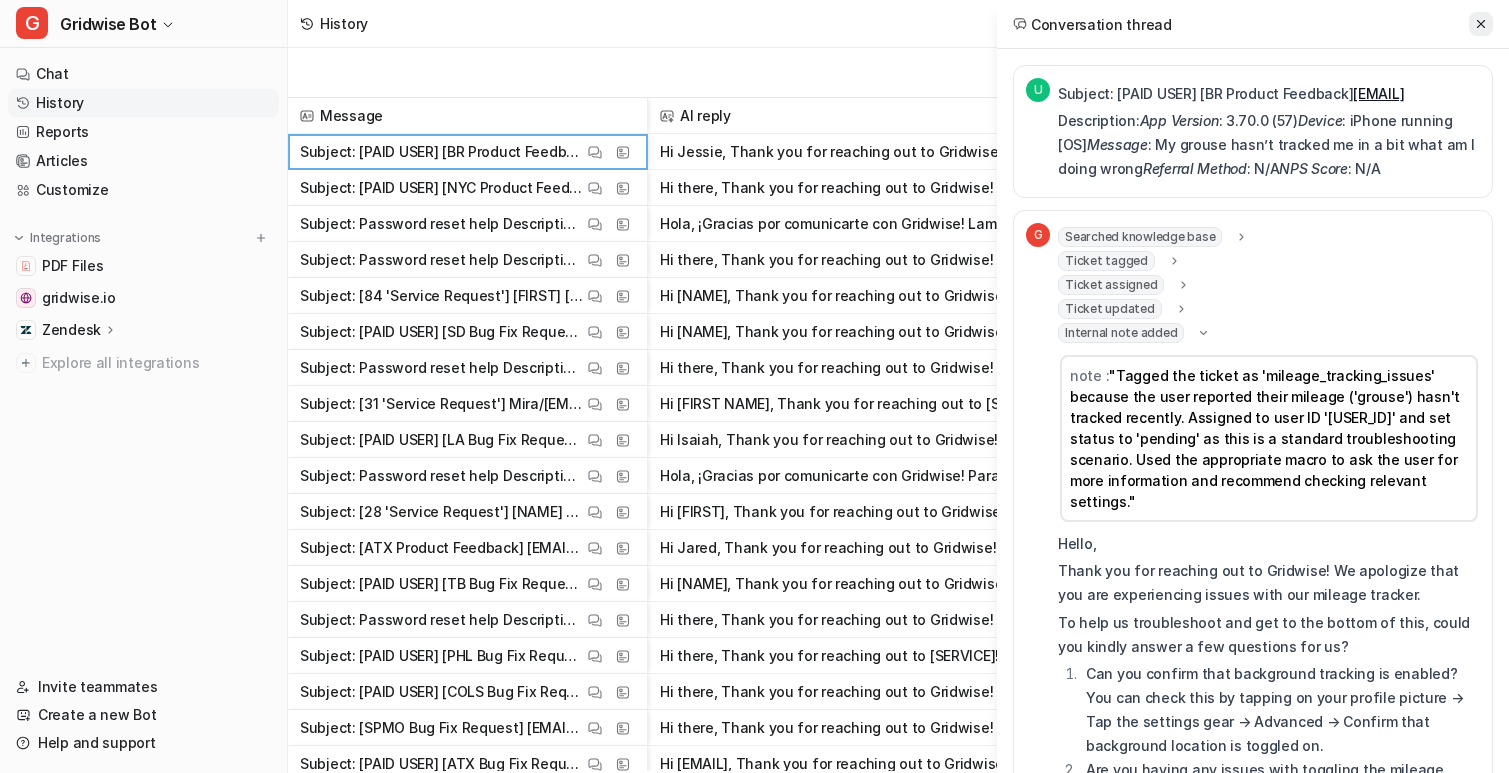 click at bounding box center [1481, 24] 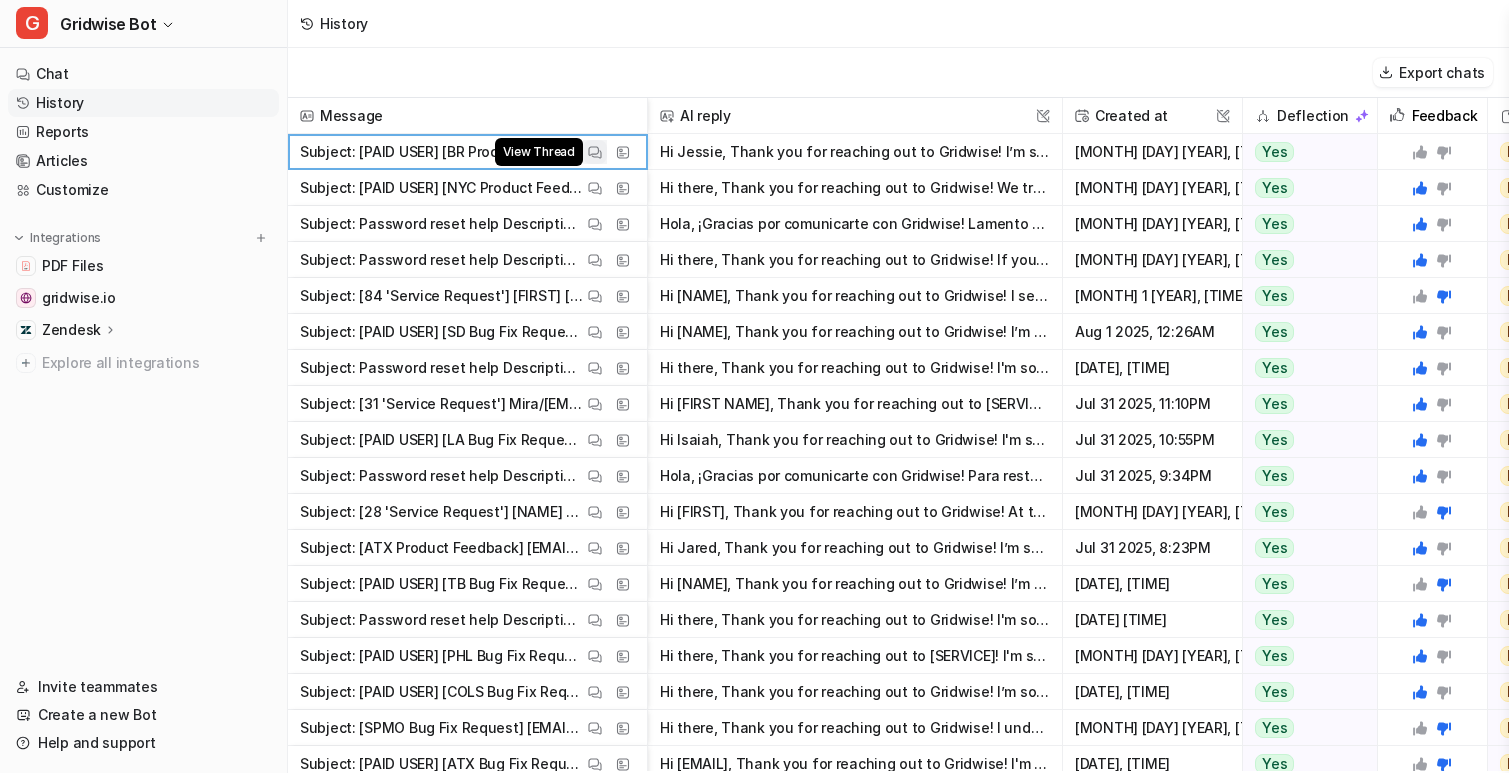 click at bounding box center (595, 152) 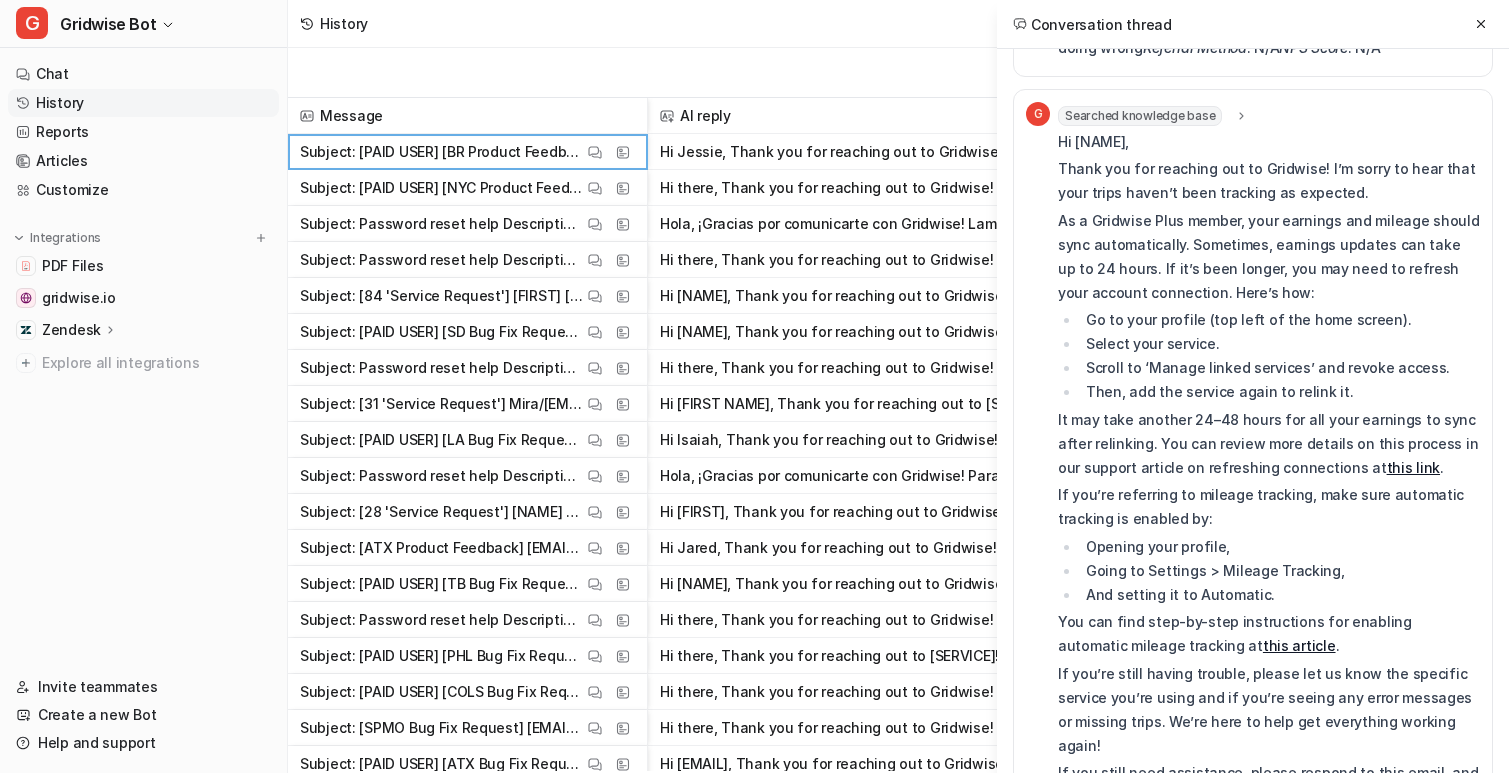scroll, scrollTop: 1161, scrollLeft: 0, axis: vertical 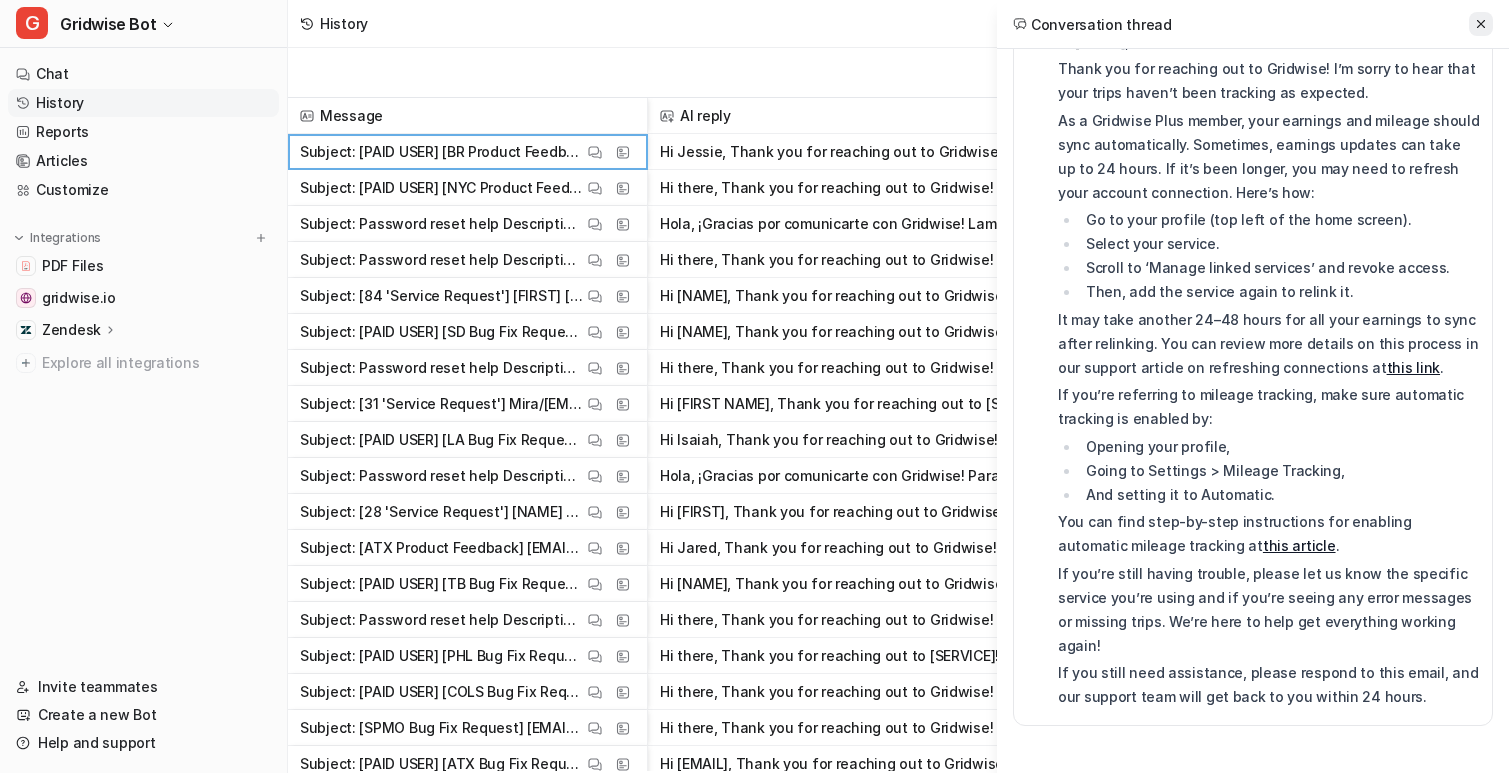 click 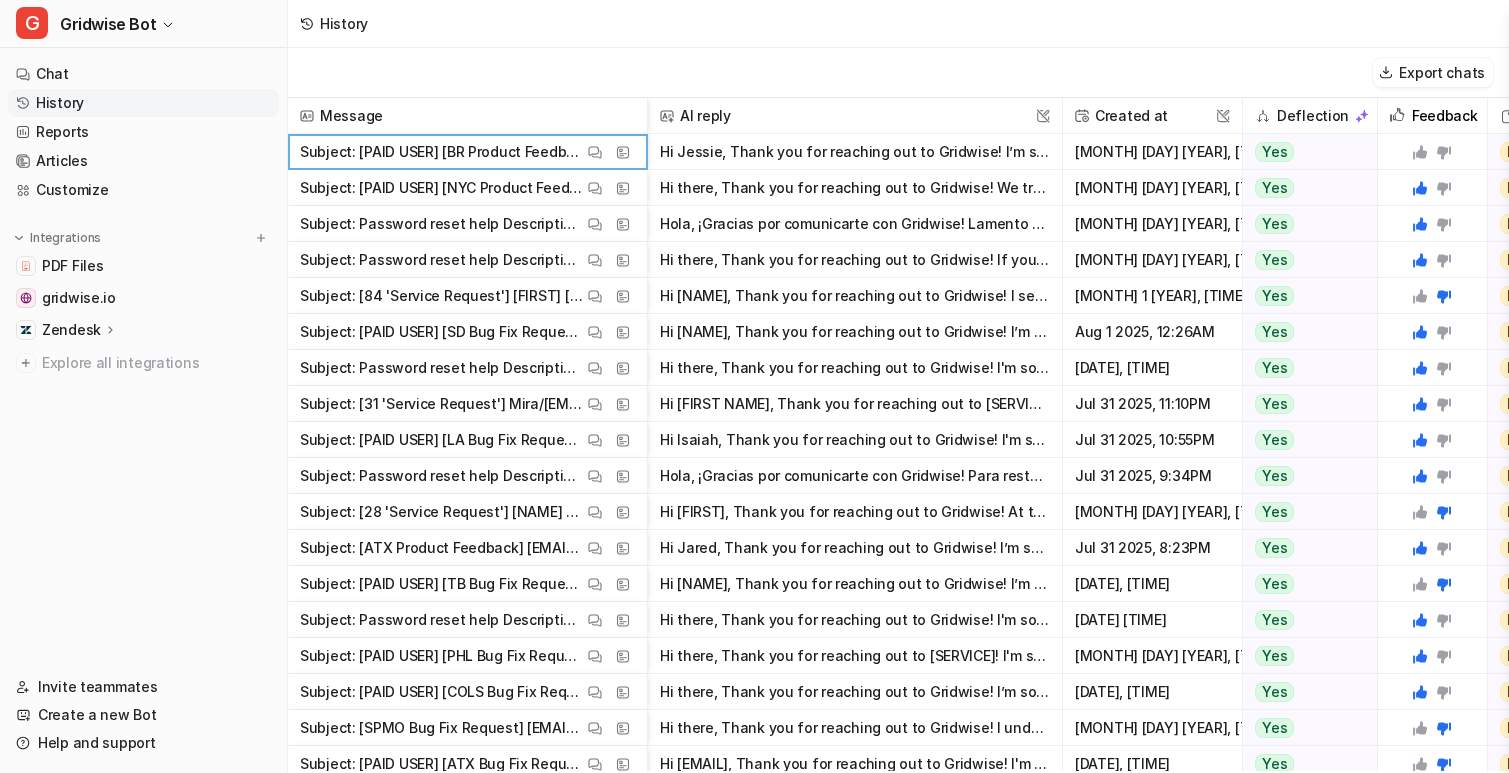 click 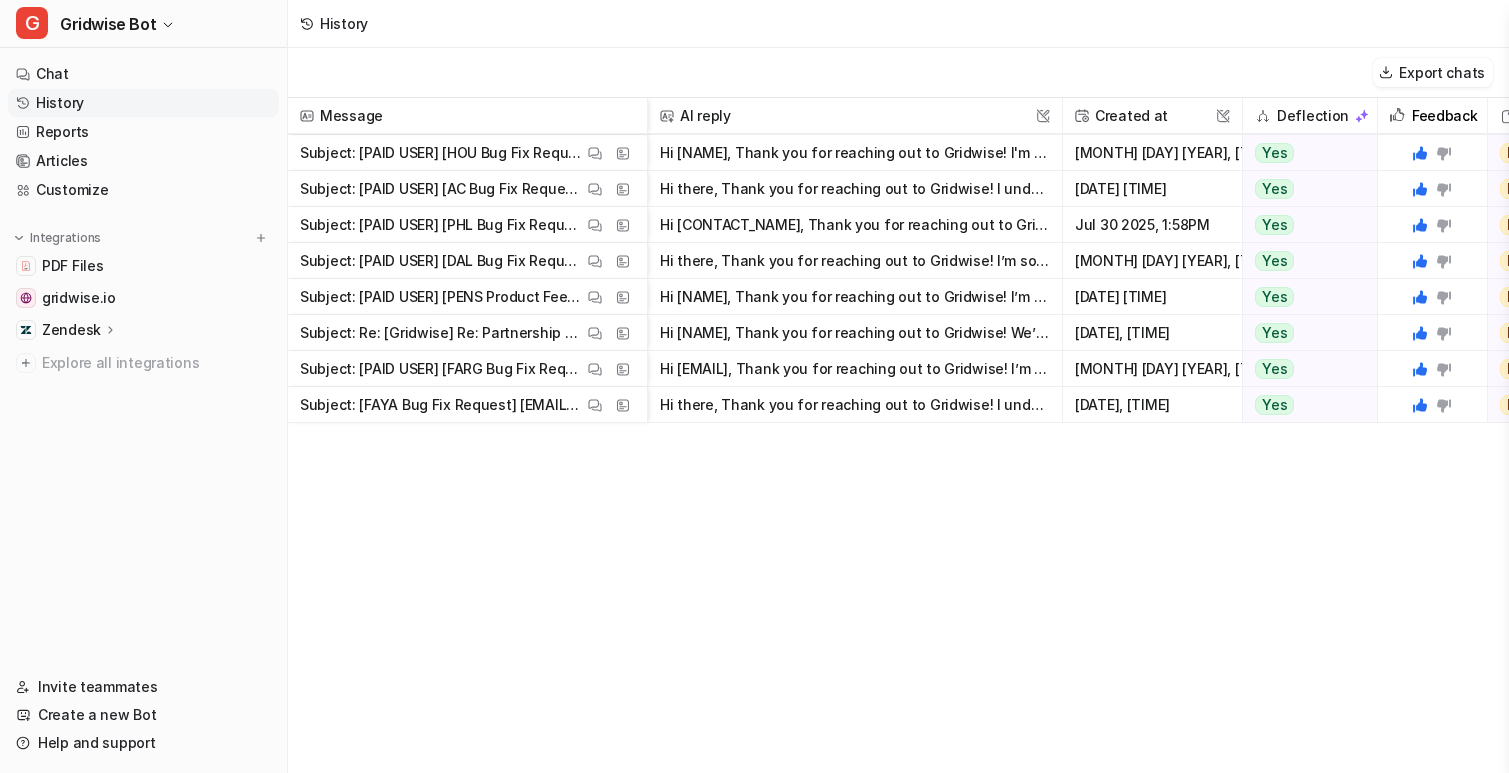 scroll, scrollTop: 0, scrollLeft: 0, axis: both 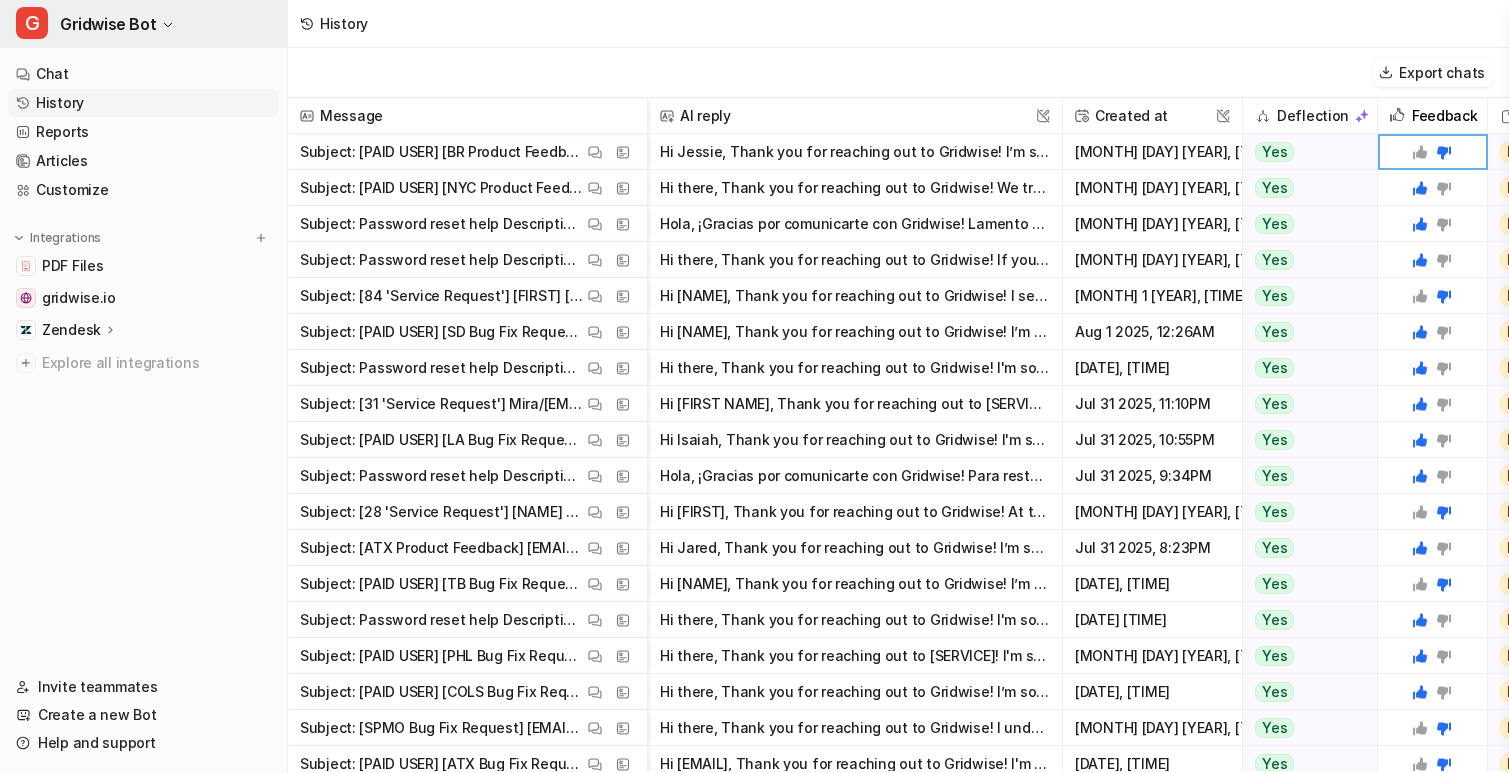 click on "Gridwise Bot" at bounding box center [108, 24] 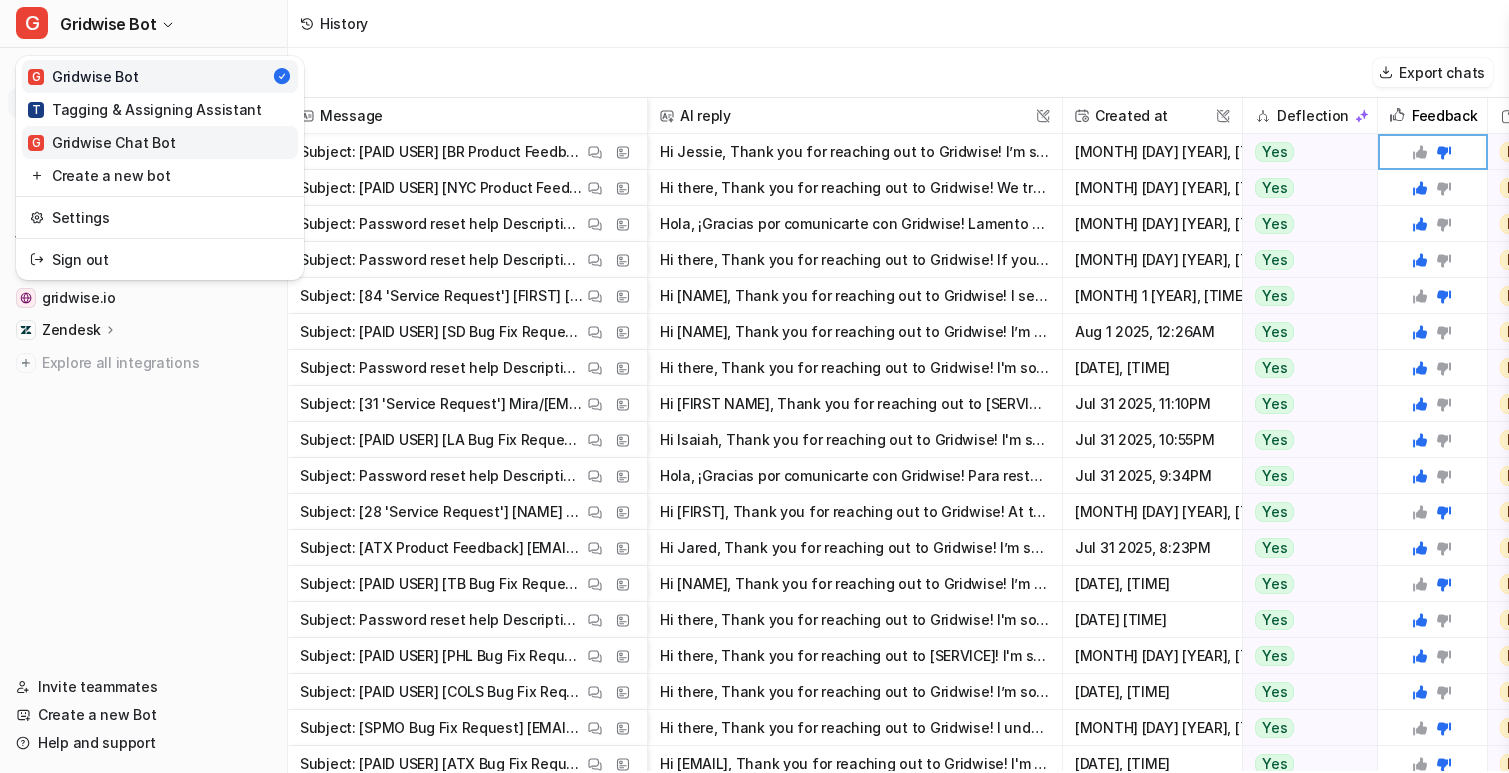 click on "G Gridwise Chat Bot" at bounding box center [160, 142] 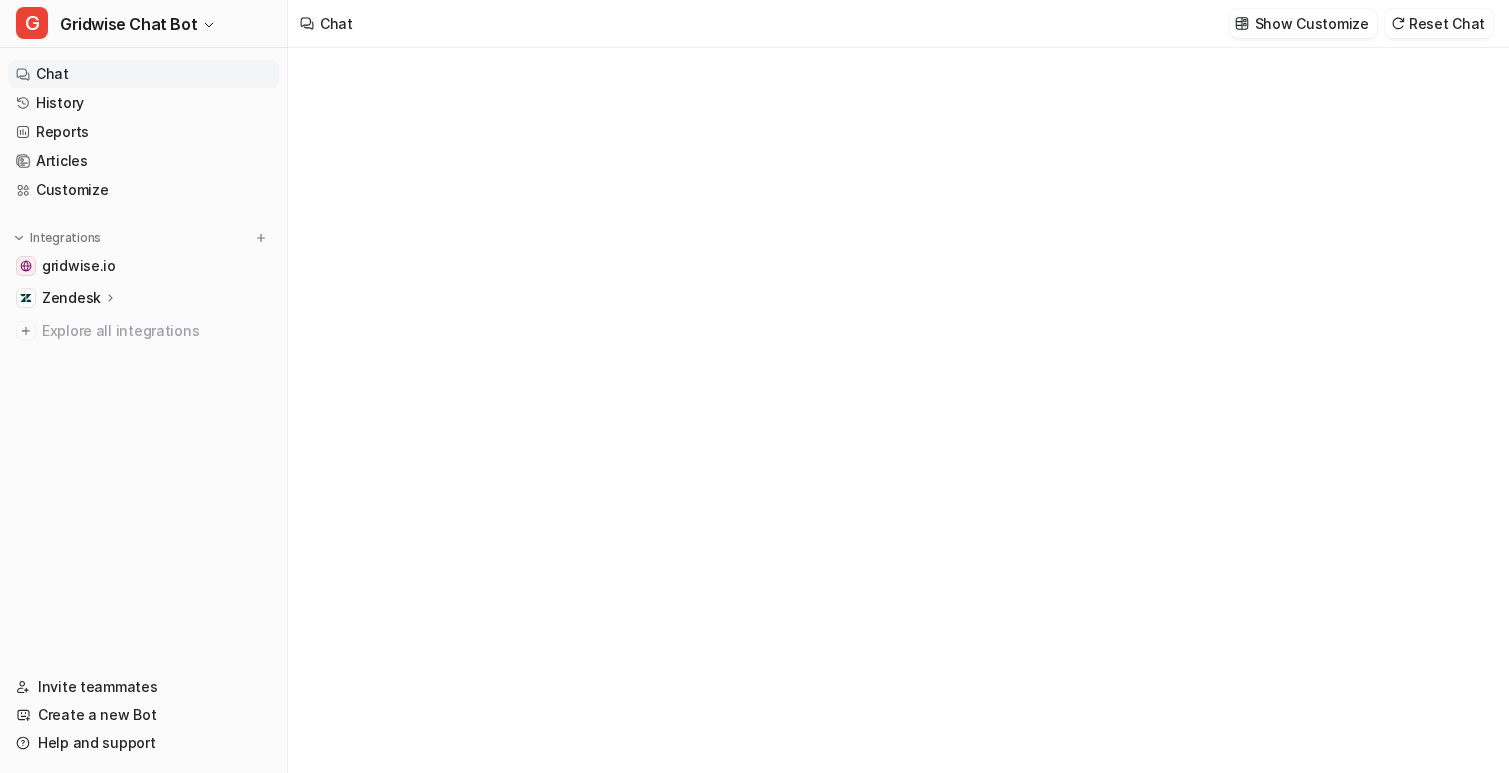 type on "**********" 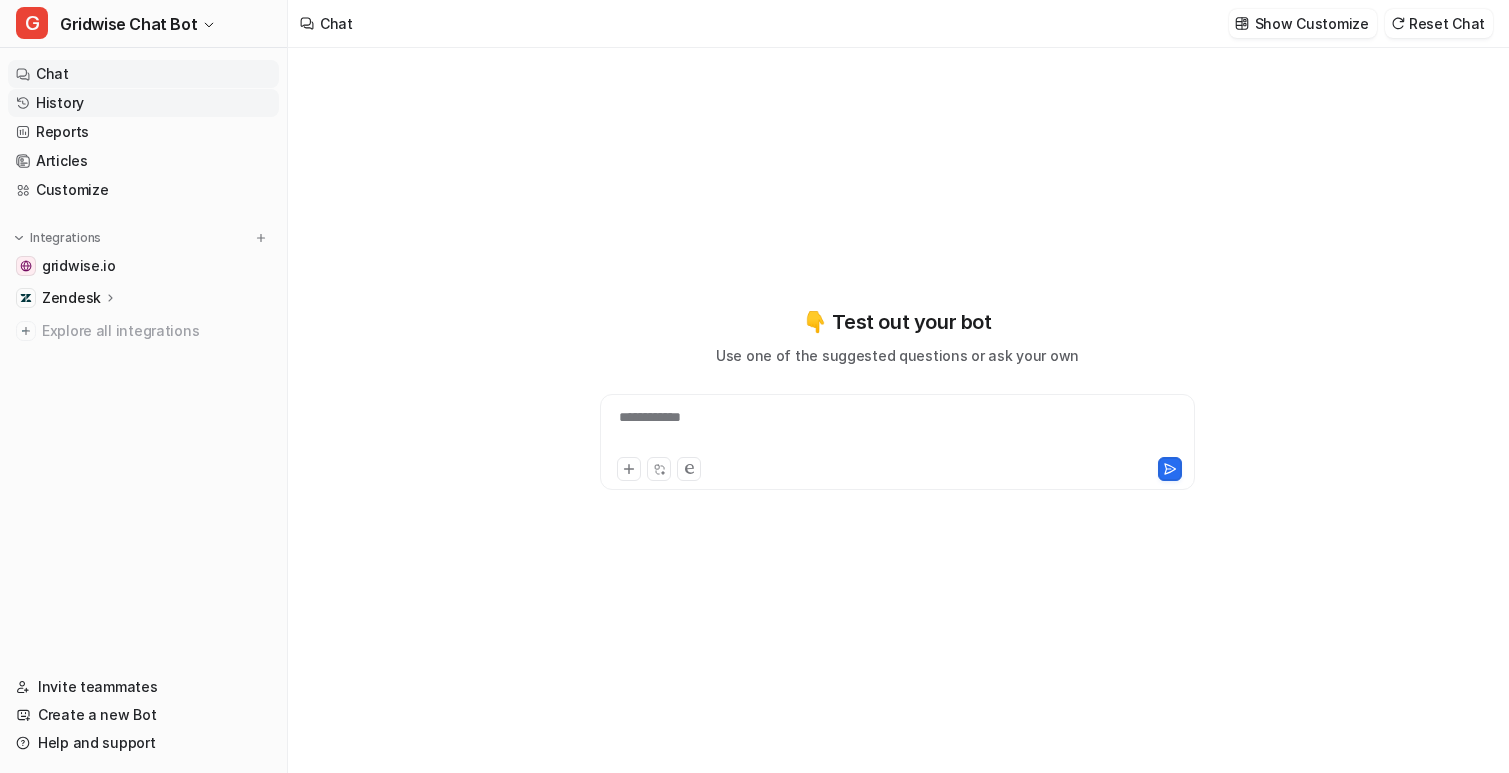 click on "History" at bounding box center (143, 103) 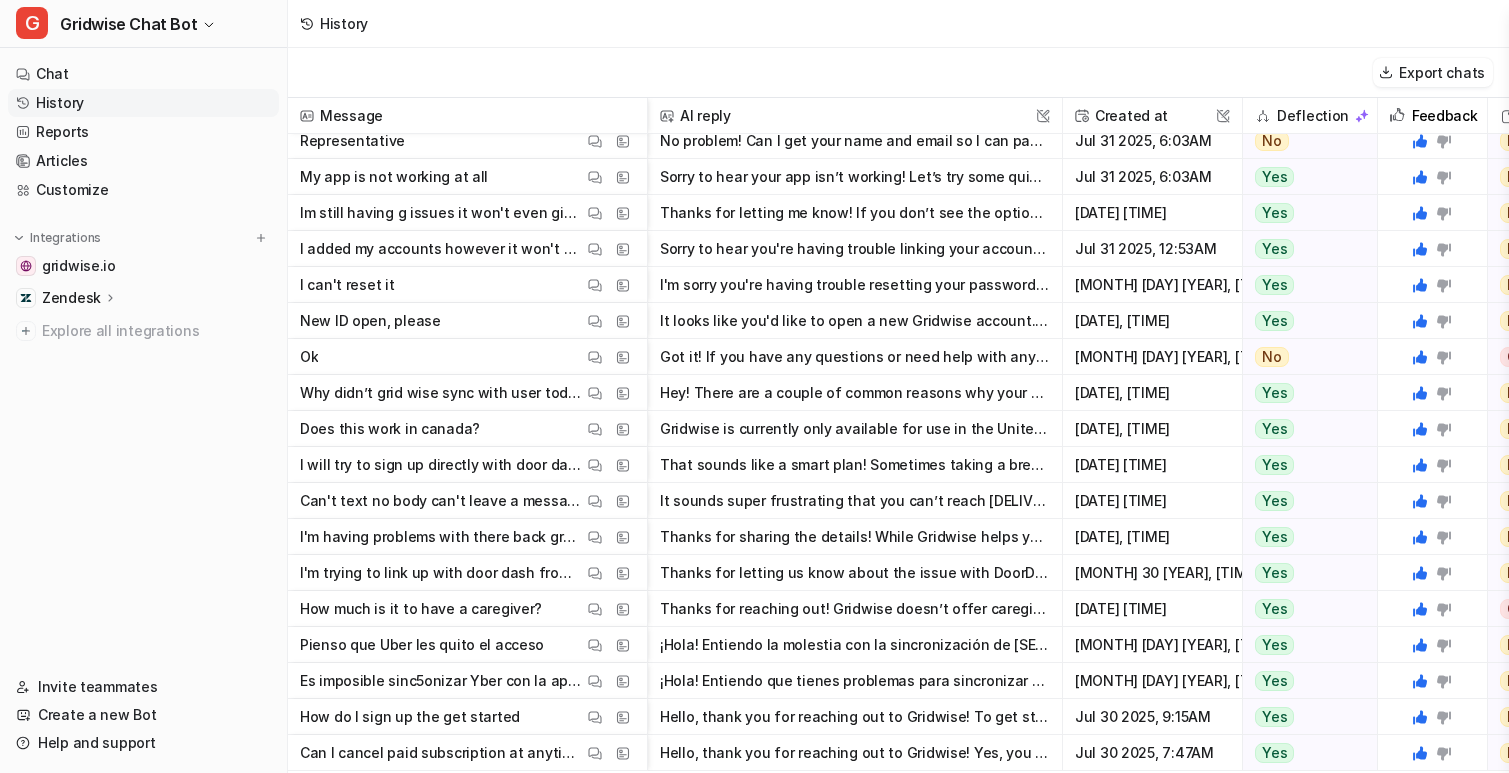 scroll, scrollTop: 0, scrollLeft: 0, axis: both 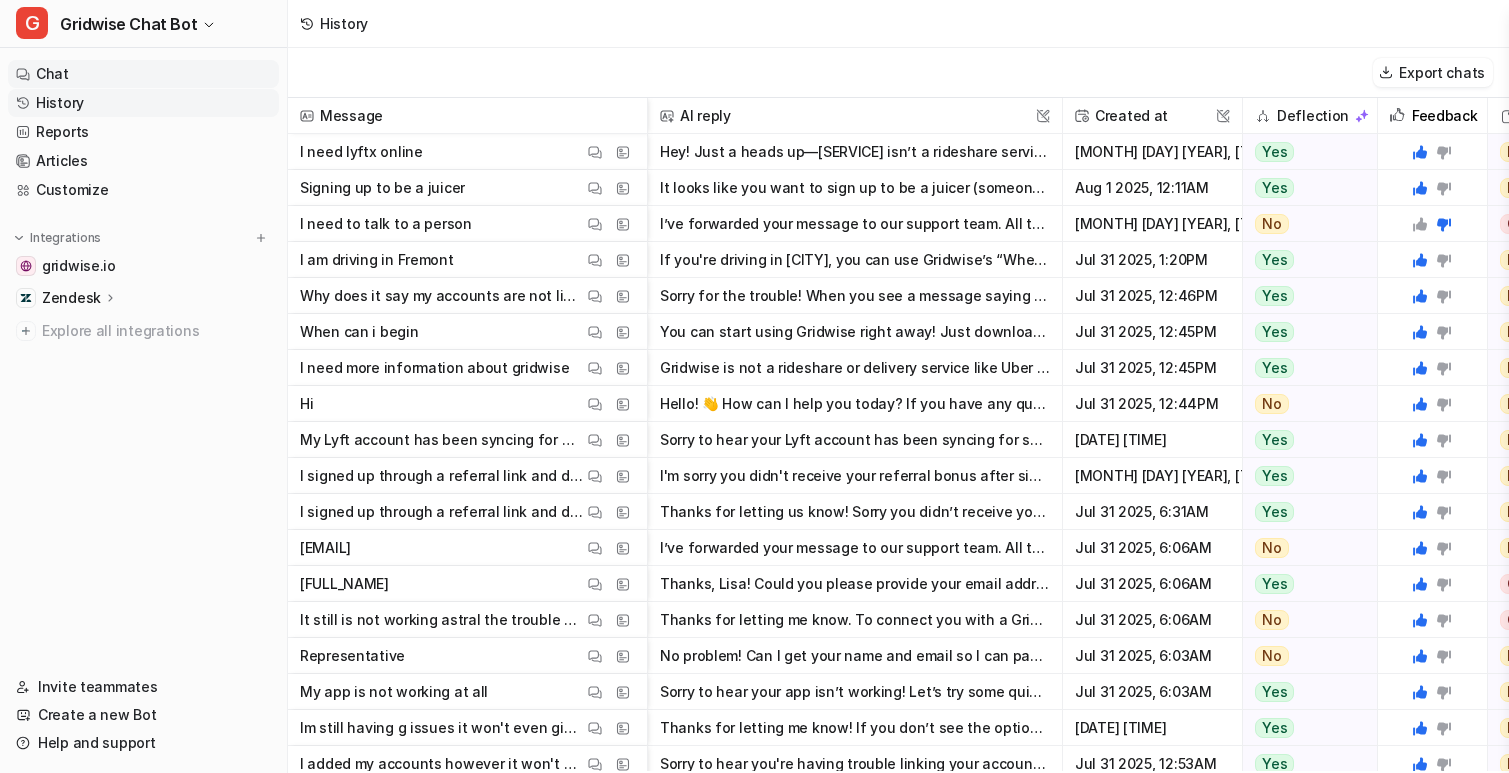 click on "Chat" at bounding box center (143, 74) 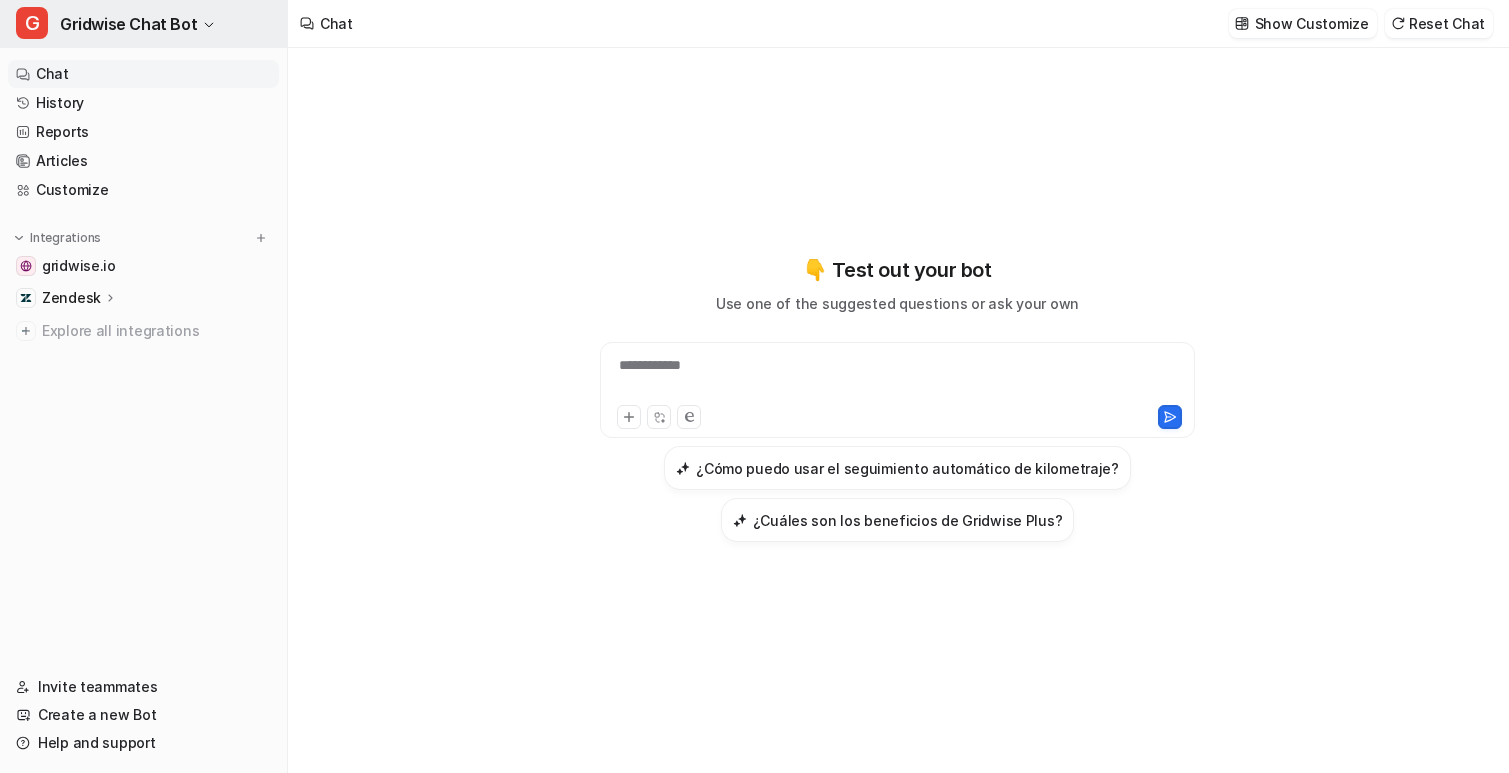 click on "Gridwise Chat Bot" at bounding box center [128, 24] 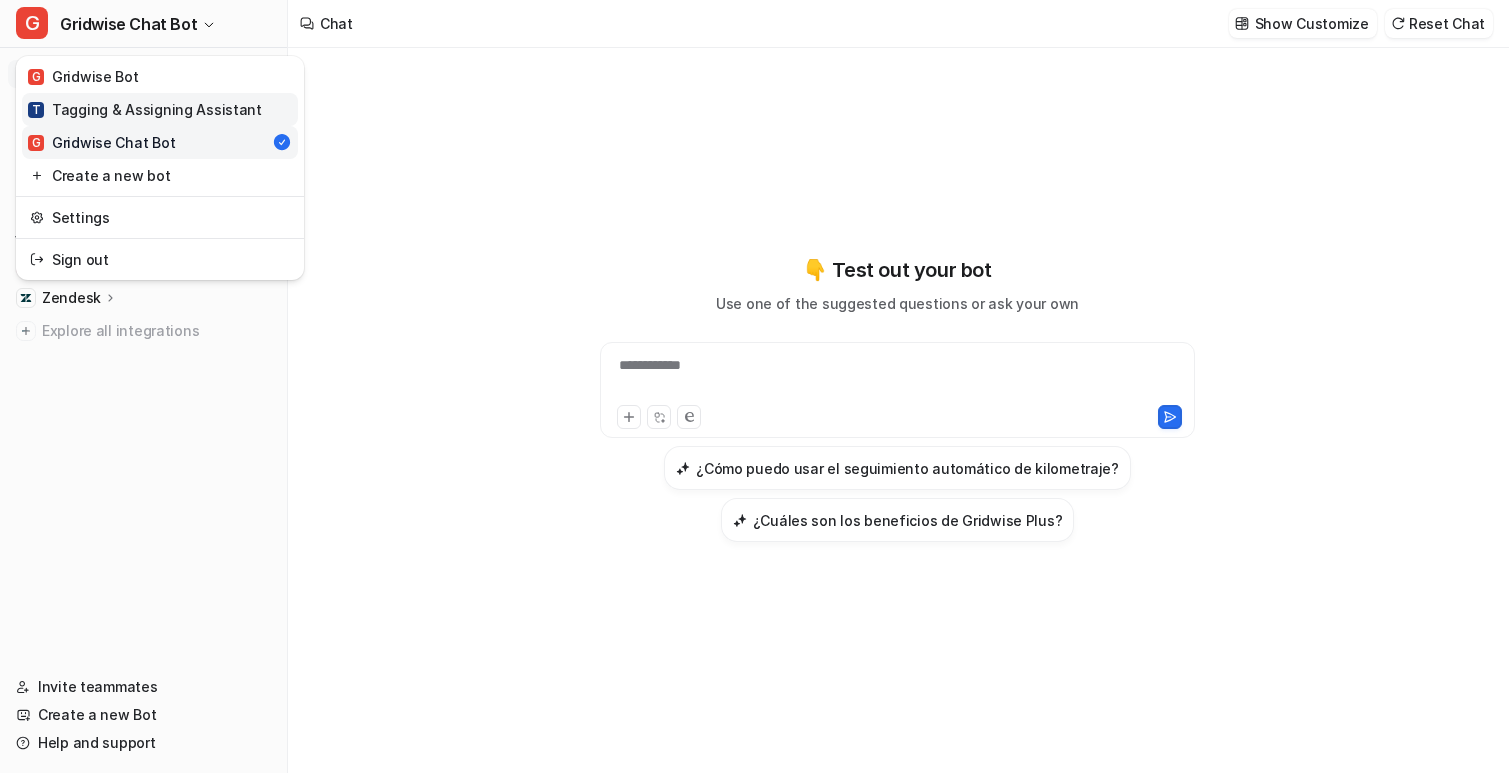 click on "T   Tagging & Assigning Assistant" at bounding box center [145, 109] 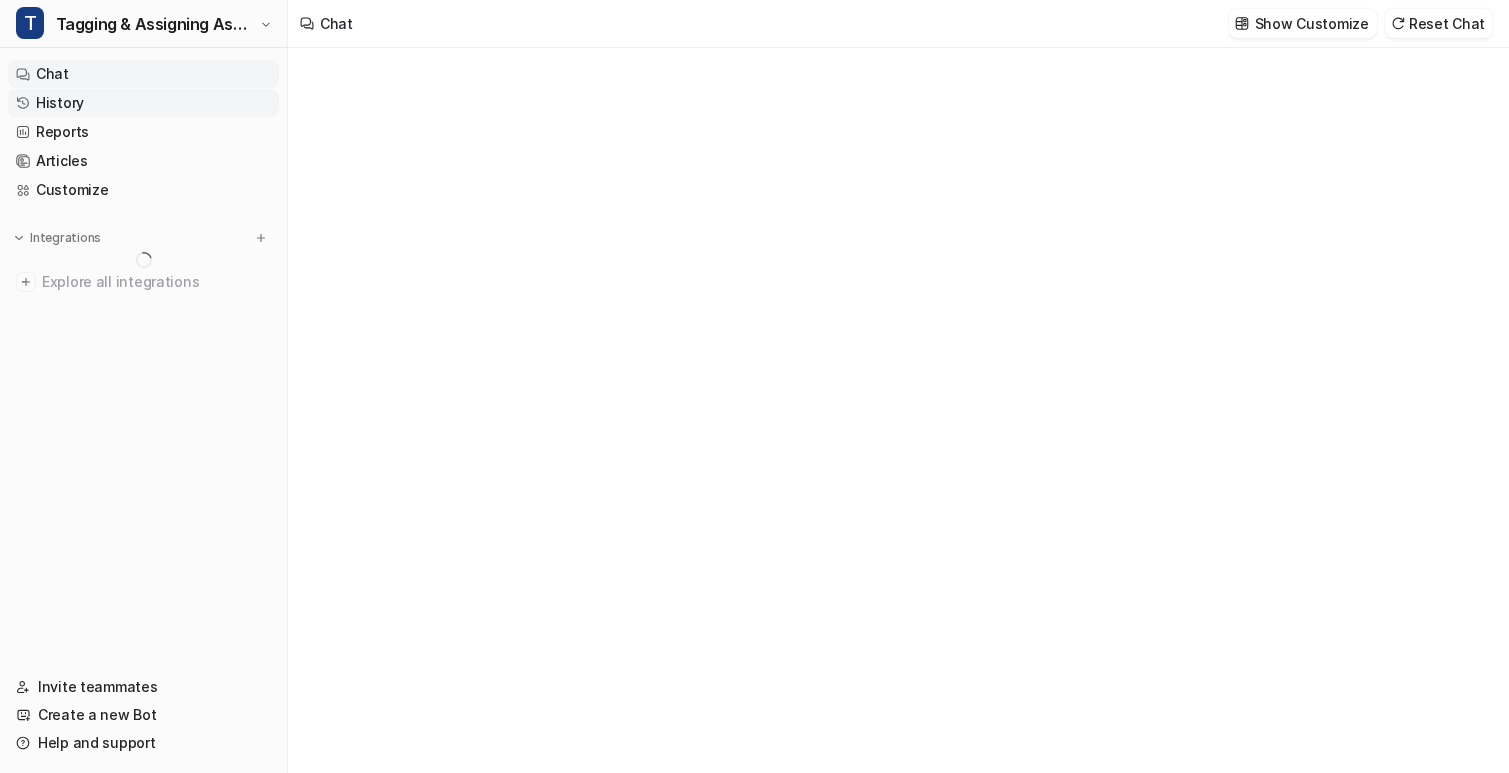type on "**********" 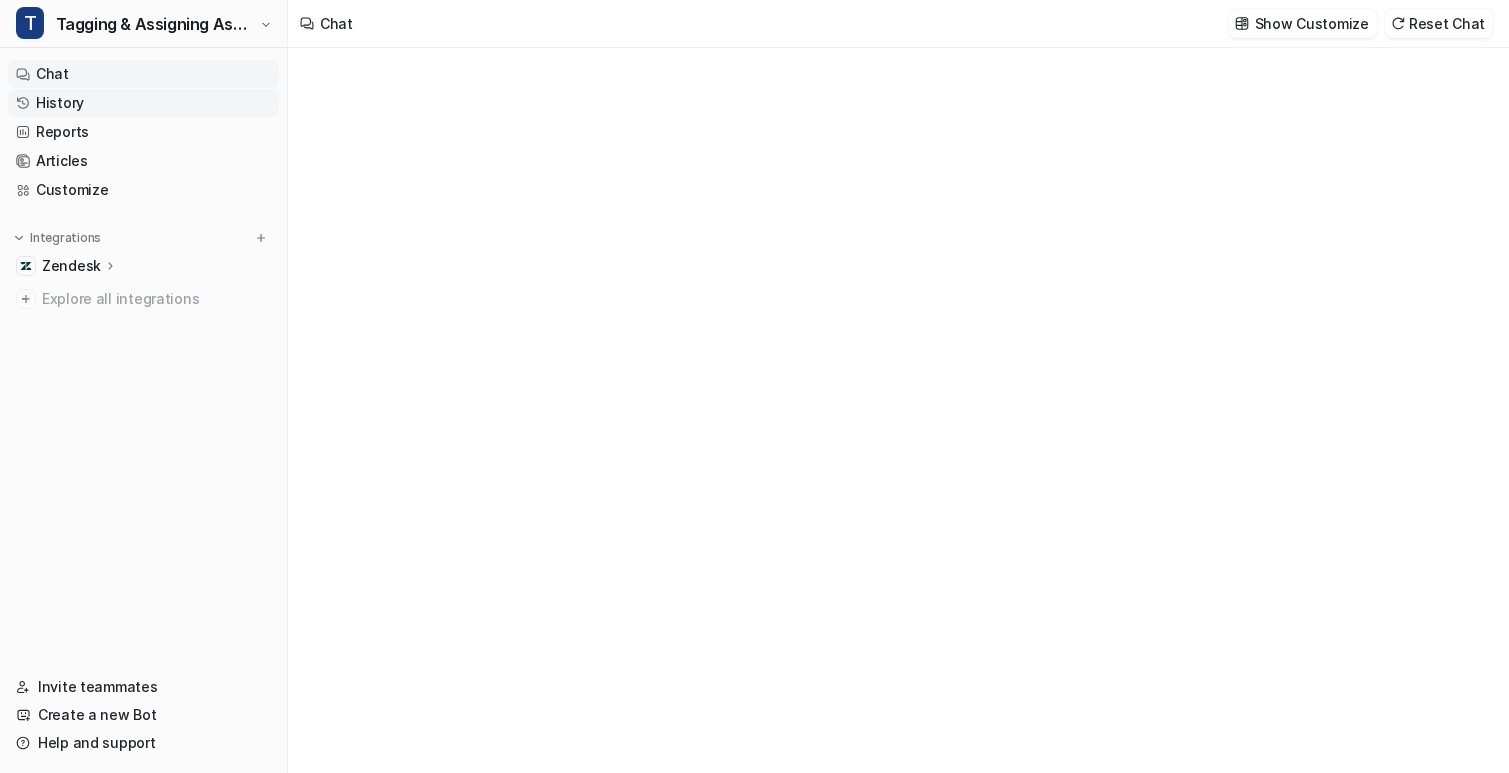 click on "History" at bounding box center (143, 103) 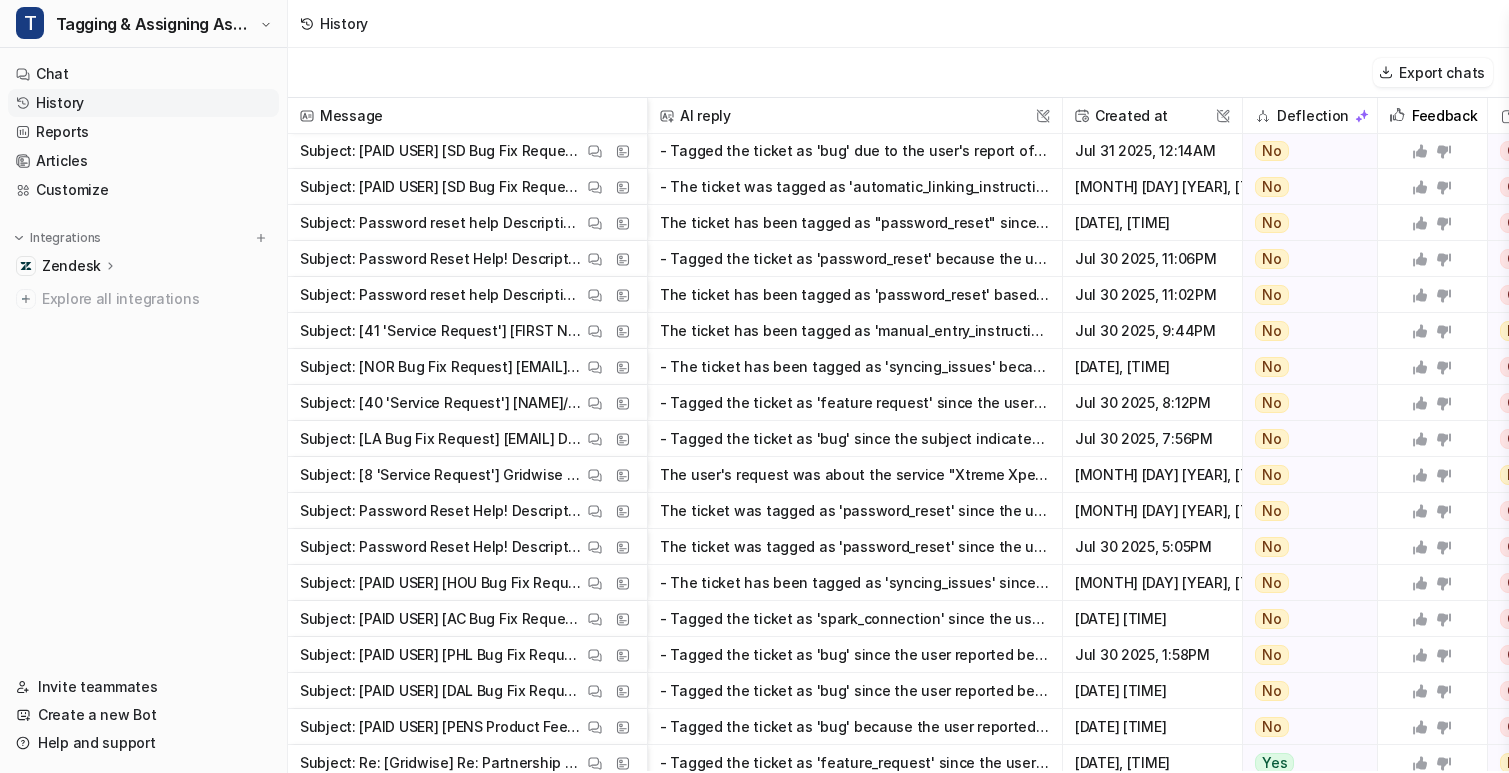 scroll, scrollTop: 1919, scrollLeft: 0, axis: vertical 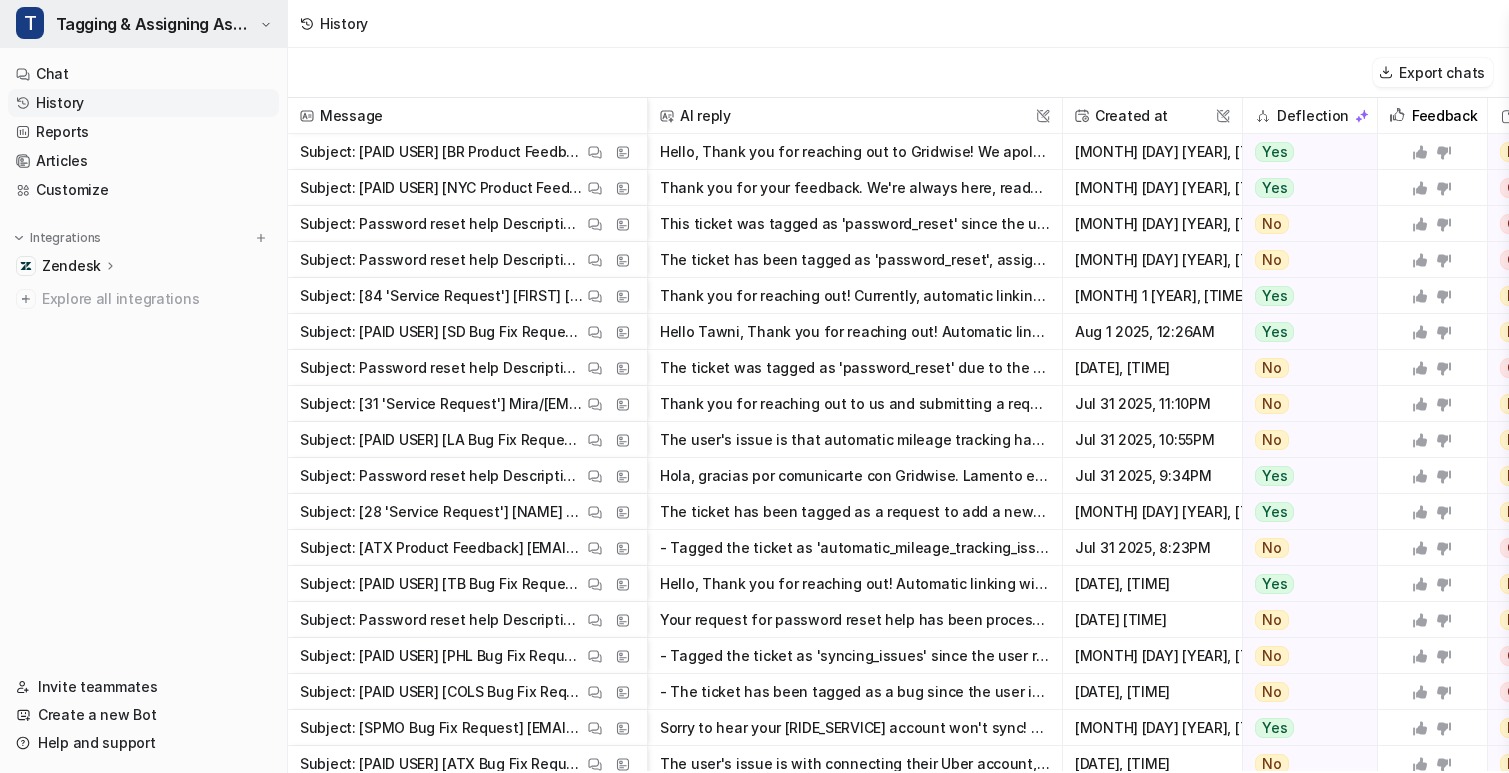 click on "Tagging & Assigning Assistant" at bounding box center (155, 24) 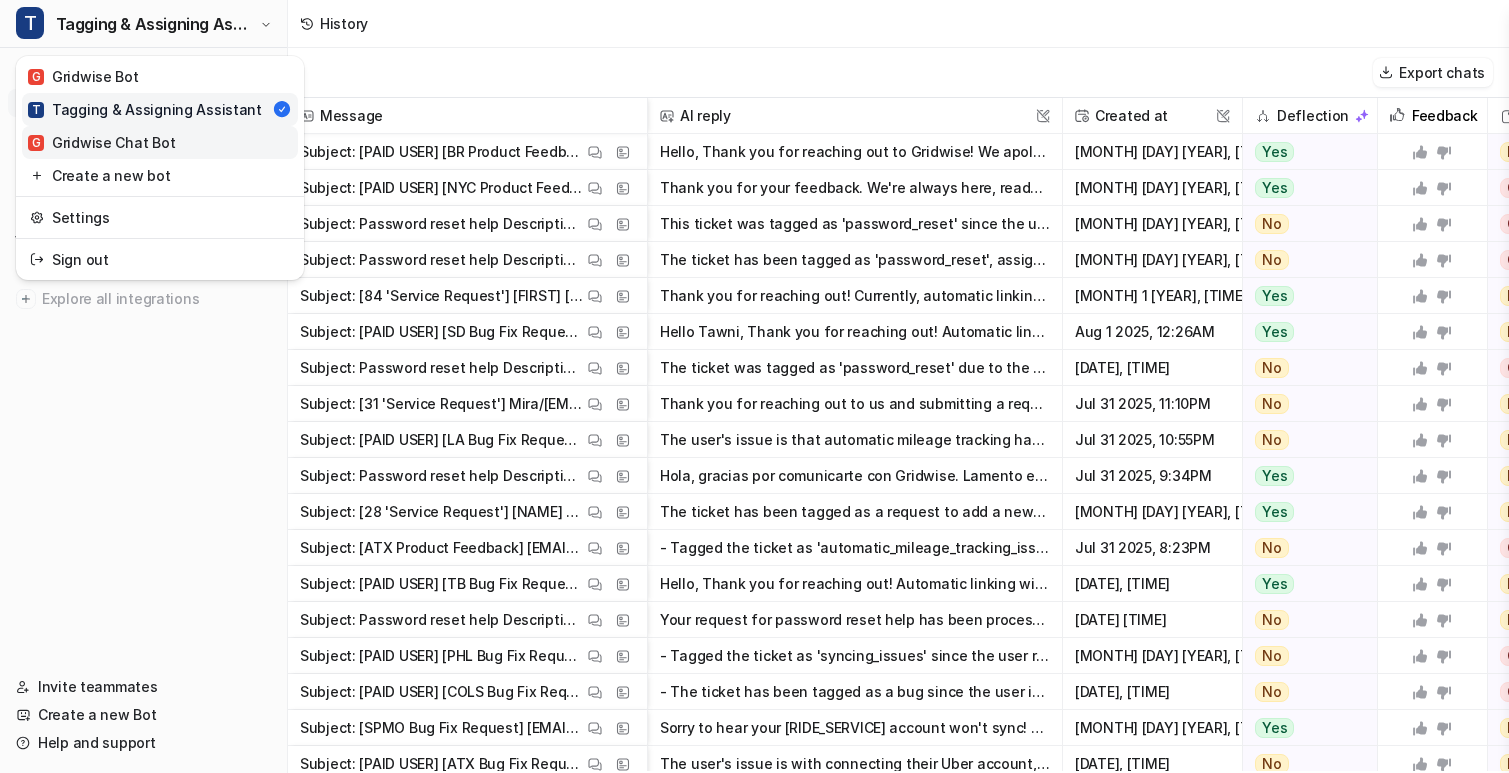 click on "G Gridwise Chat Bot" at bounding box center [160, 142] 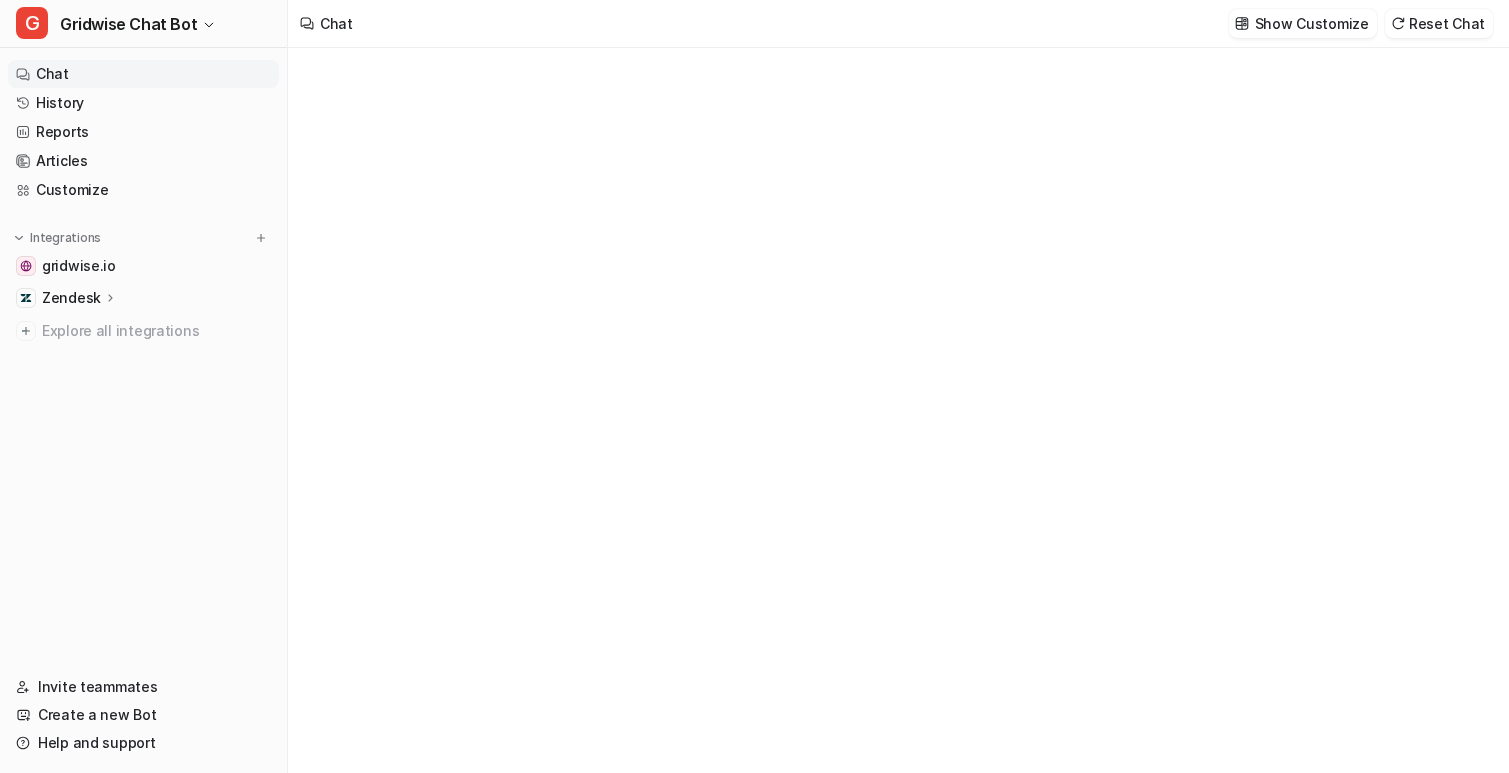 type on "**********" 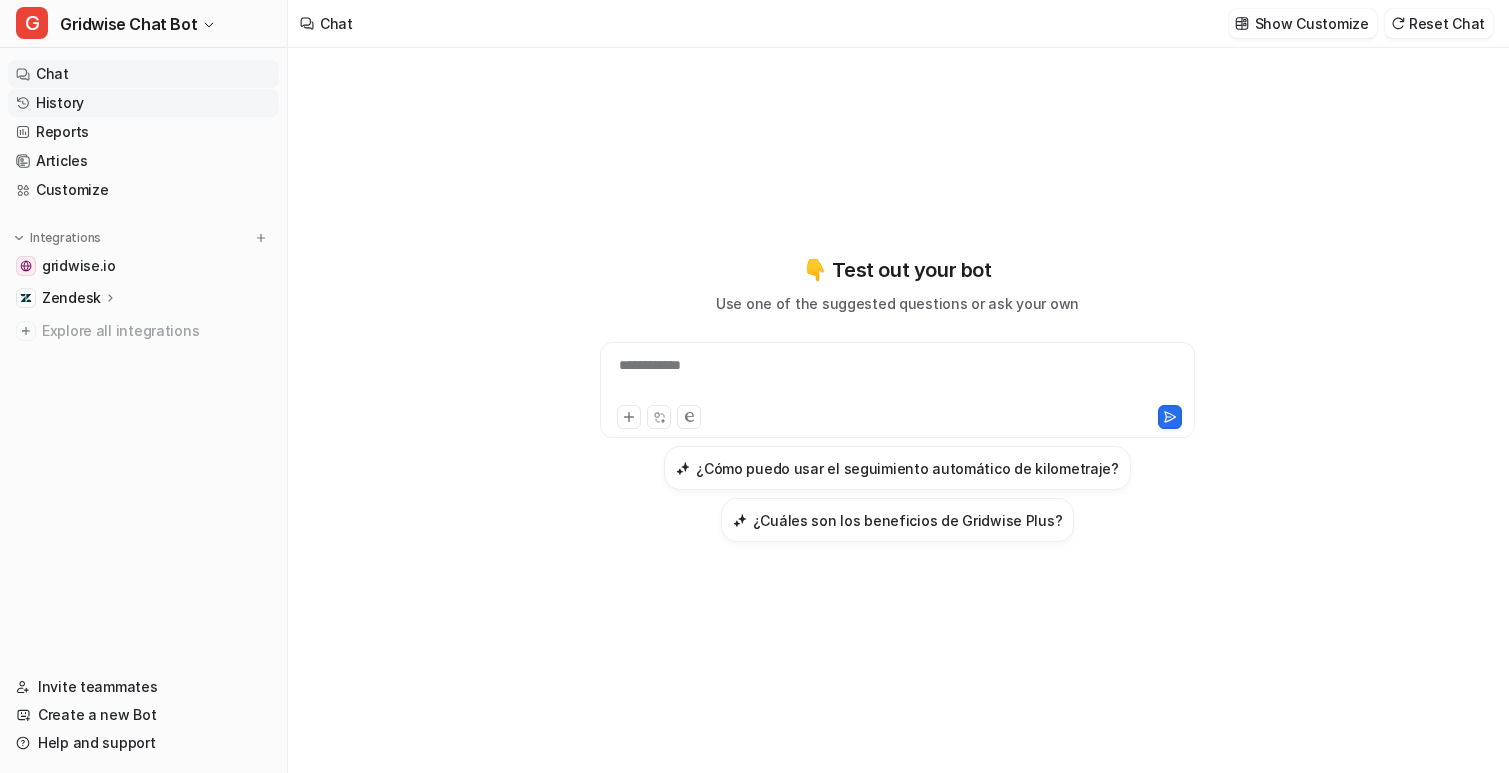click on "History" at bounding box center [143, 103] 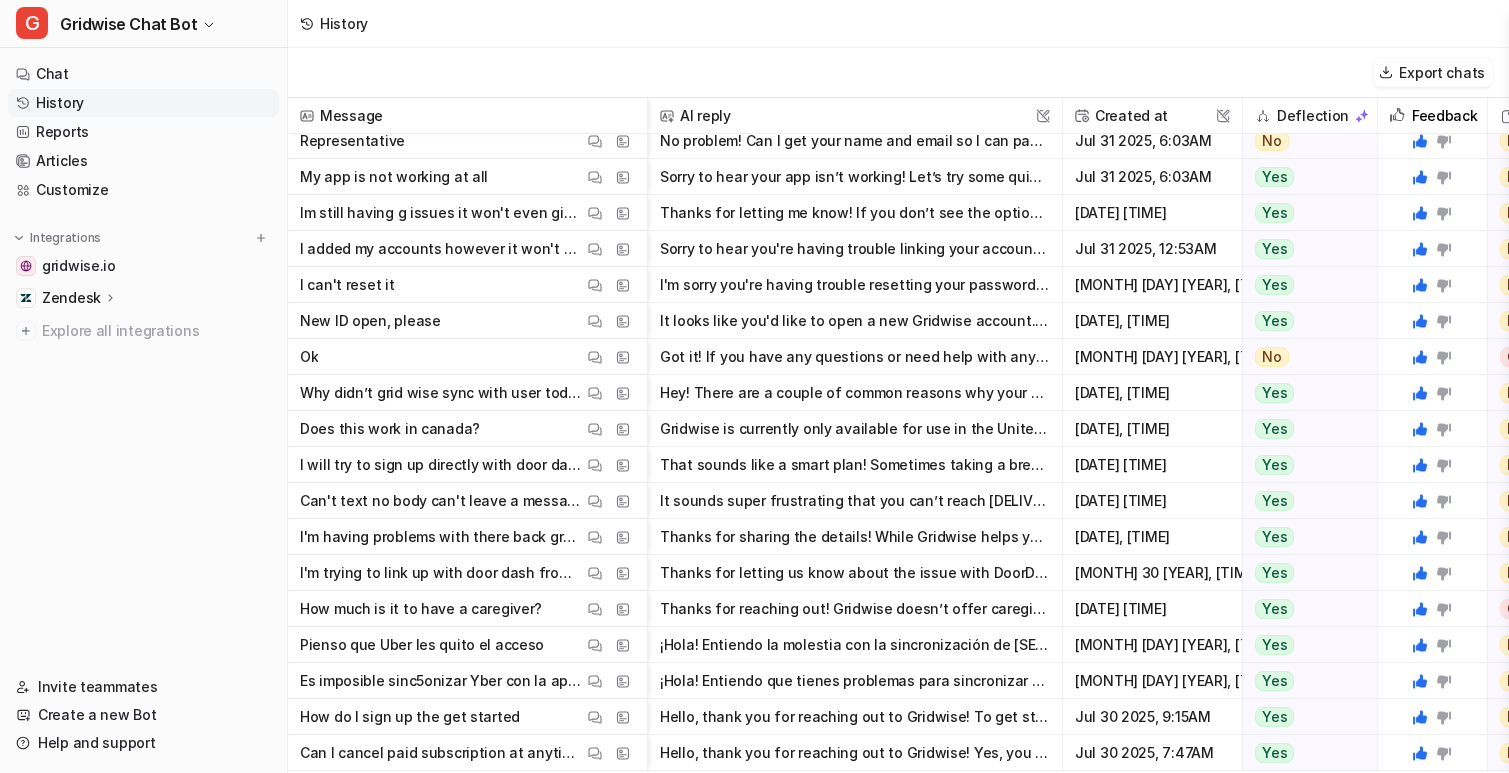 scroll, scrollTop: 0, scrollLeft: 0, axis: both 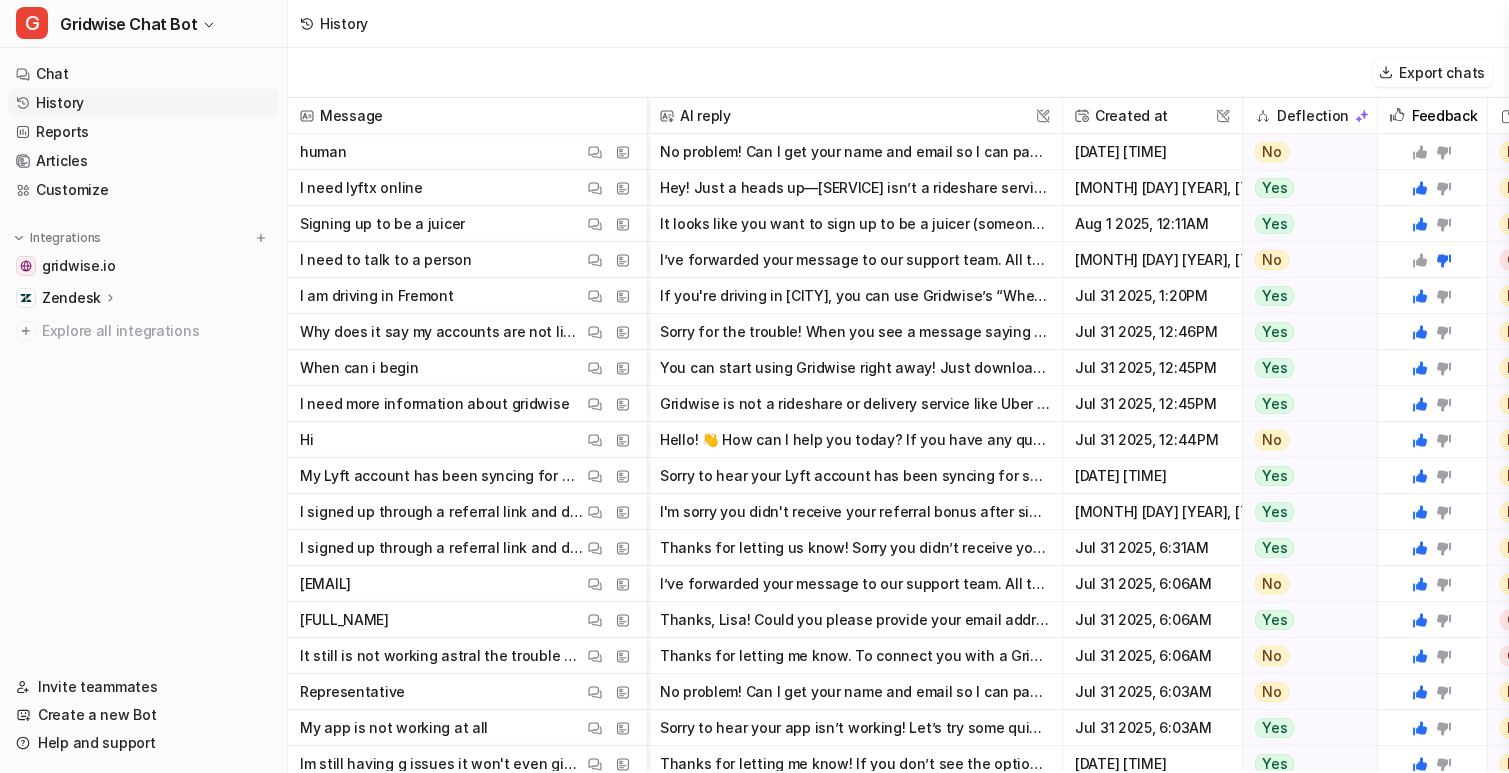 click 